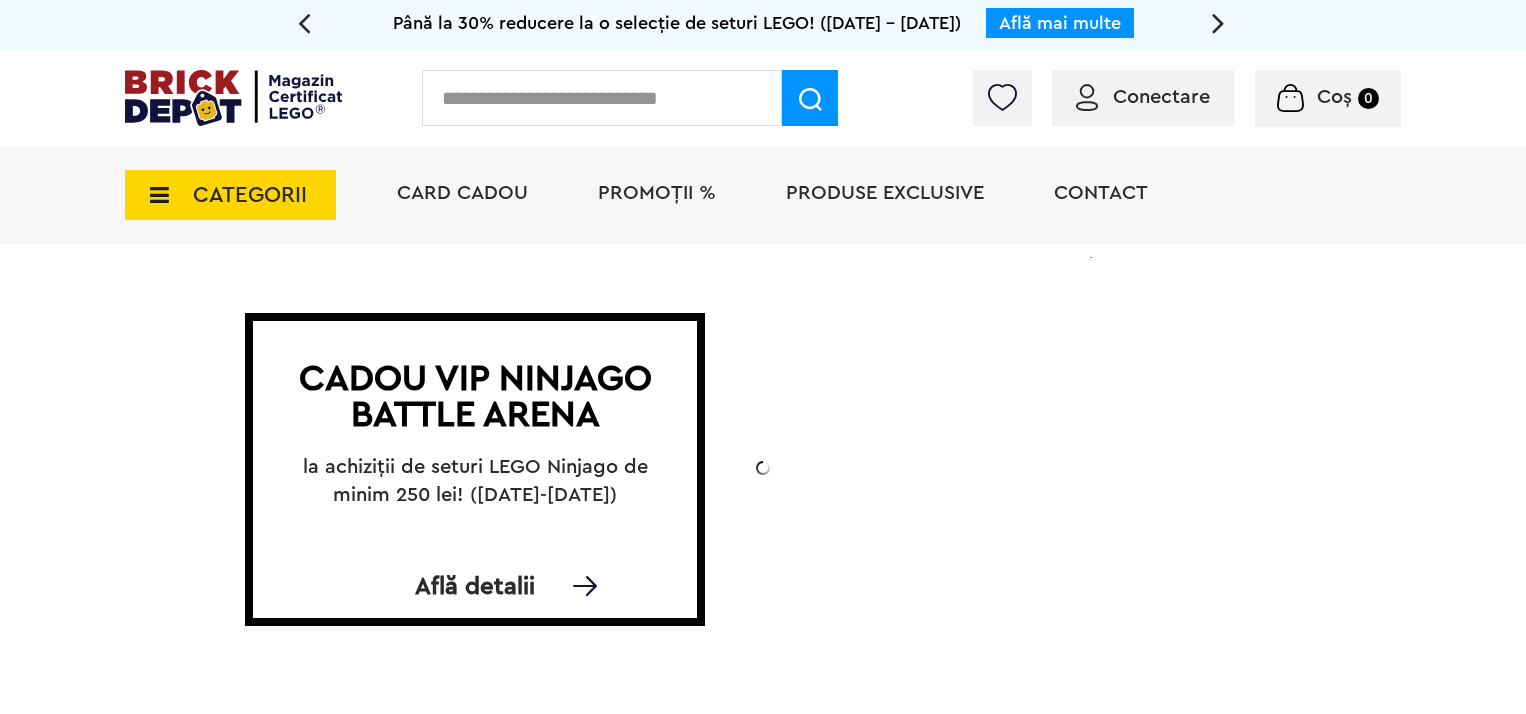 scroll, scrollTop: 0, scrollLeft: 0, axis: both 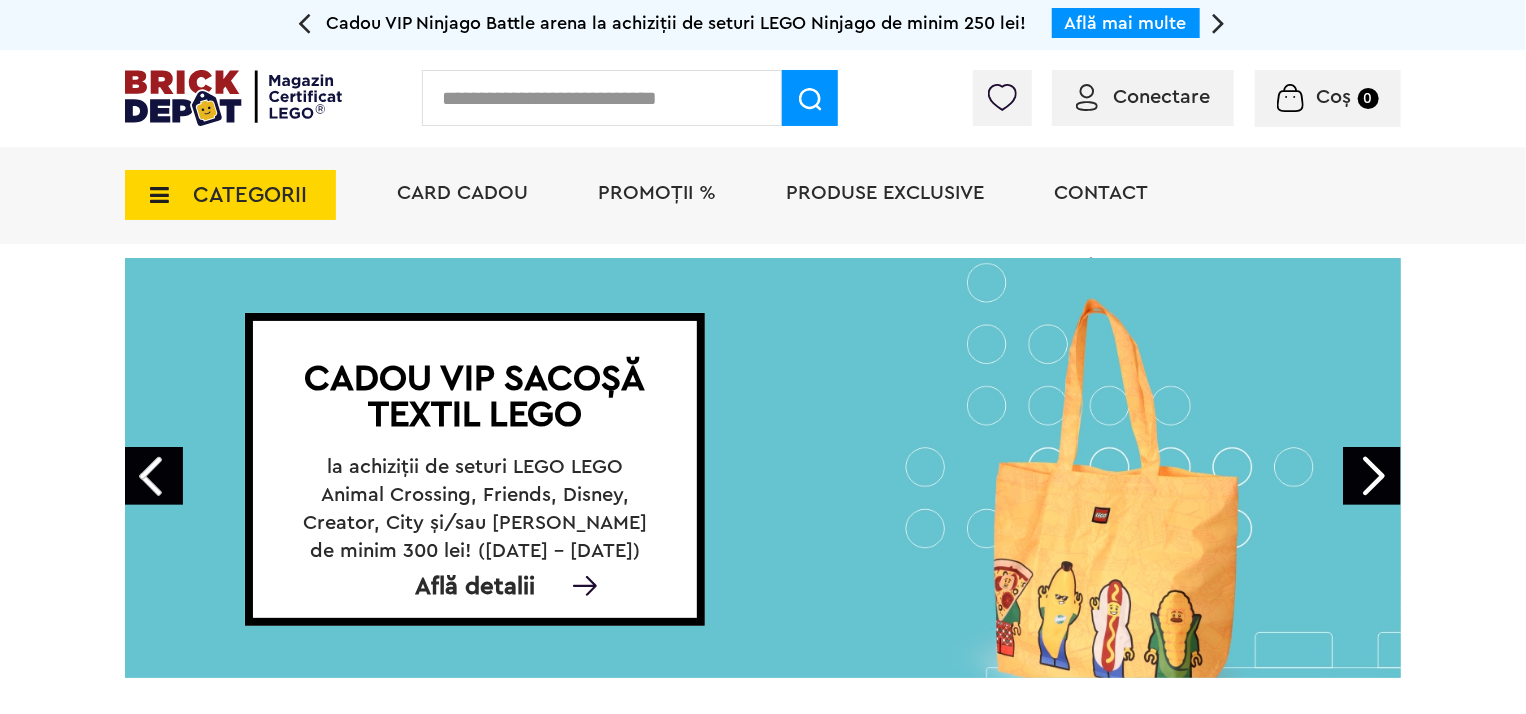 click at bounding box center [602, 98] 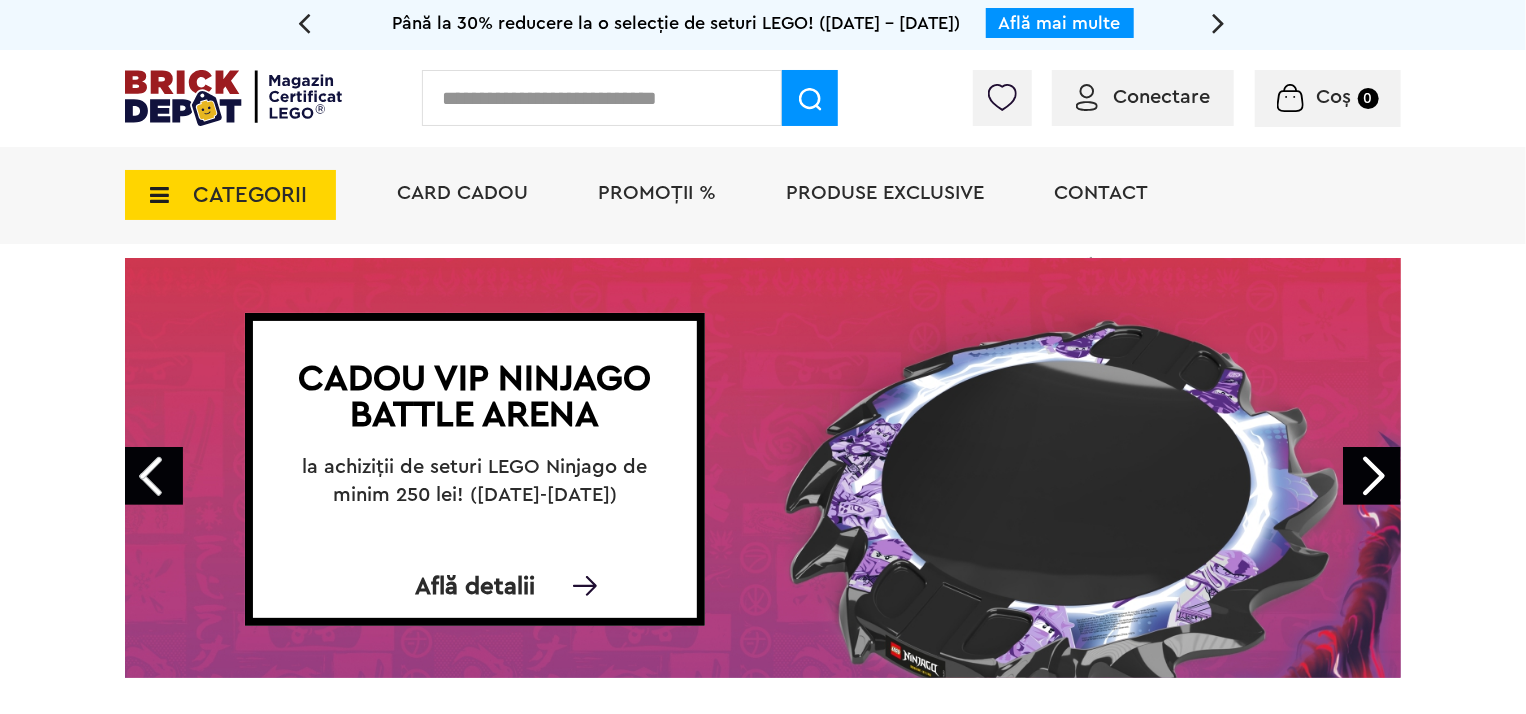click at bounding box center (602, 98) 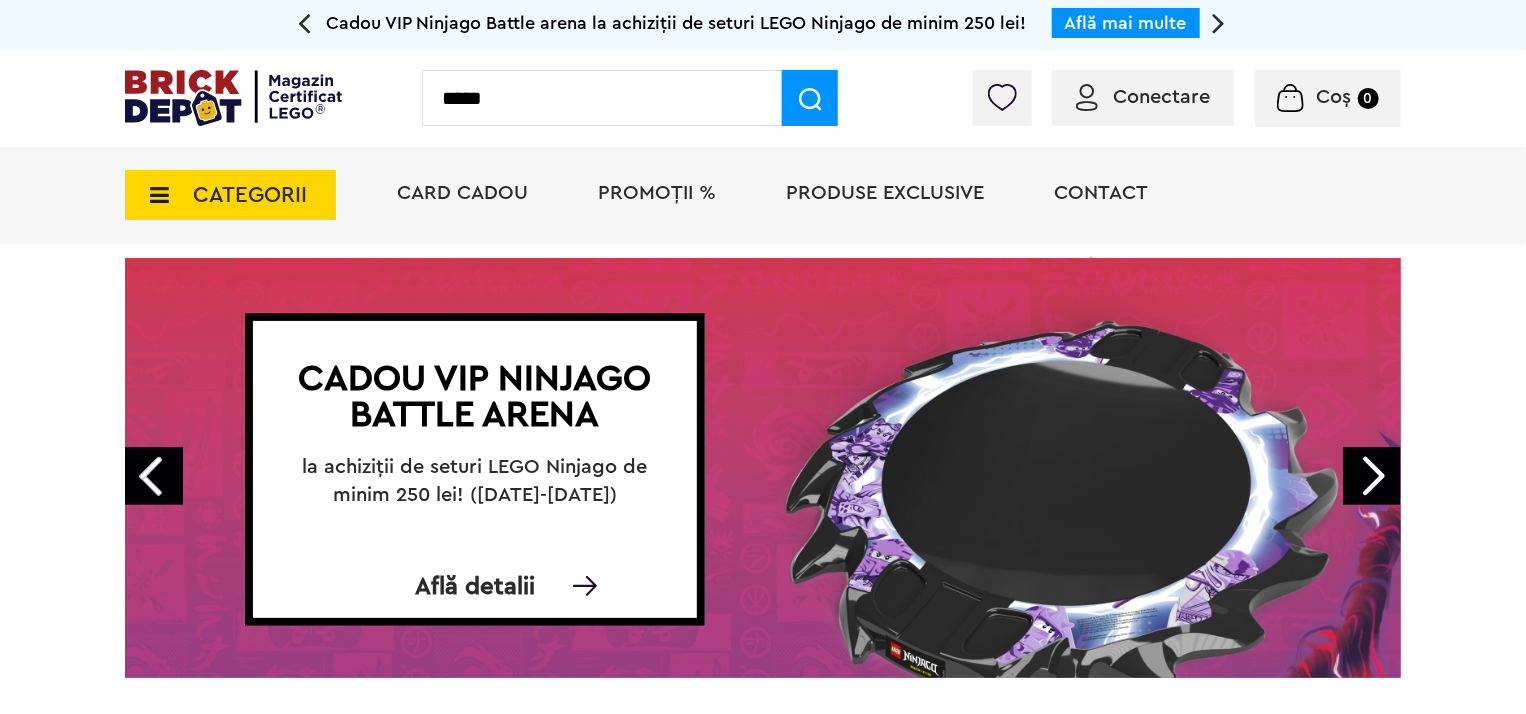 type on "*****" 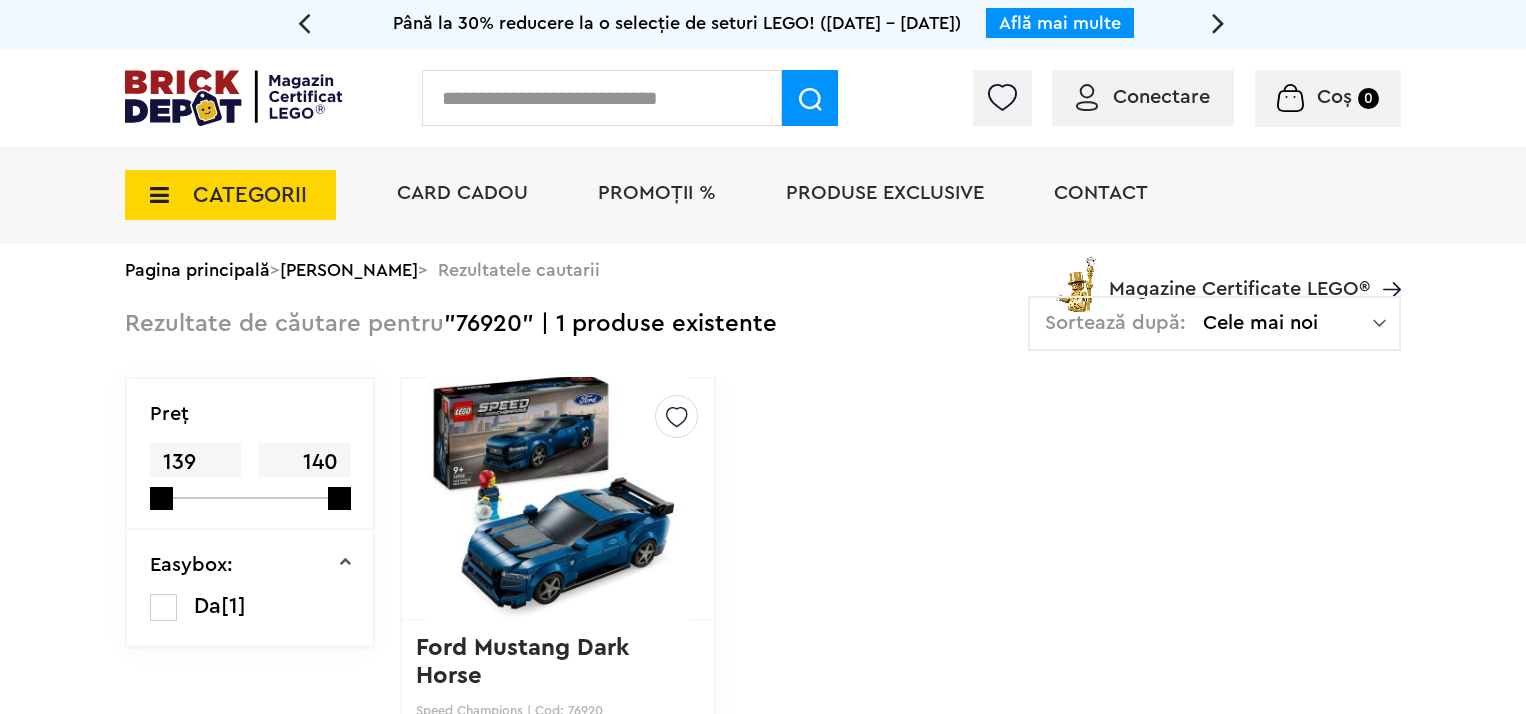scroll, scrollTop: 0, scrollLeft: 0, axis: both 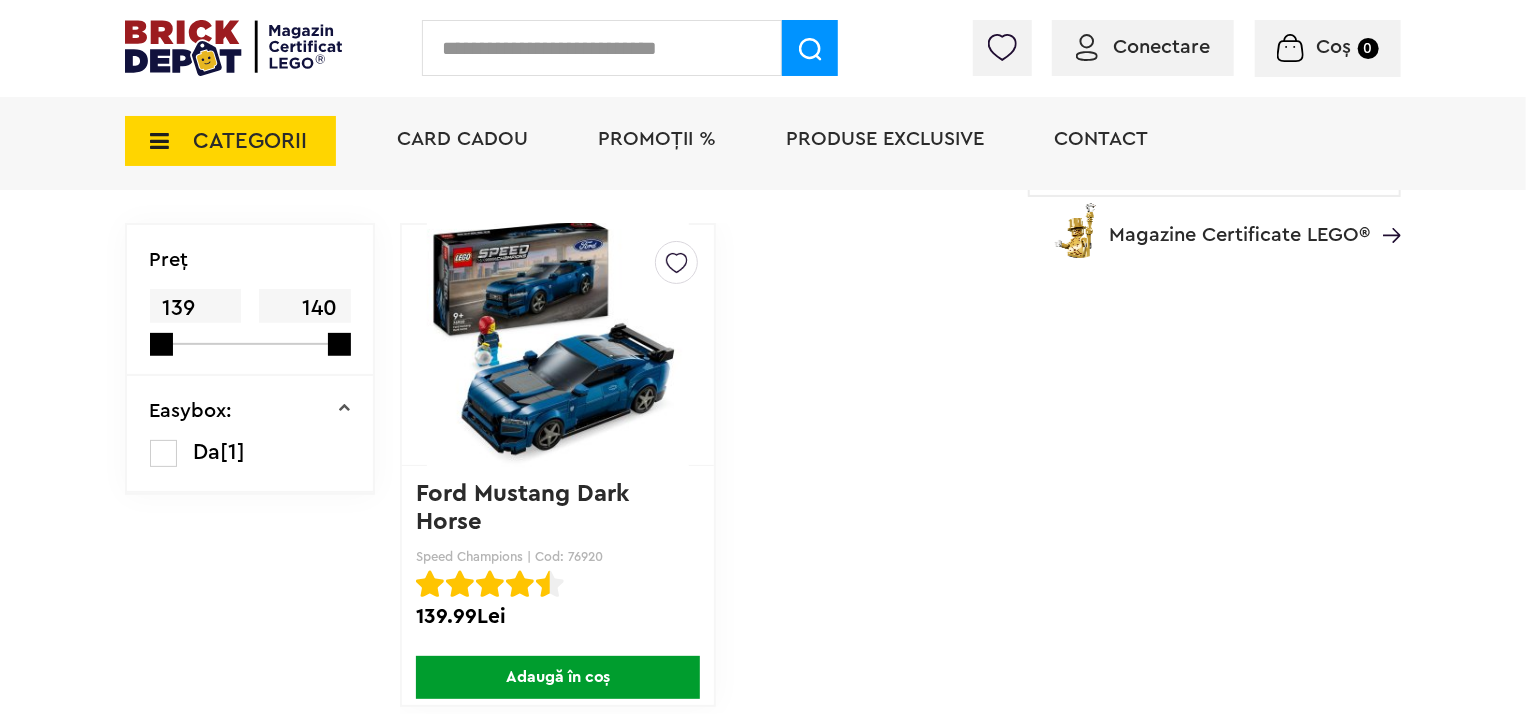 click on "Adaugă în coș" at bounding box center (558, 677) 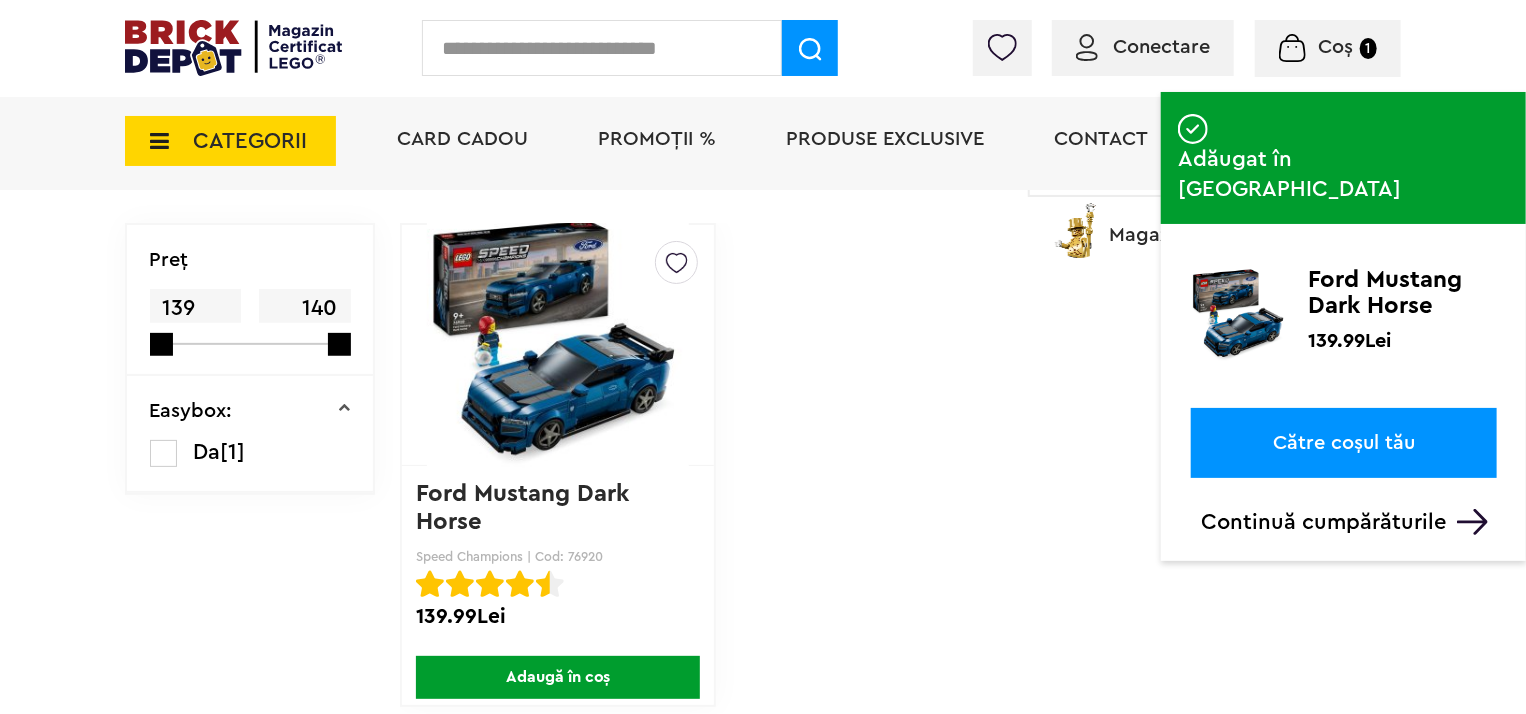 click on "Continuă cumpărăturile" at bounding box center [1349, 522] 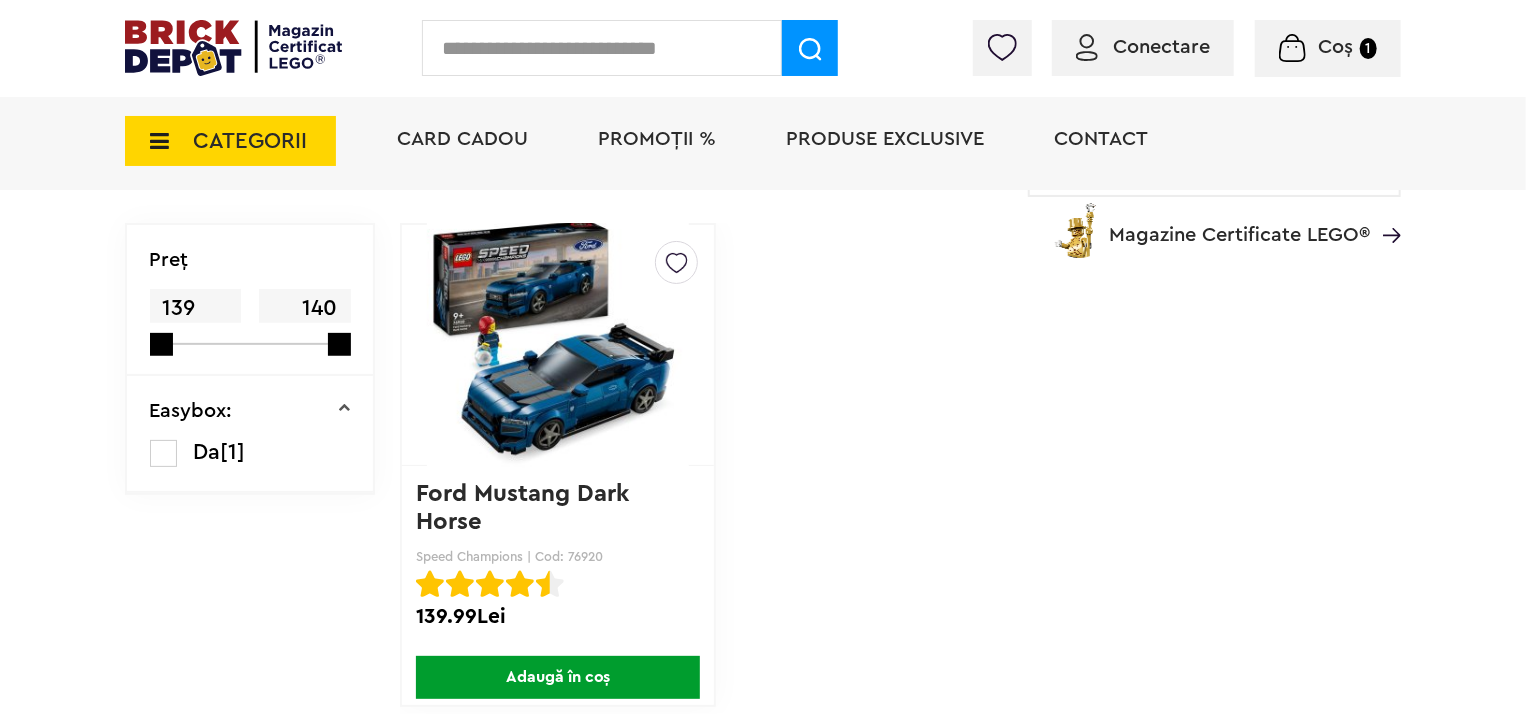 click at bounding box center (602, 48) 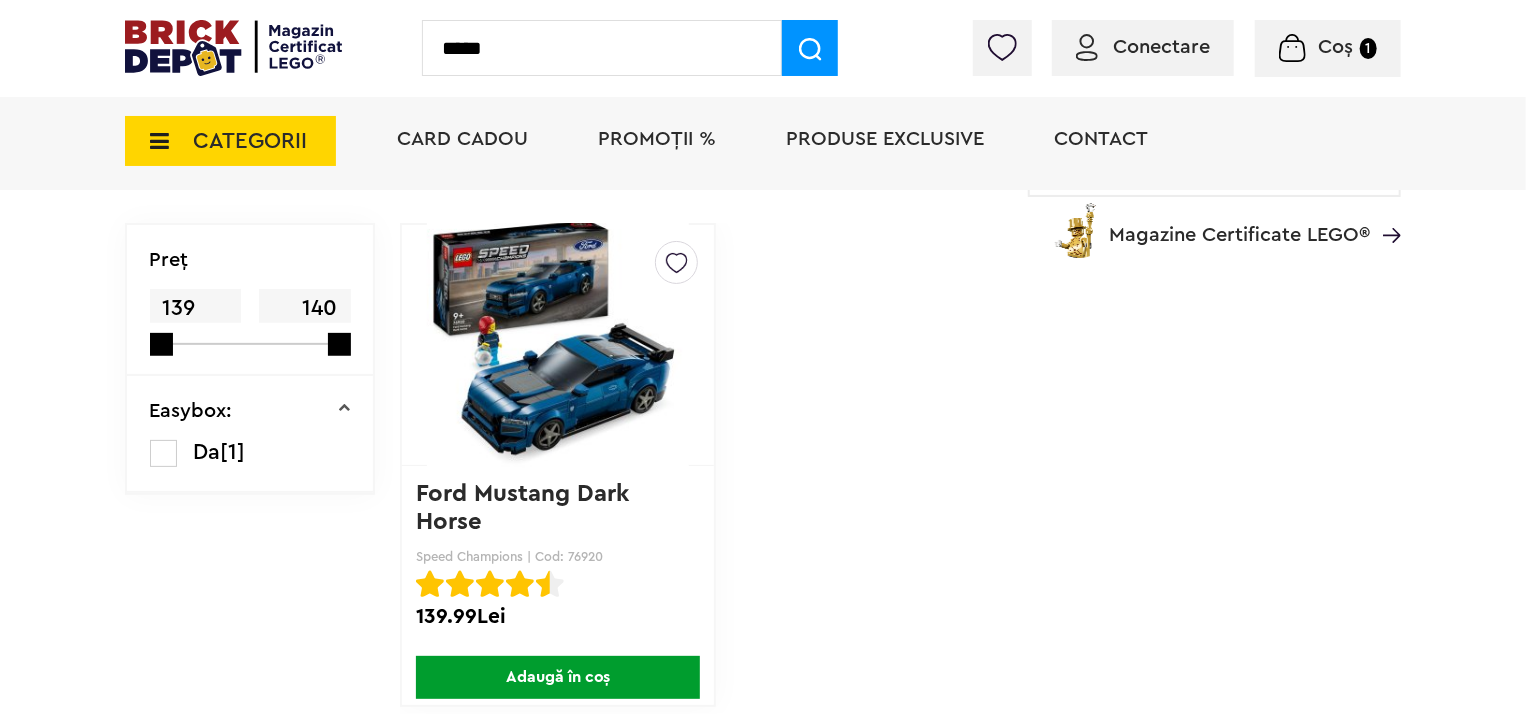 type on "*****" 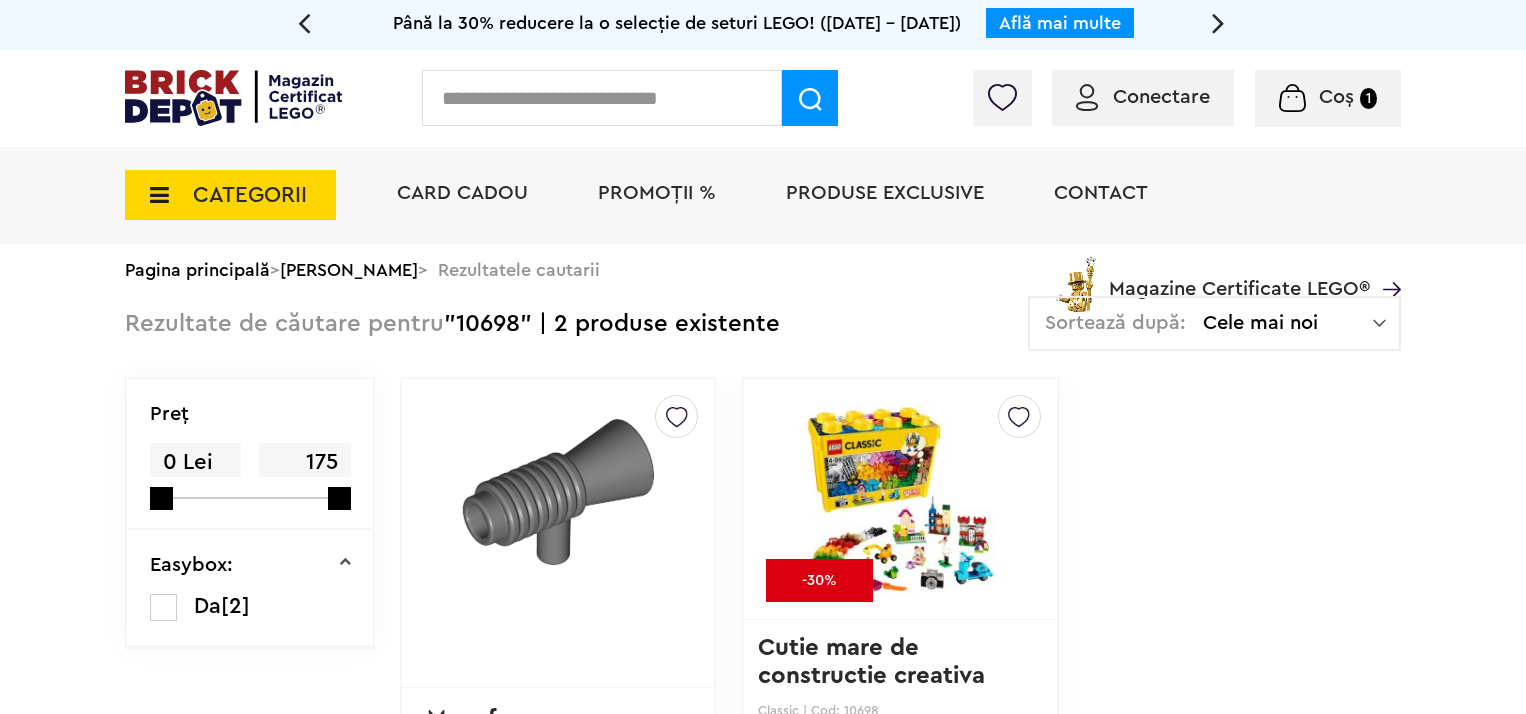 scroll, scrollTop: 0, scrollLeft: 0, axis: both 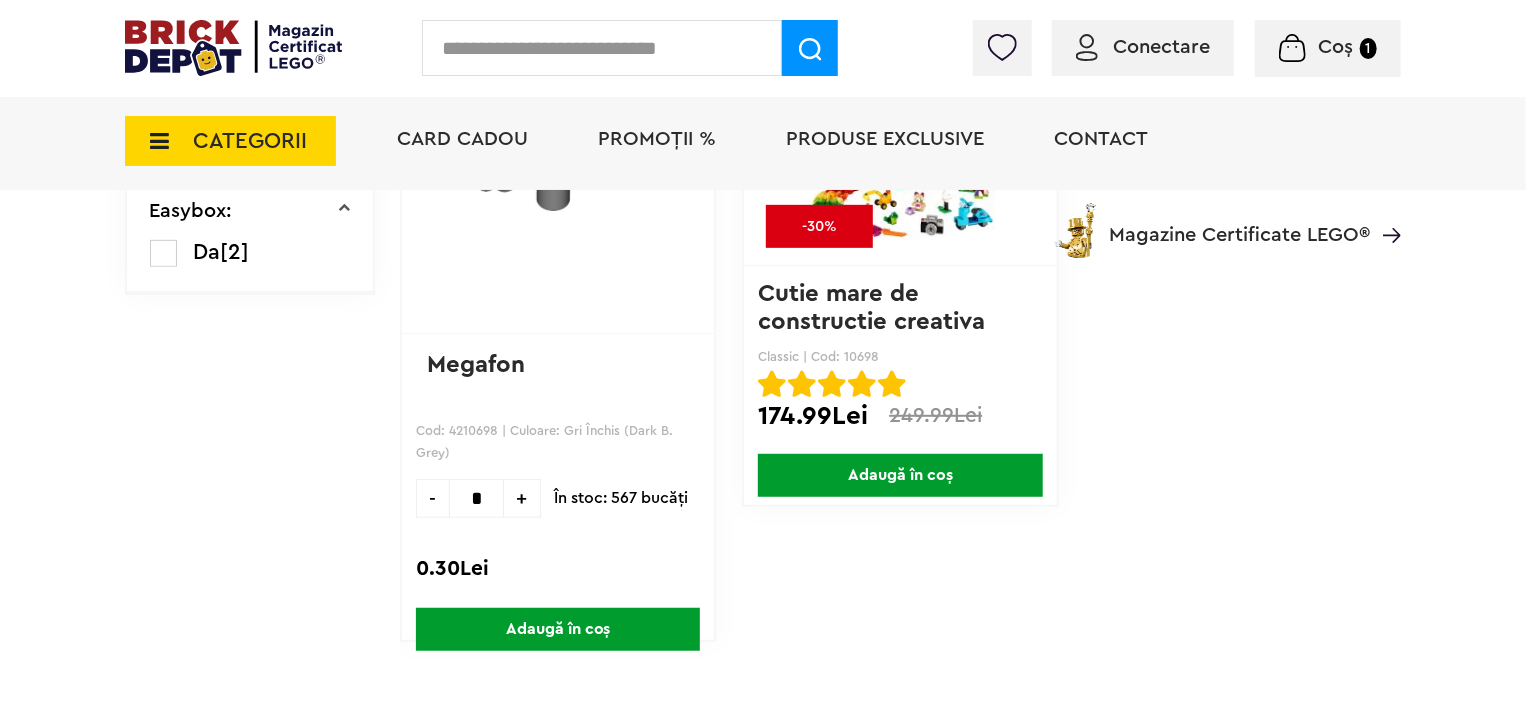 click on "Adaugă în coș" at bounding box center (900, 475) 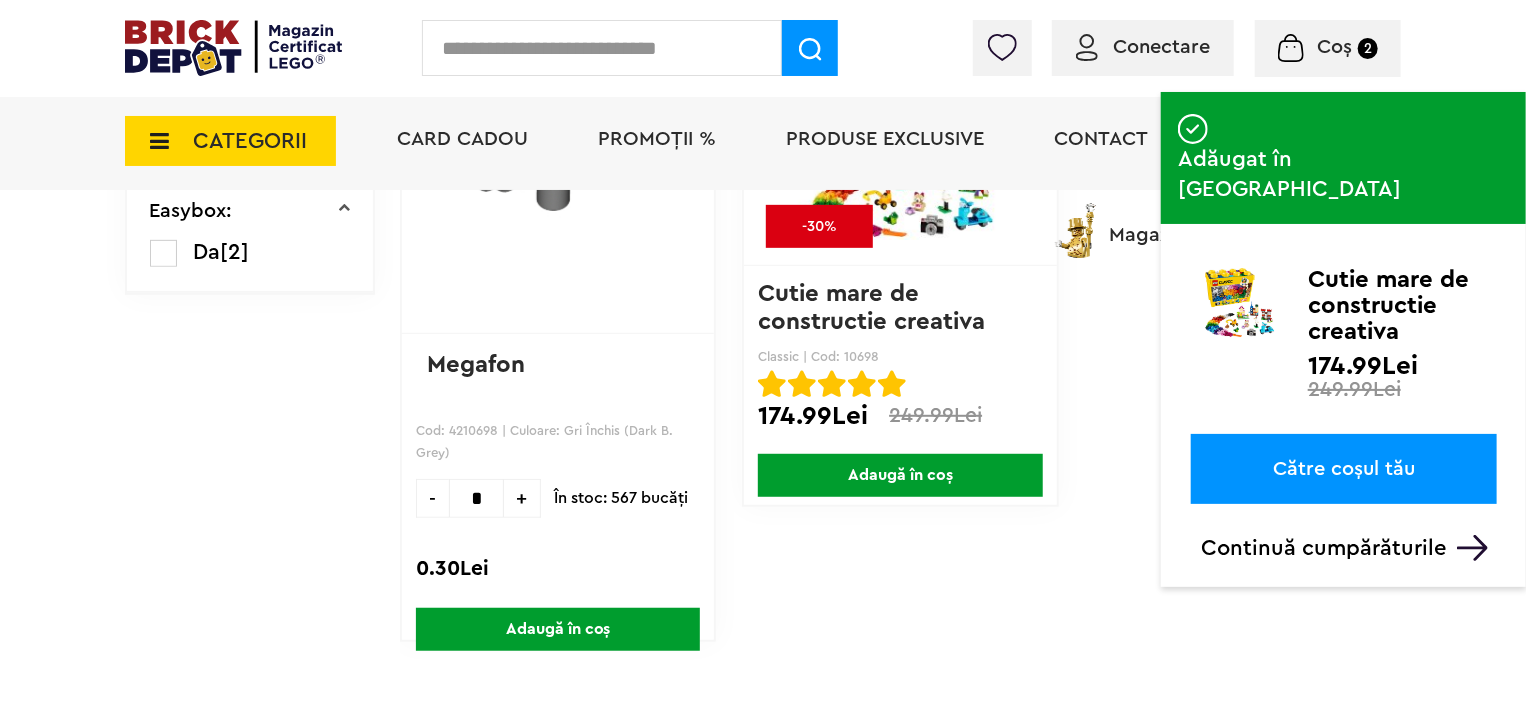 click on "Continuă cumpărăturile" at bounding box center [1349, 548] 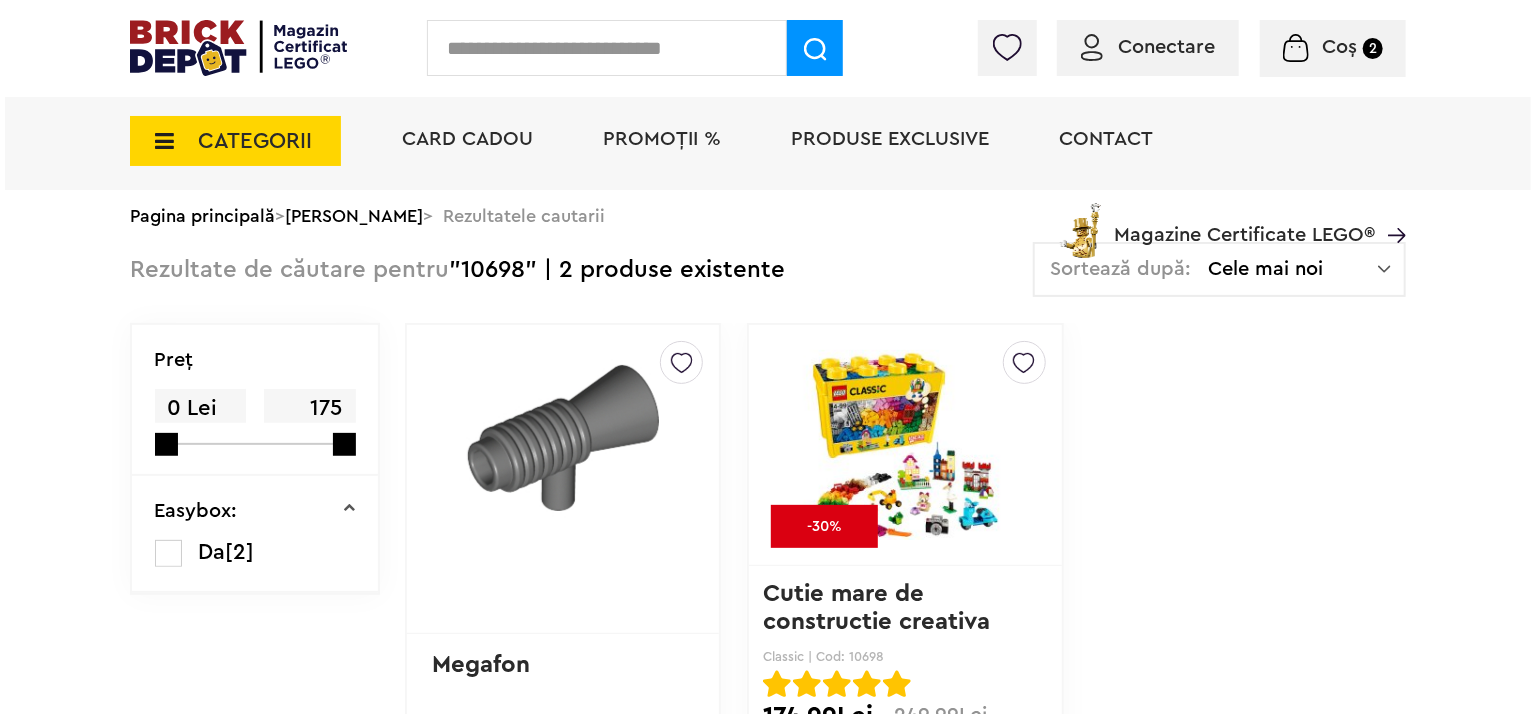 scroll, scrollTop: 0, scrollLeft: 0, axis: both 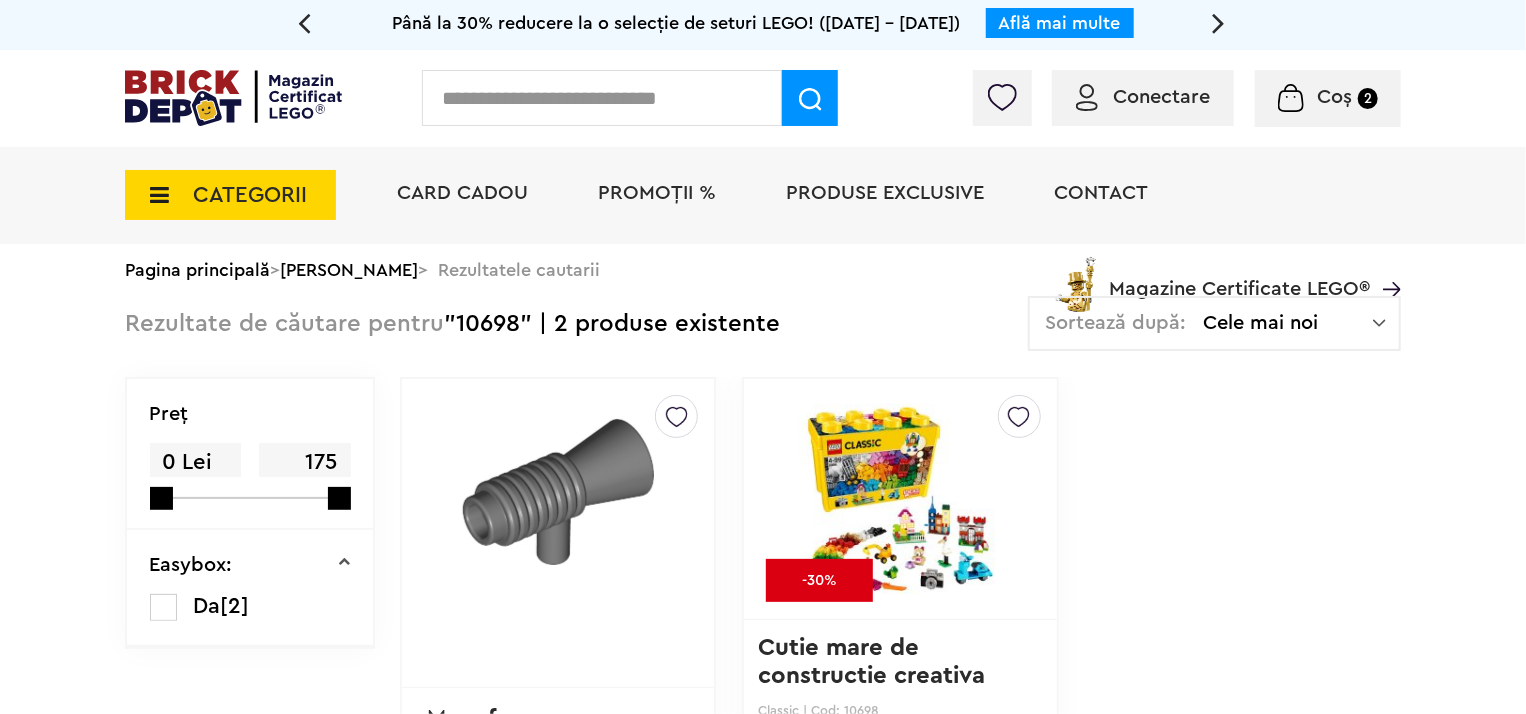 click at bounding box center [602, 98] 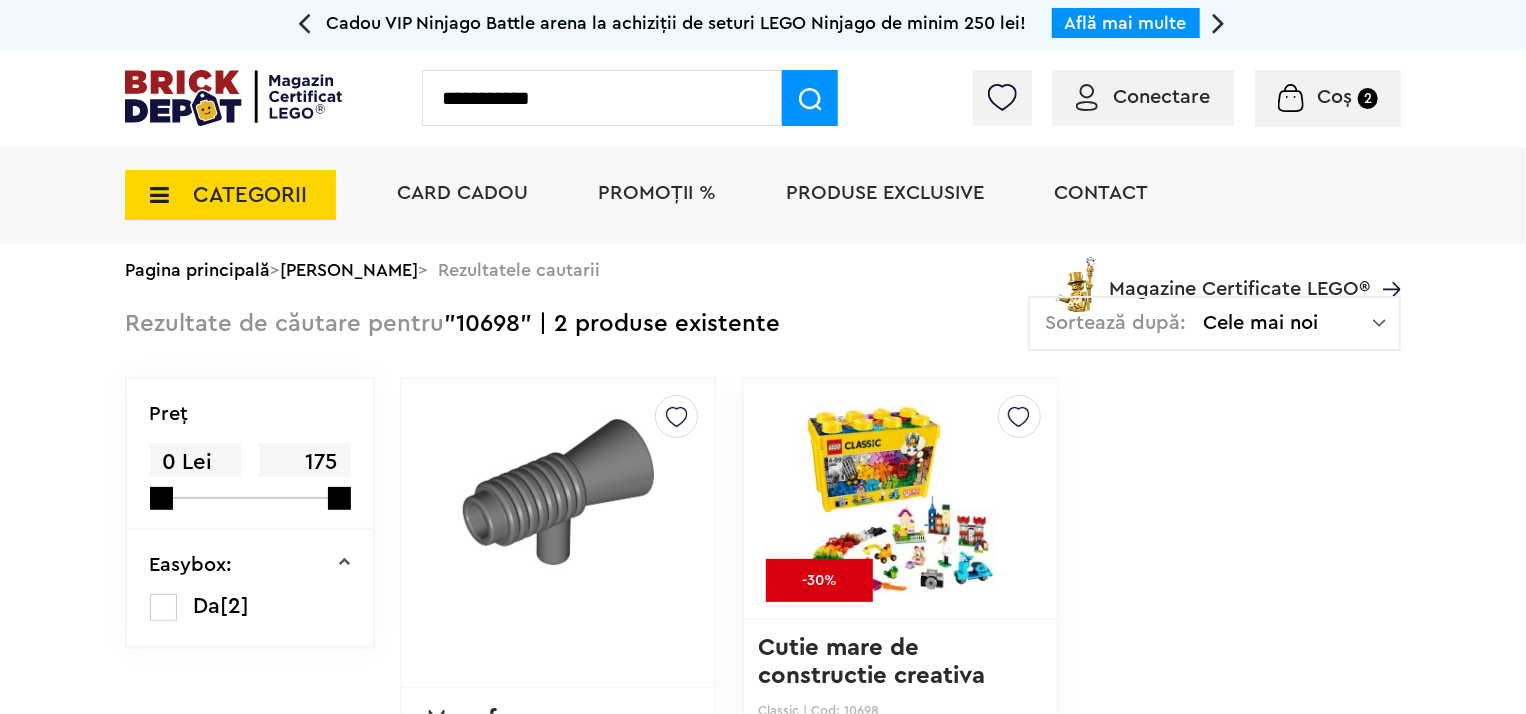 type on "**********" 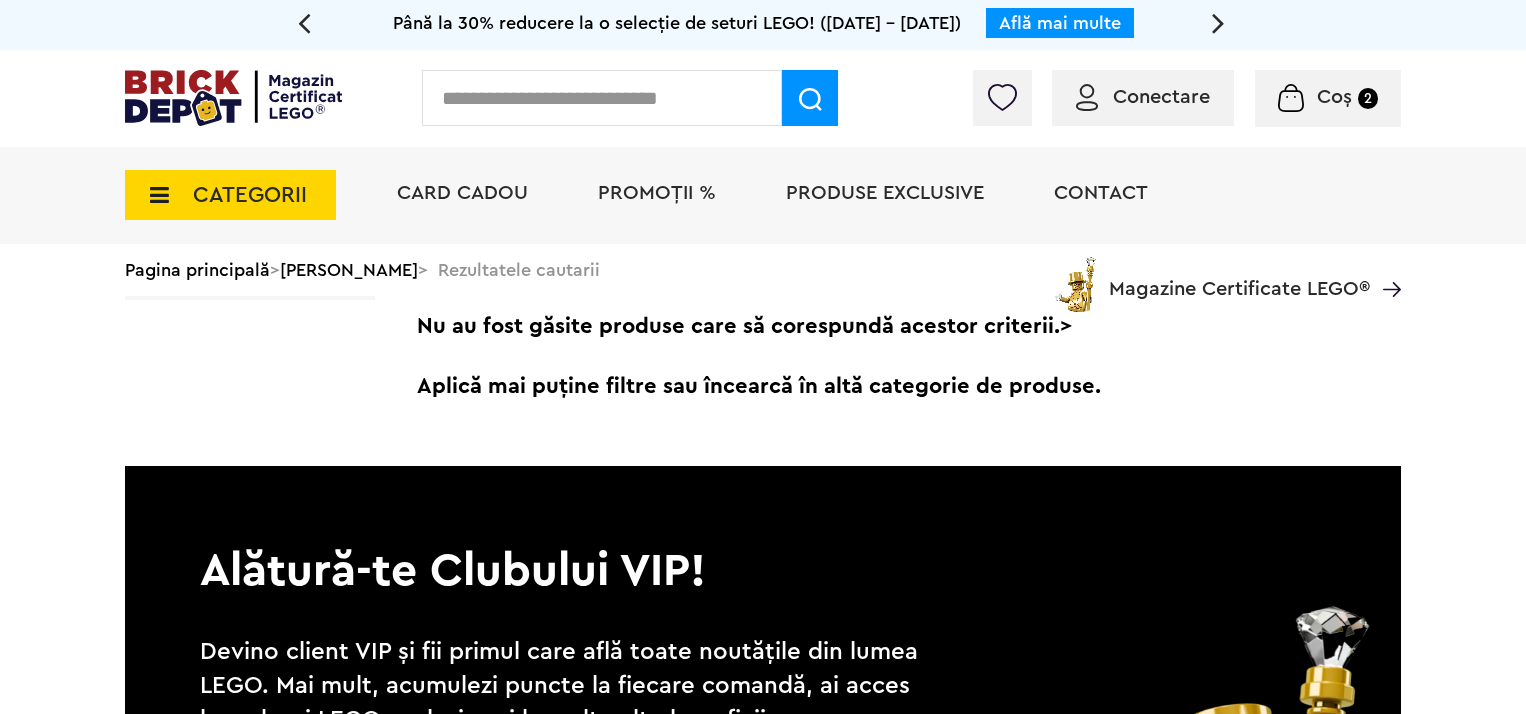scroll, scrollTop: 0, scrollLeft: 0, axis: both 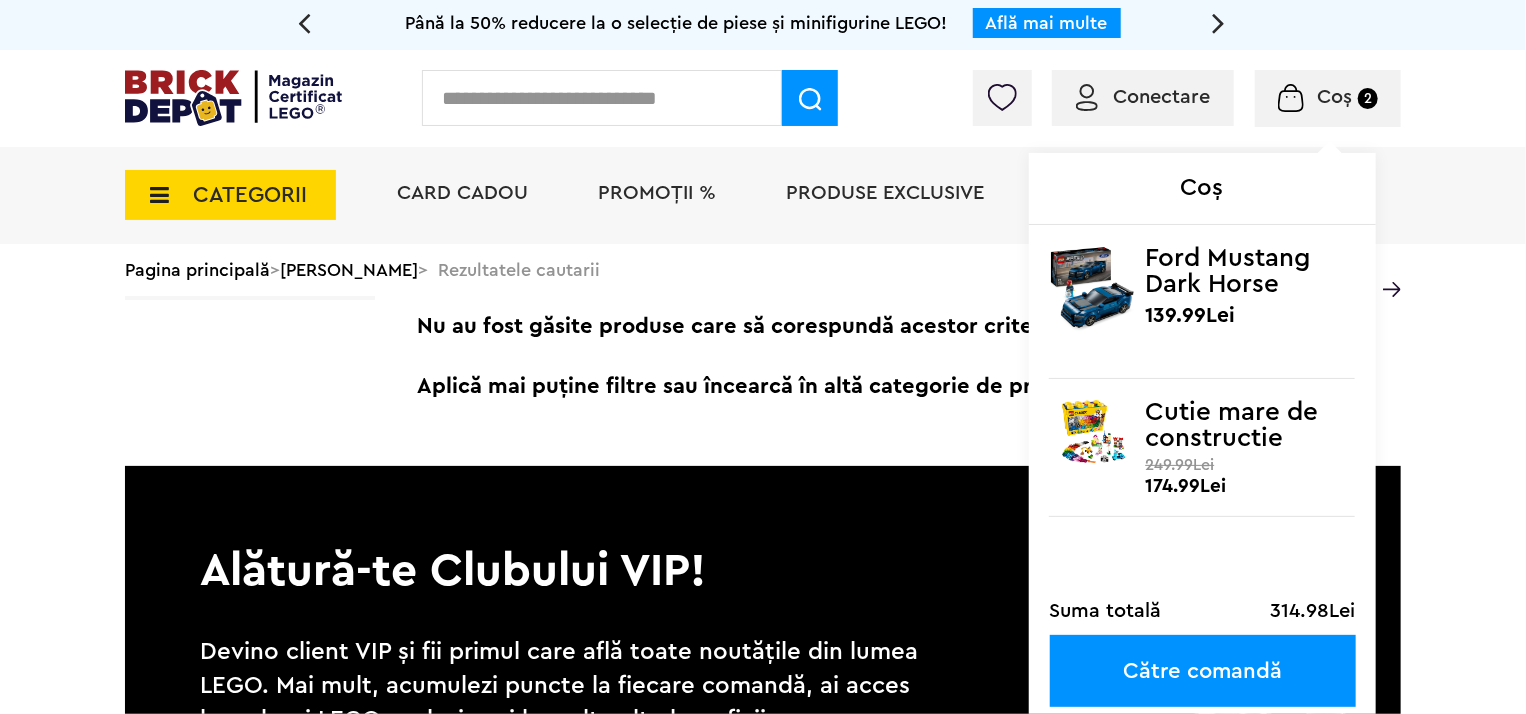 click on "Coș" at bounding box center [1334, 97] 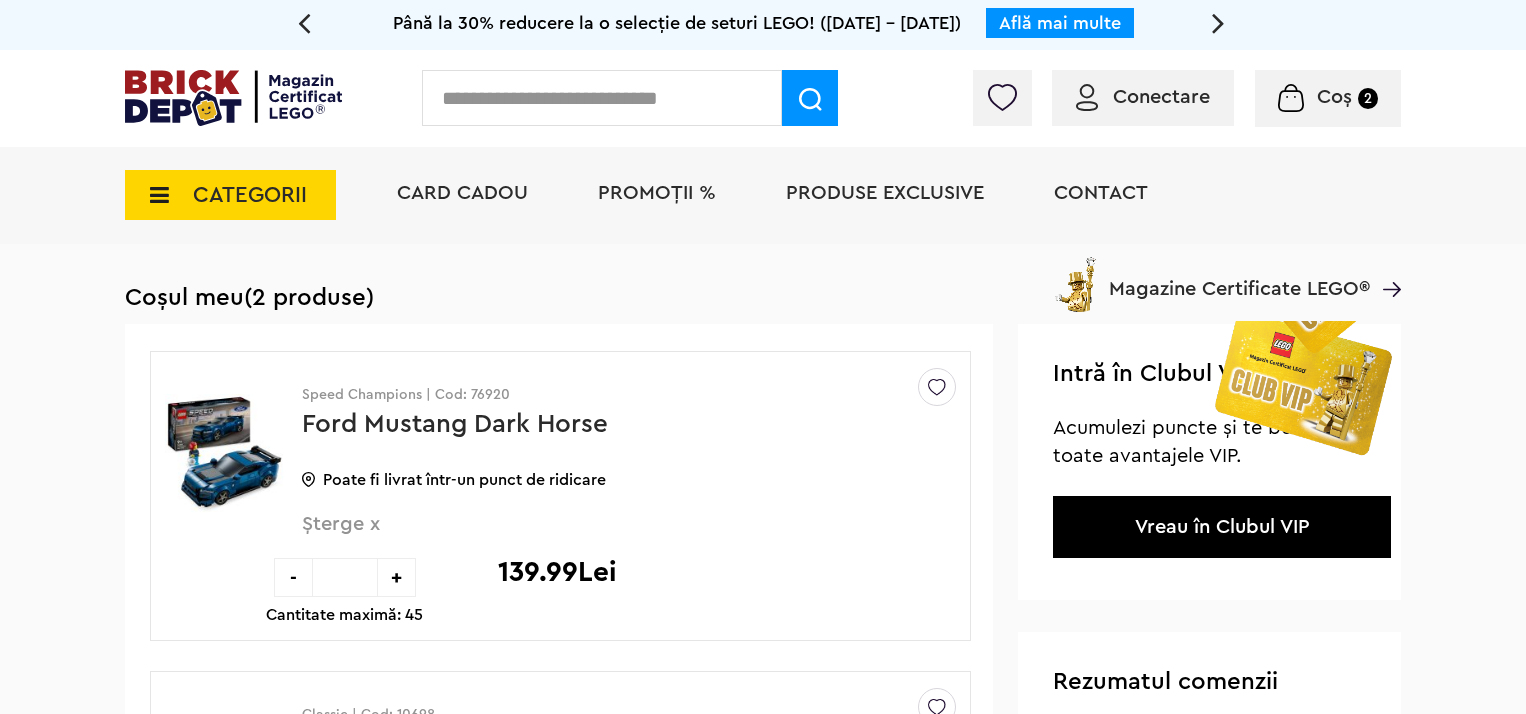 scroll, scrollTop: 0, scrollLeft: 0, axis: both 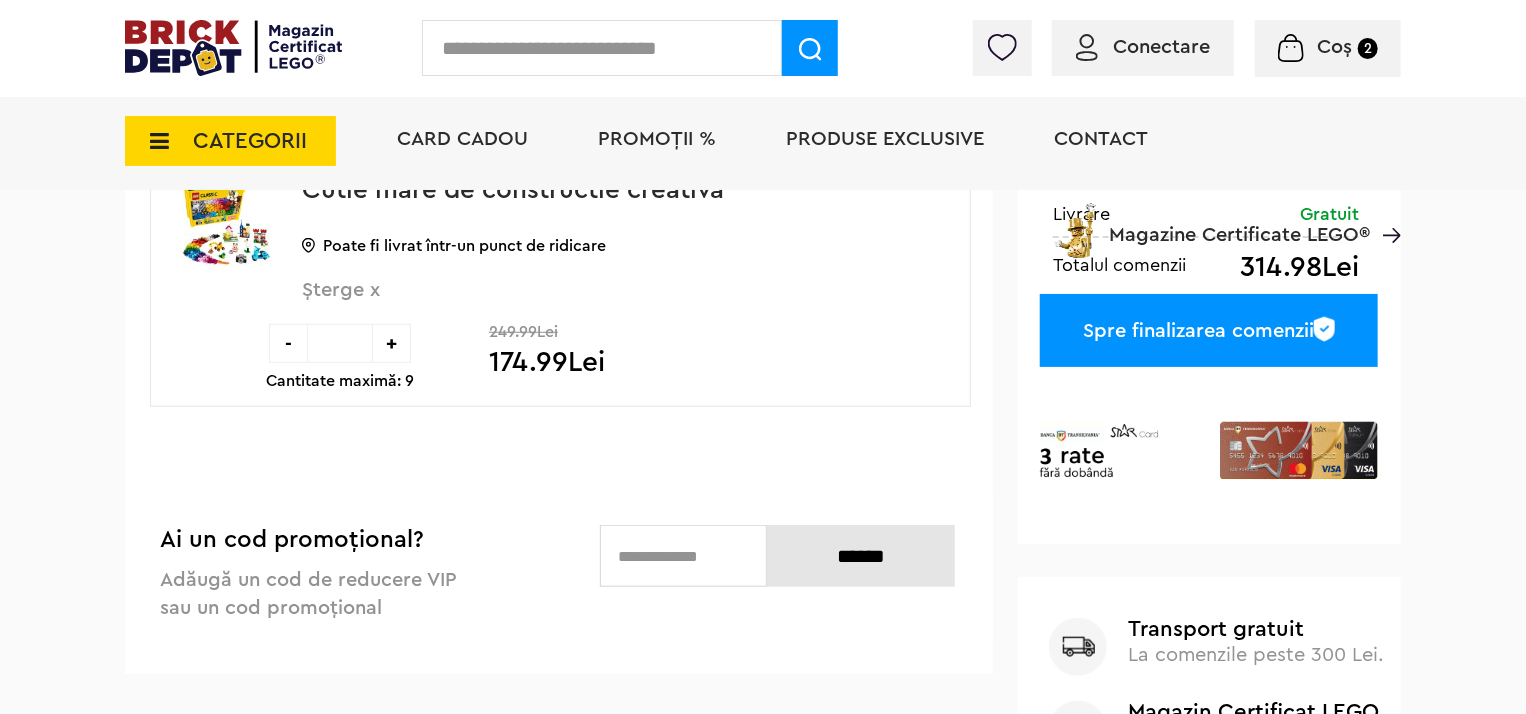 click on "Spre finalizarea comenzii" at bounding box center (1209, 330) 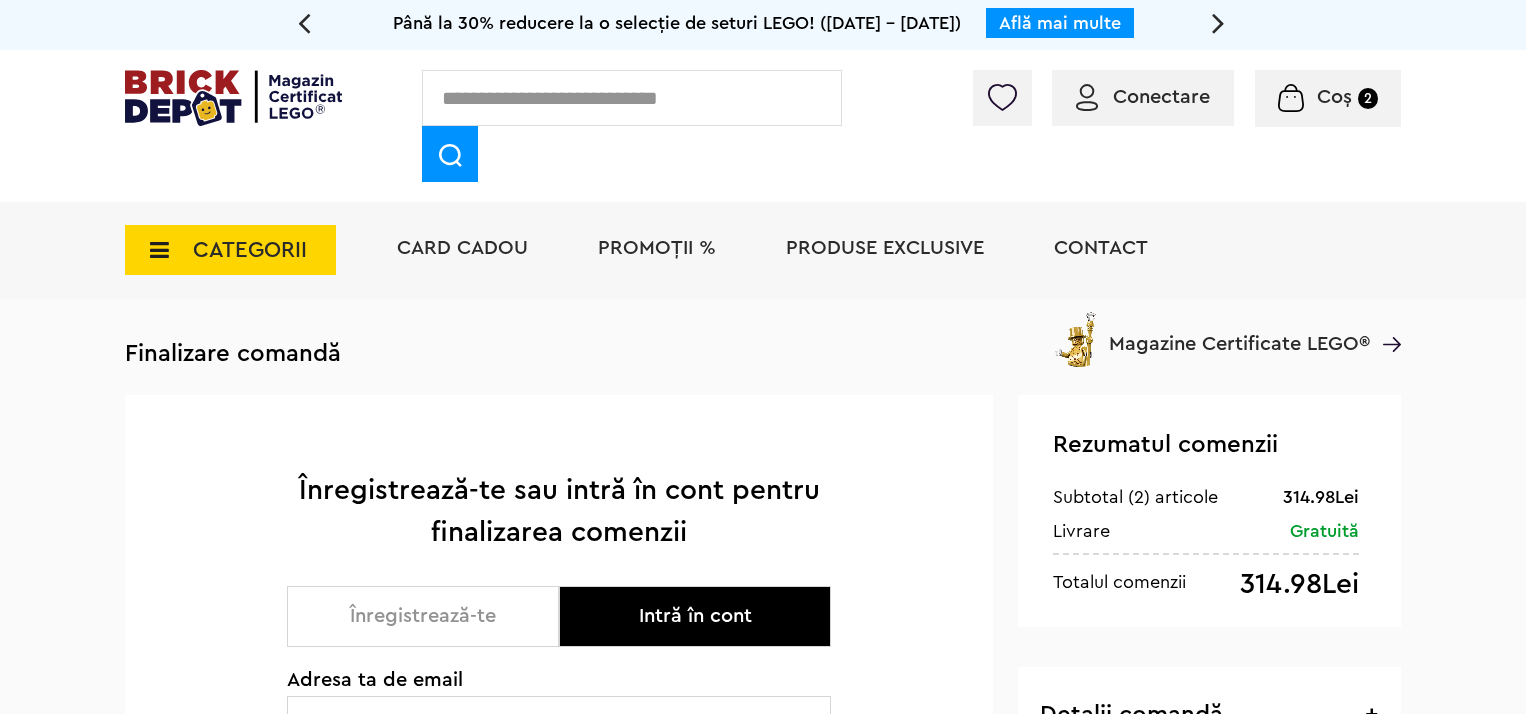 scroll, scrollTop: 0, scrollLeft: 0, axis: both 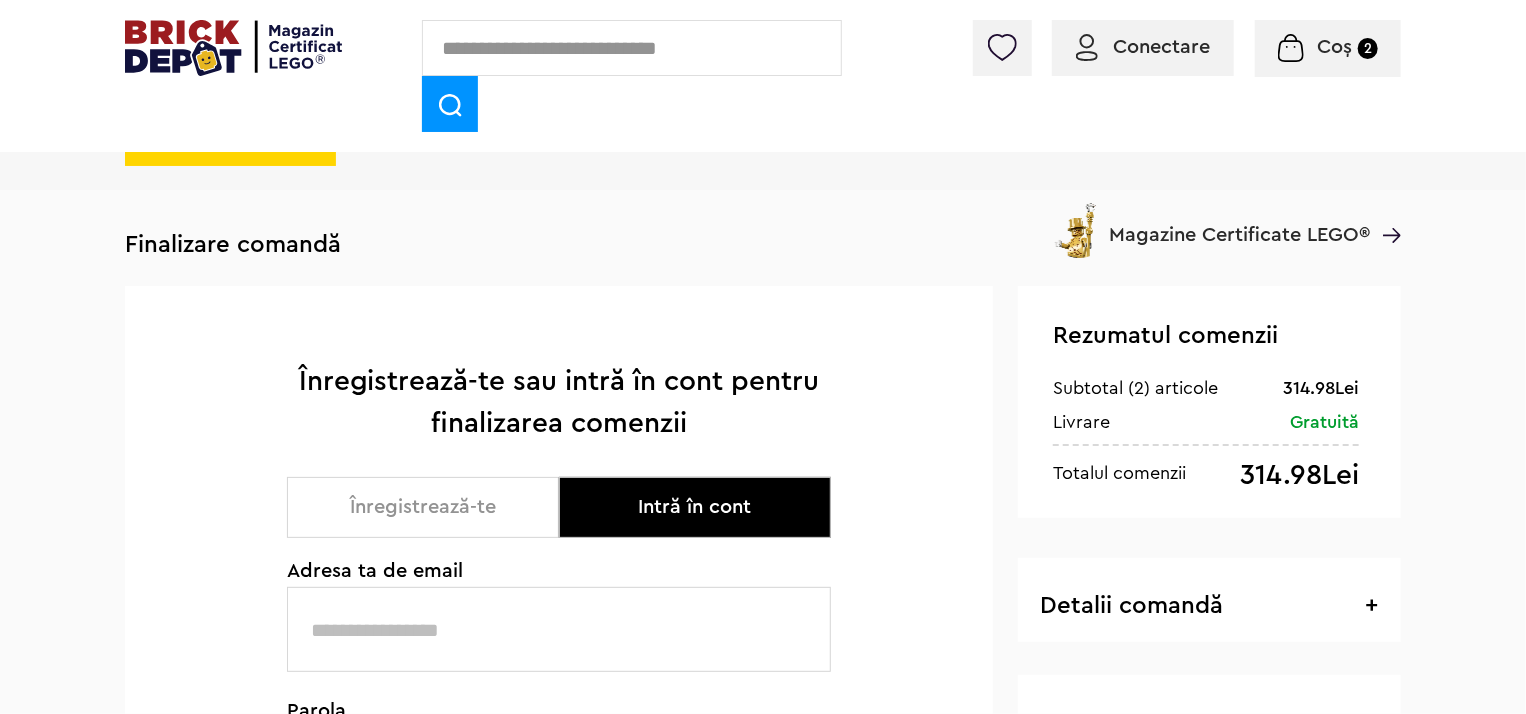type on "**********" 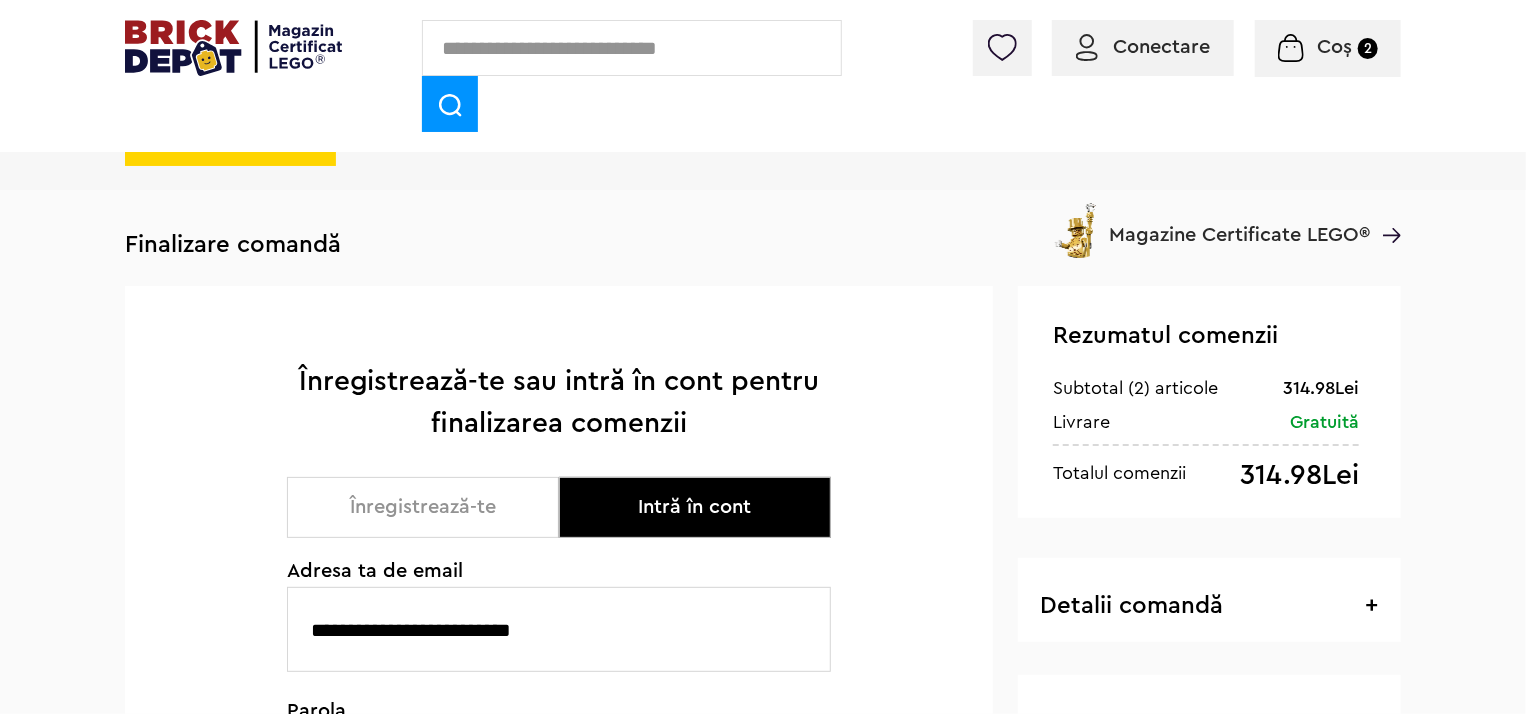 click on "Intră în cont" at bounding box center (695, 507) 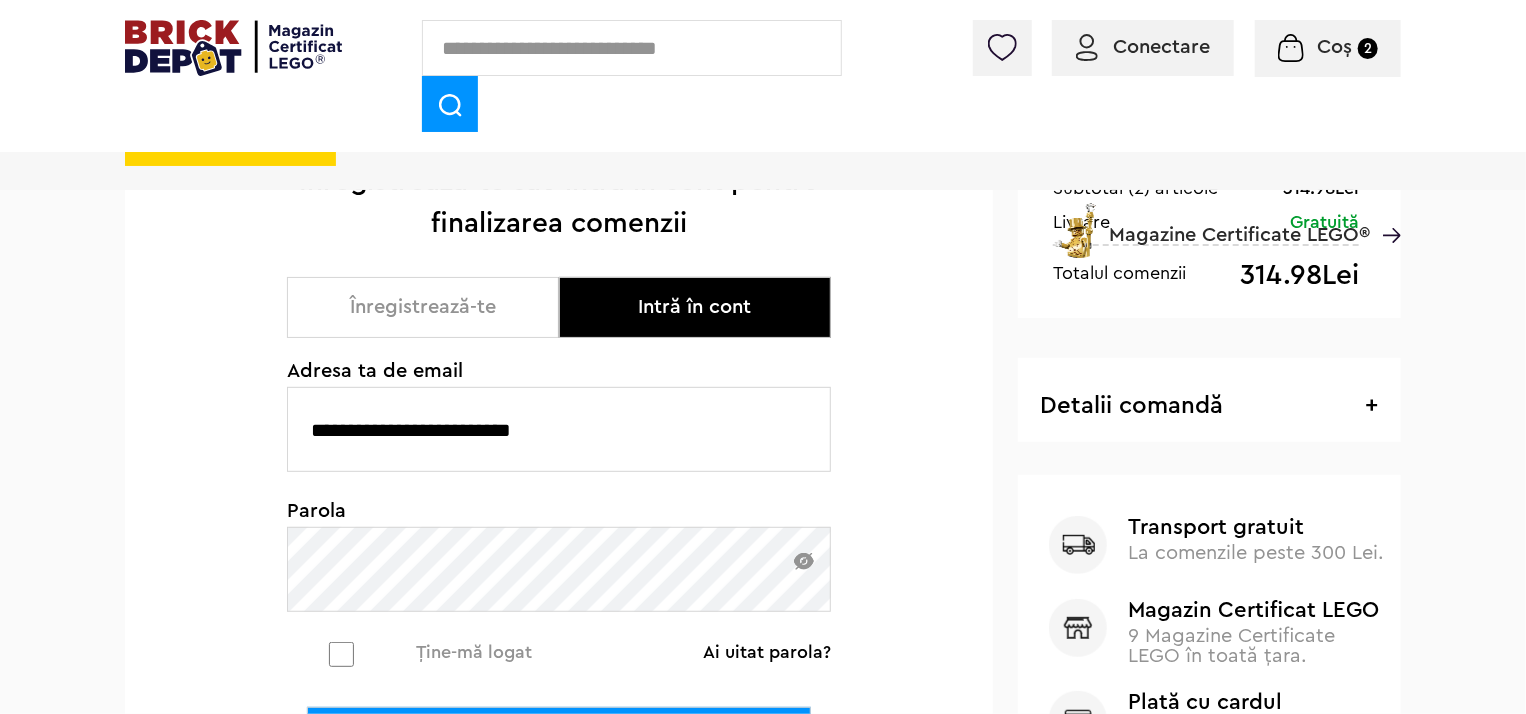 scroll, scrollTop: 500, scrollLeft: 0, axis: vertical 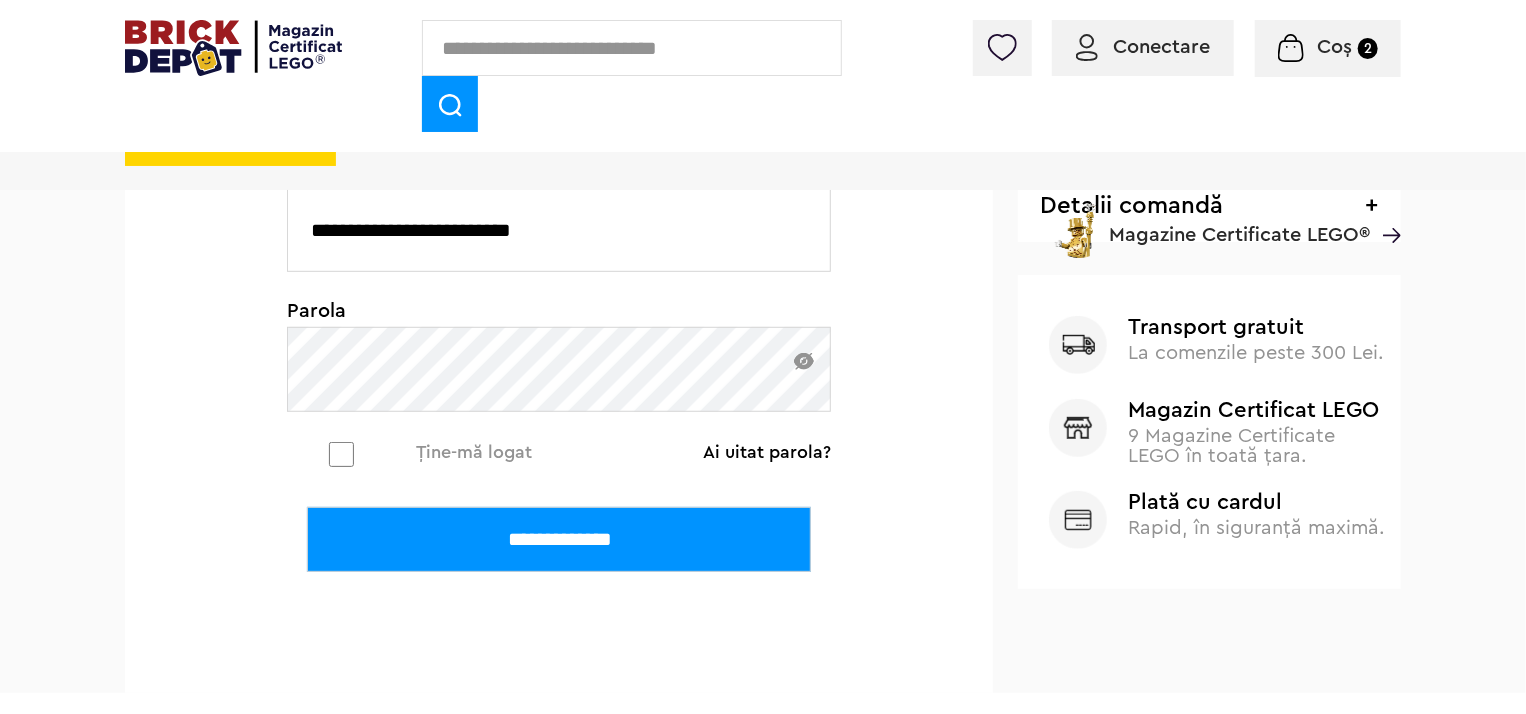click at bounding box center (804, 361) 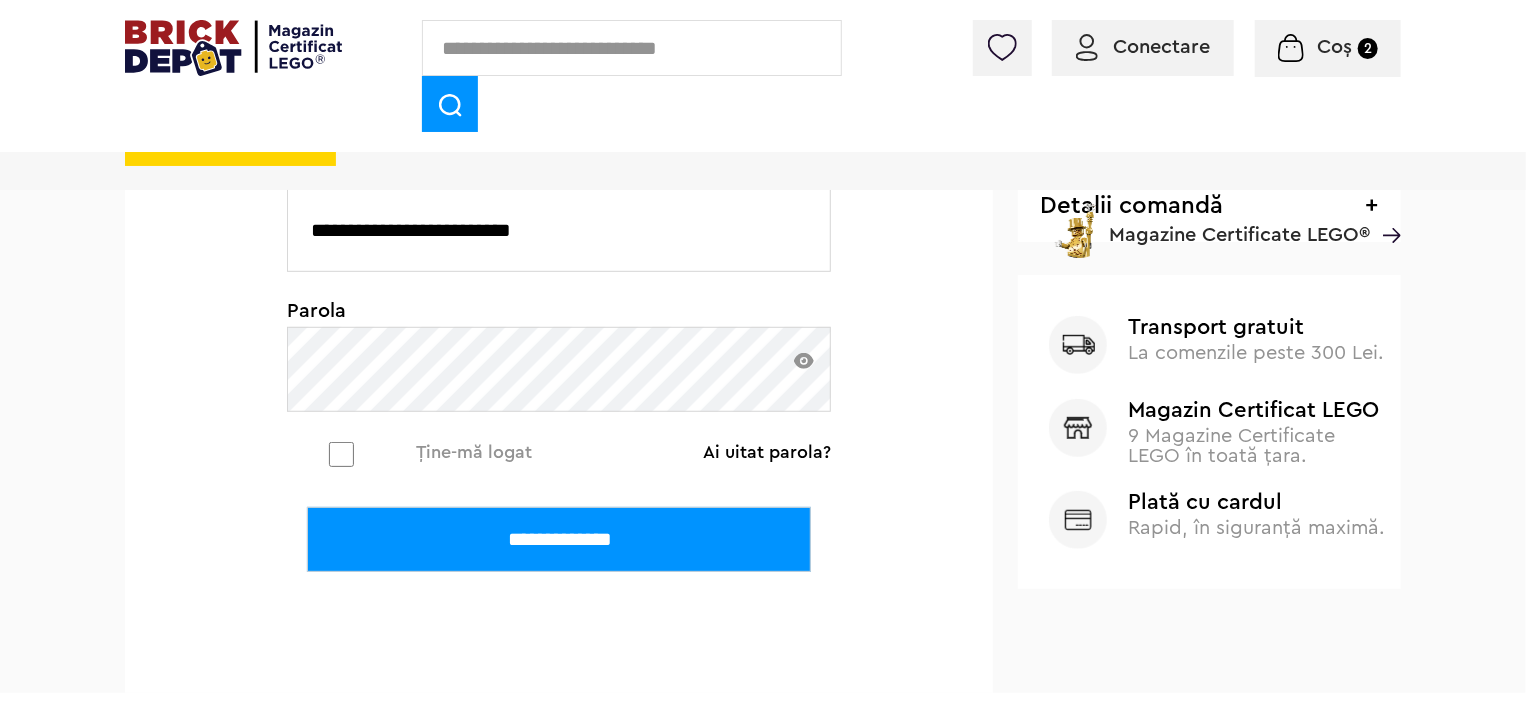 click on "**********" at bounding box center [559, 539] 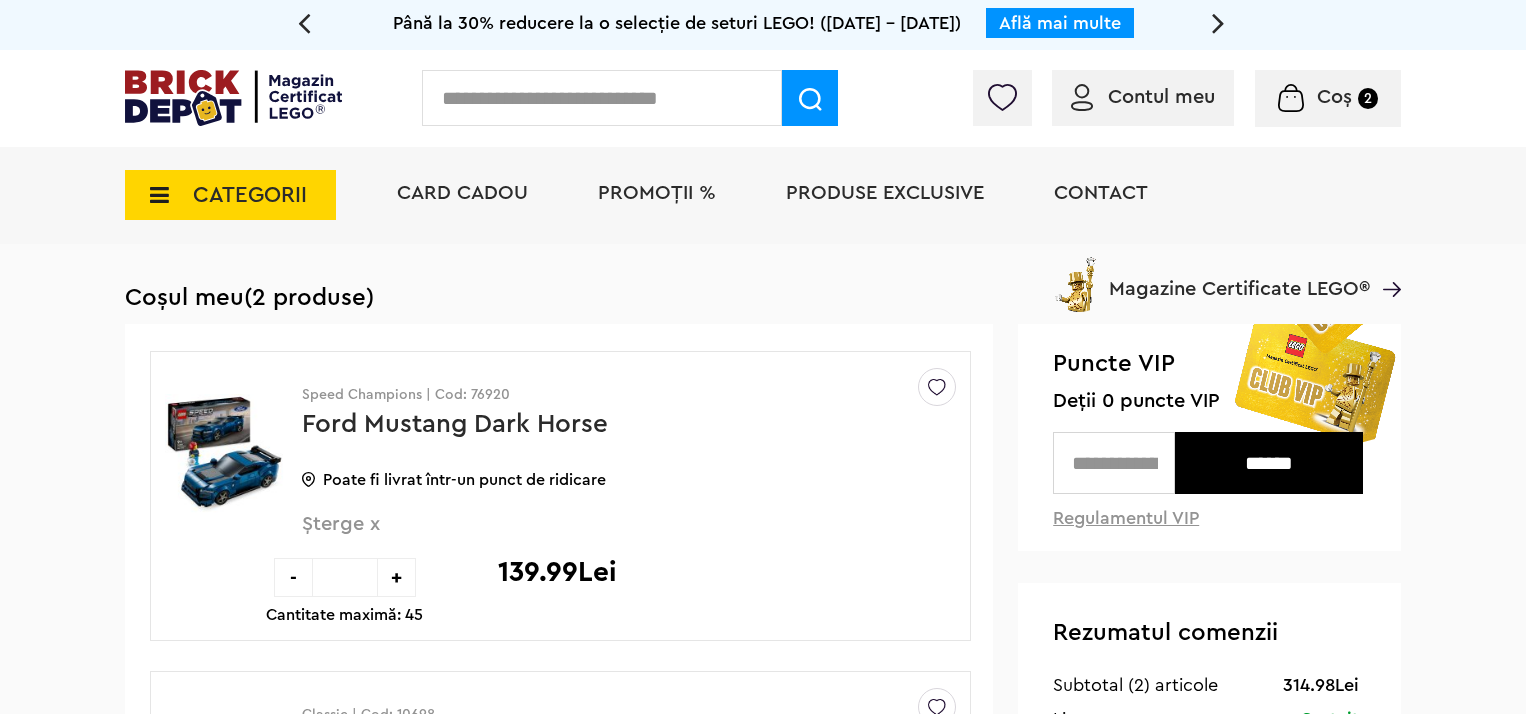 scroll, scrollTop: 0, scrollLeft: 0, axis: both 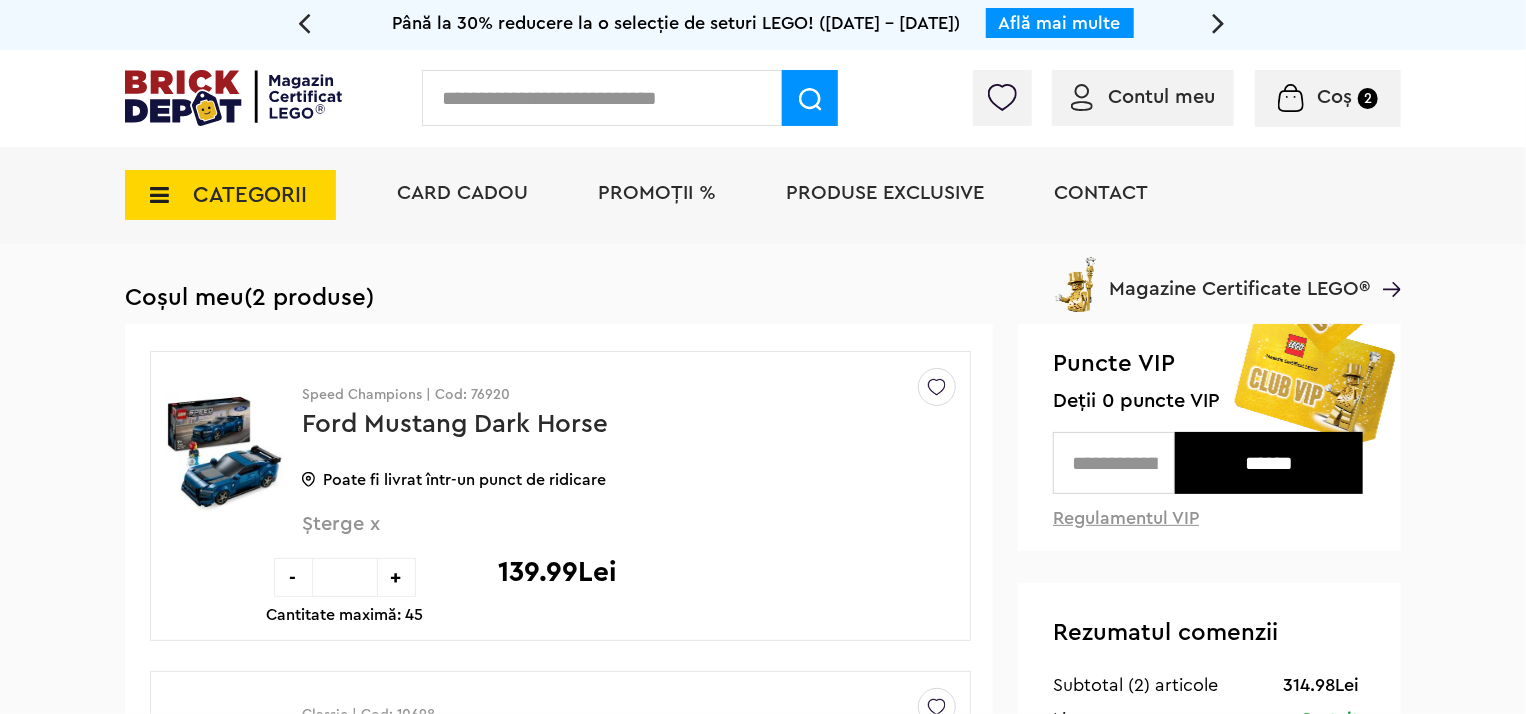 click on "******" at bounding box center (1269, 463) 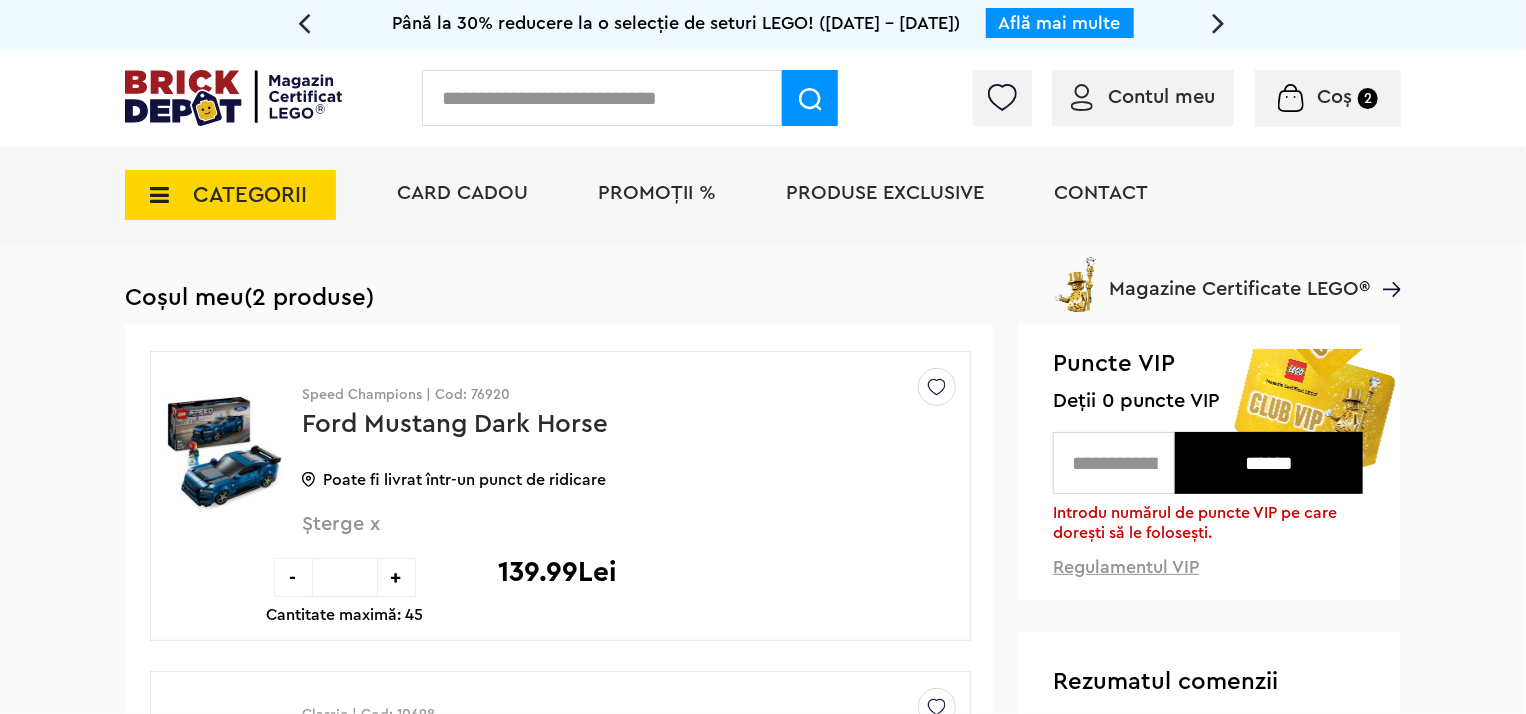 click at bounding box center (1114, 463) 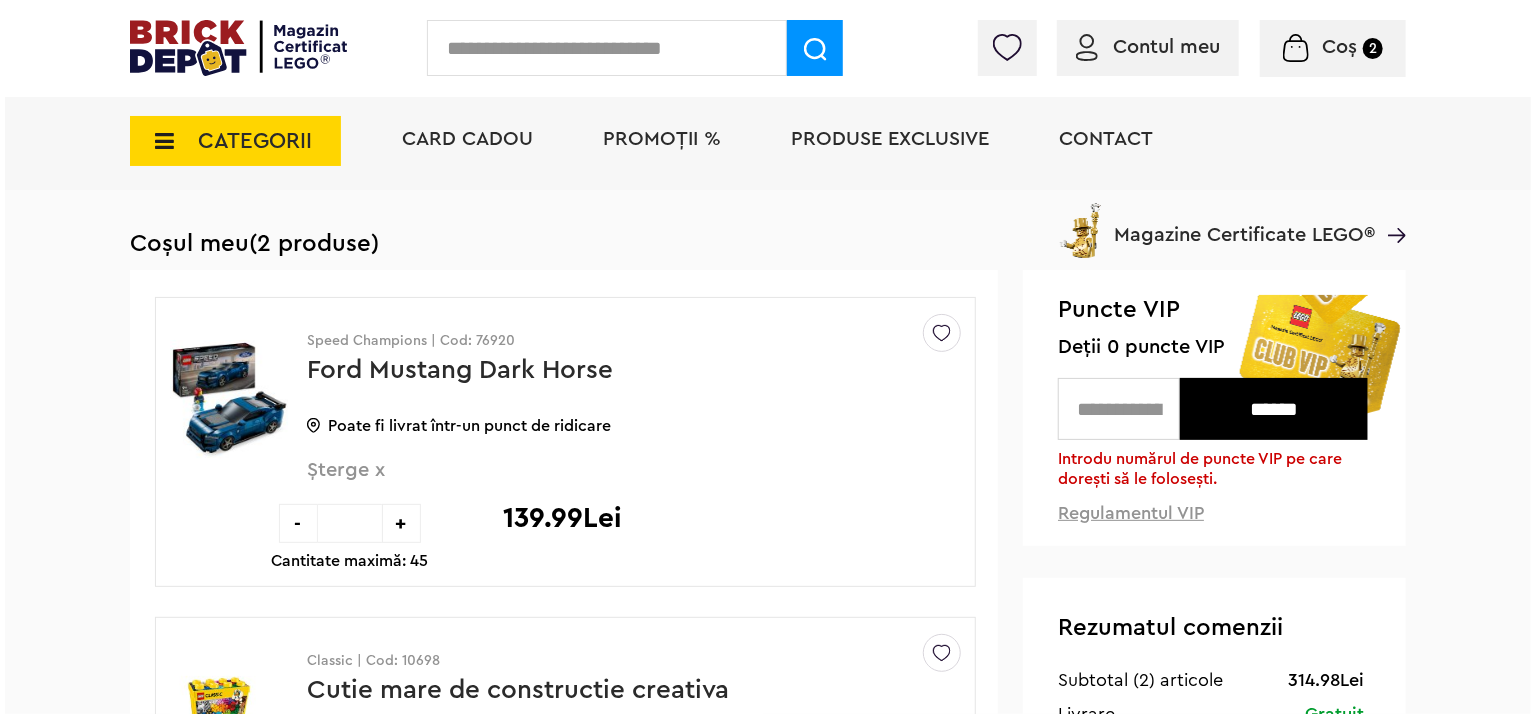 scroll, scrollTop: 0, scrollLeft: 0, axis: both 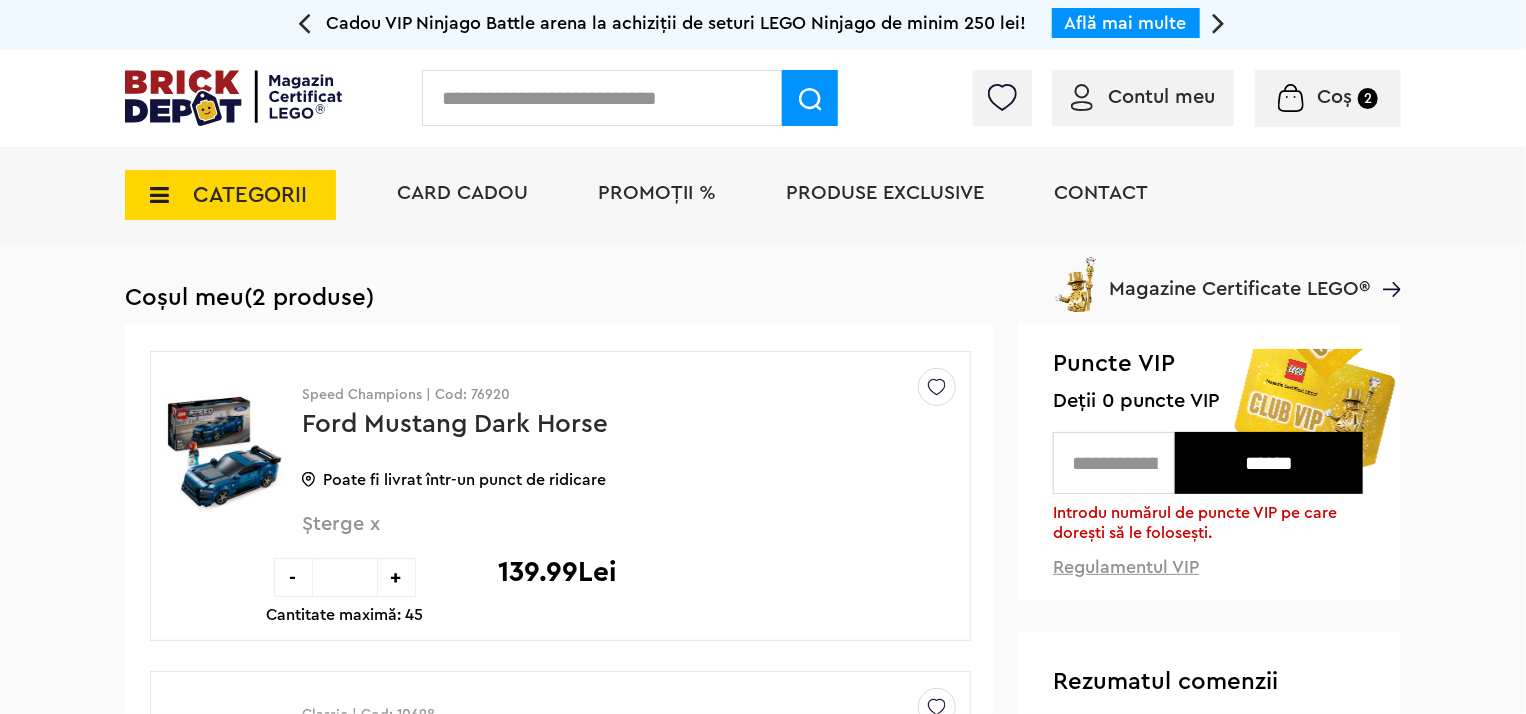 click on "CATEGORII" at bounding box center (250, 195) 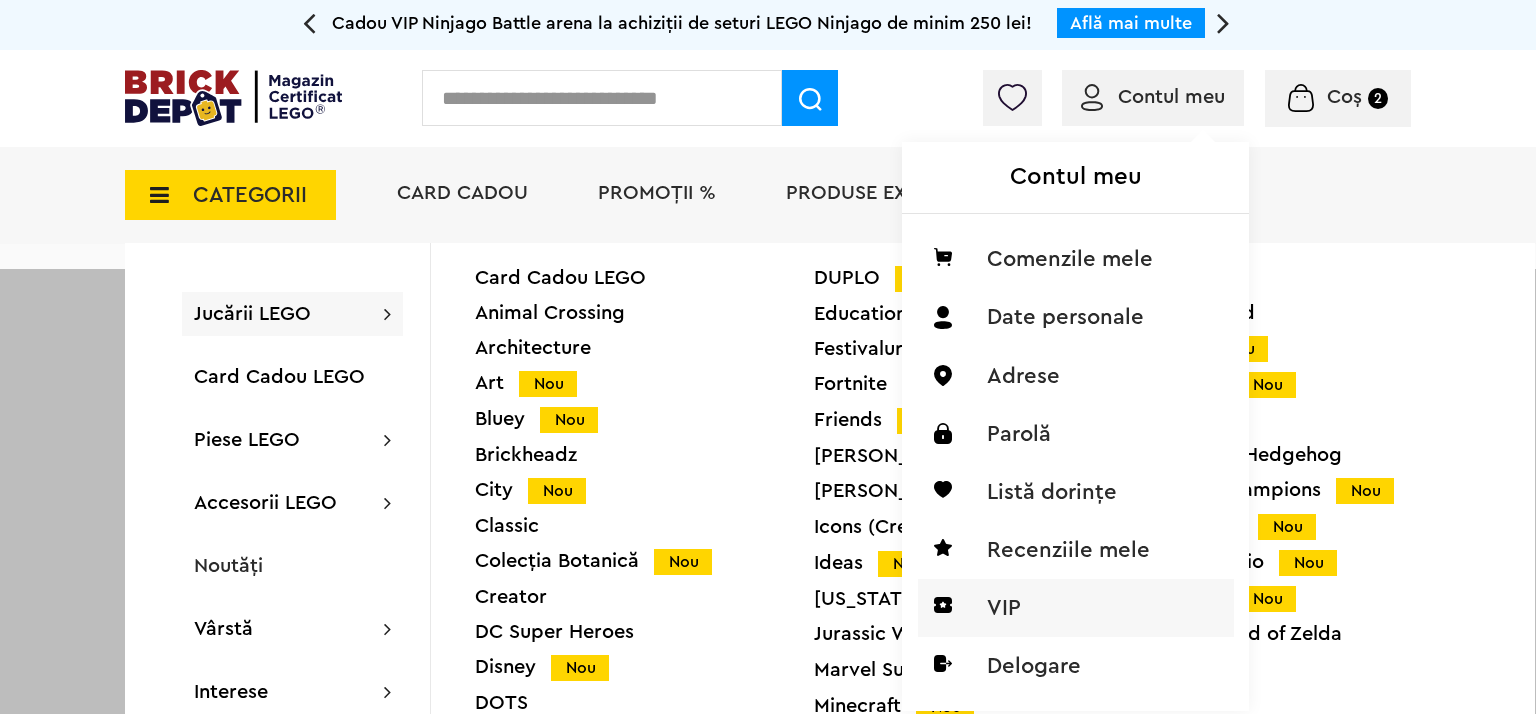 click on "VIP" at bounding box center [1076, 608] 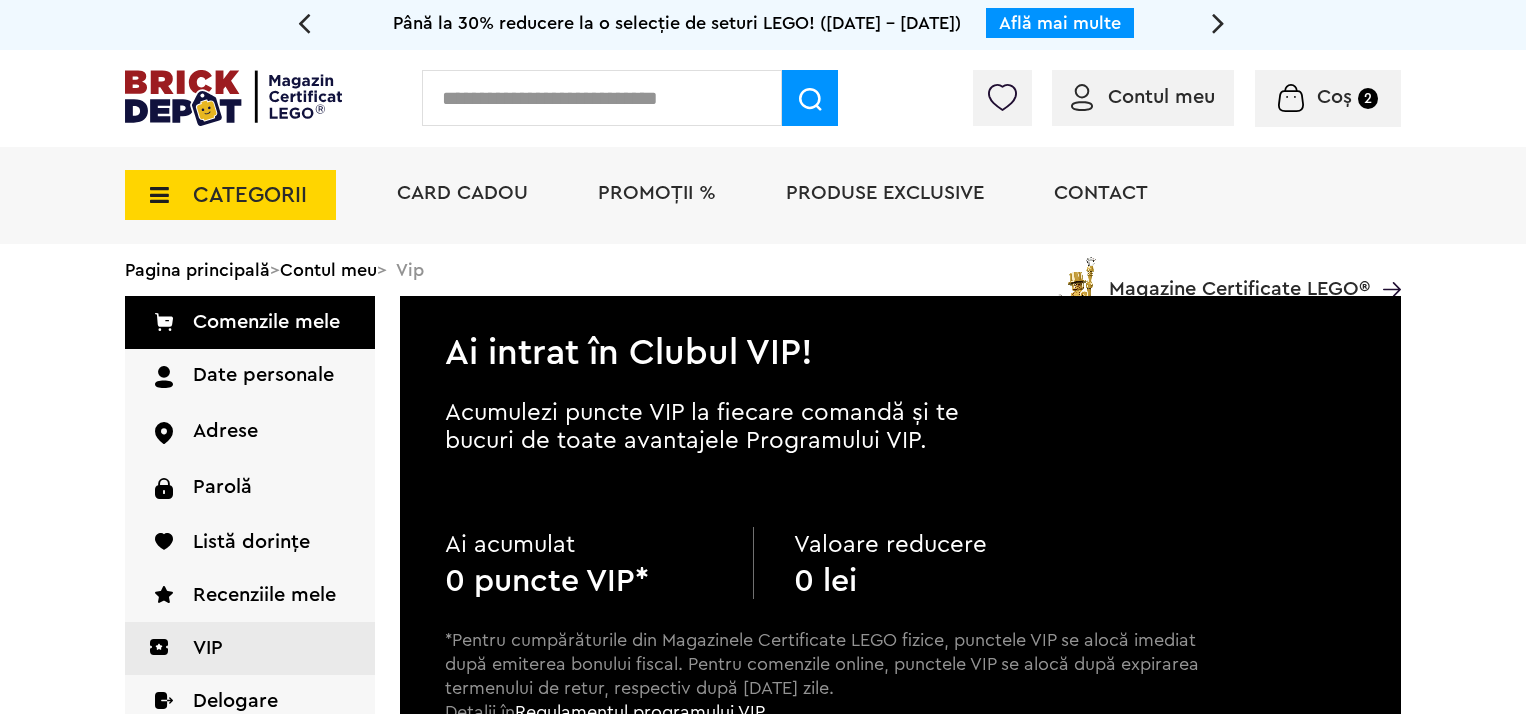 scroll, scrollTop: 0, scrollLeft: 0, axis: both 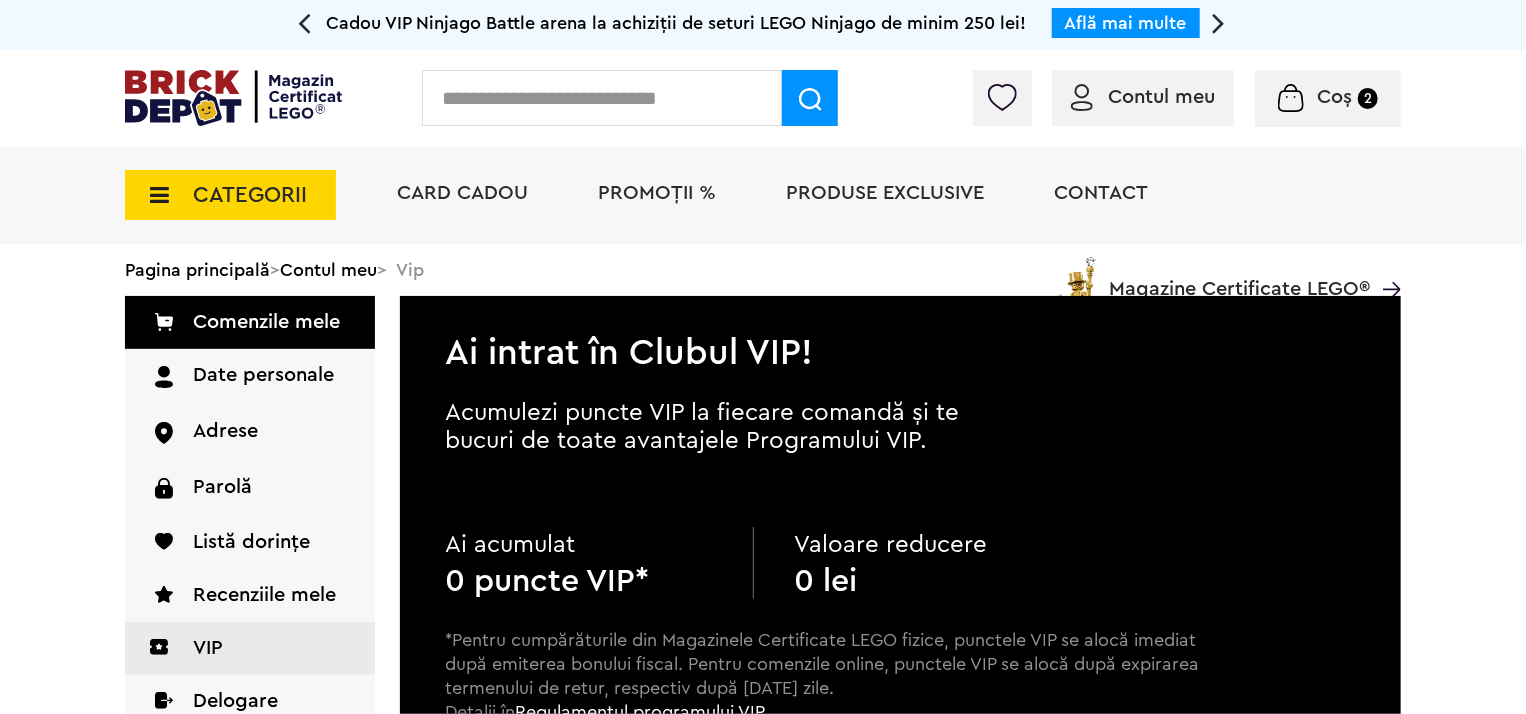 click on "Comenzile mele" at bounding box center [250, 322] 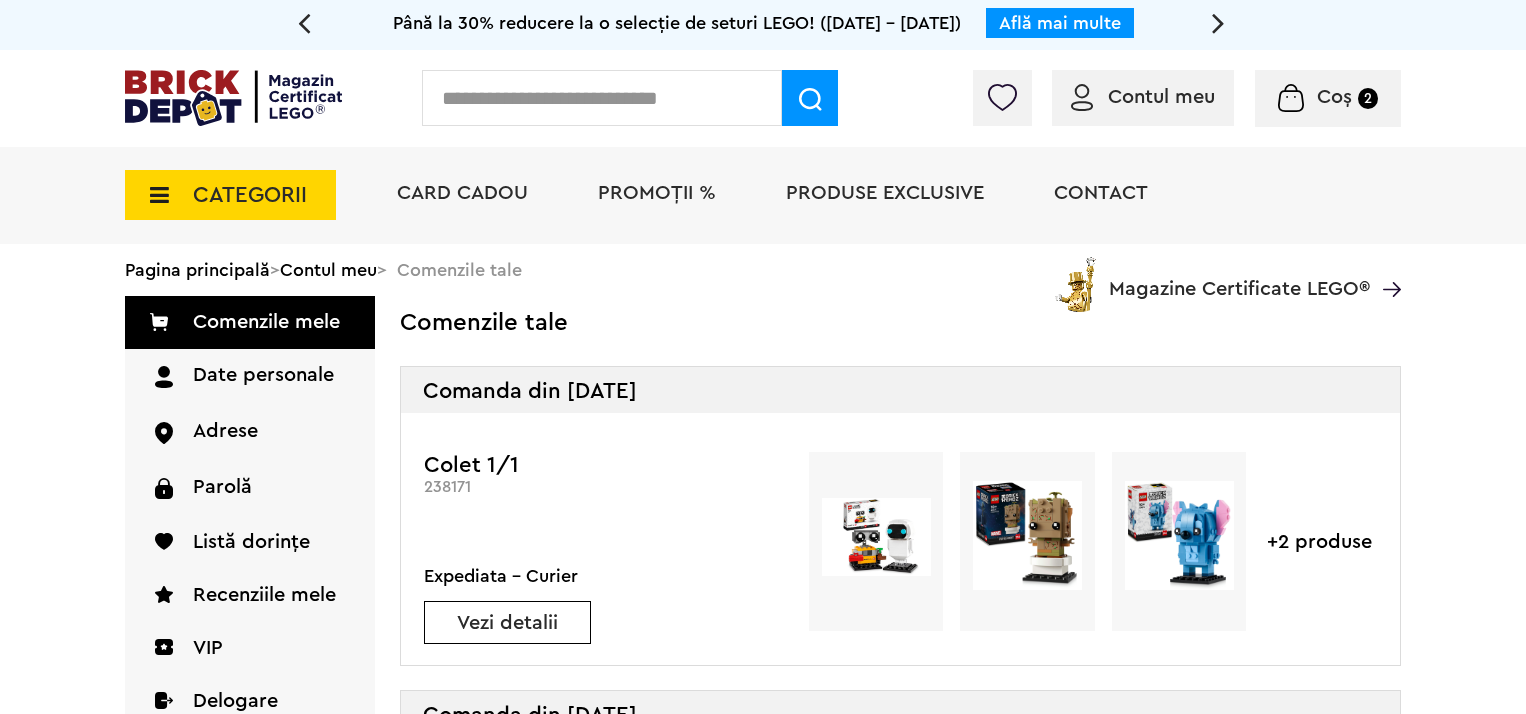 scroll, scrollTop: 0, scrollLeft: 0, axis: both 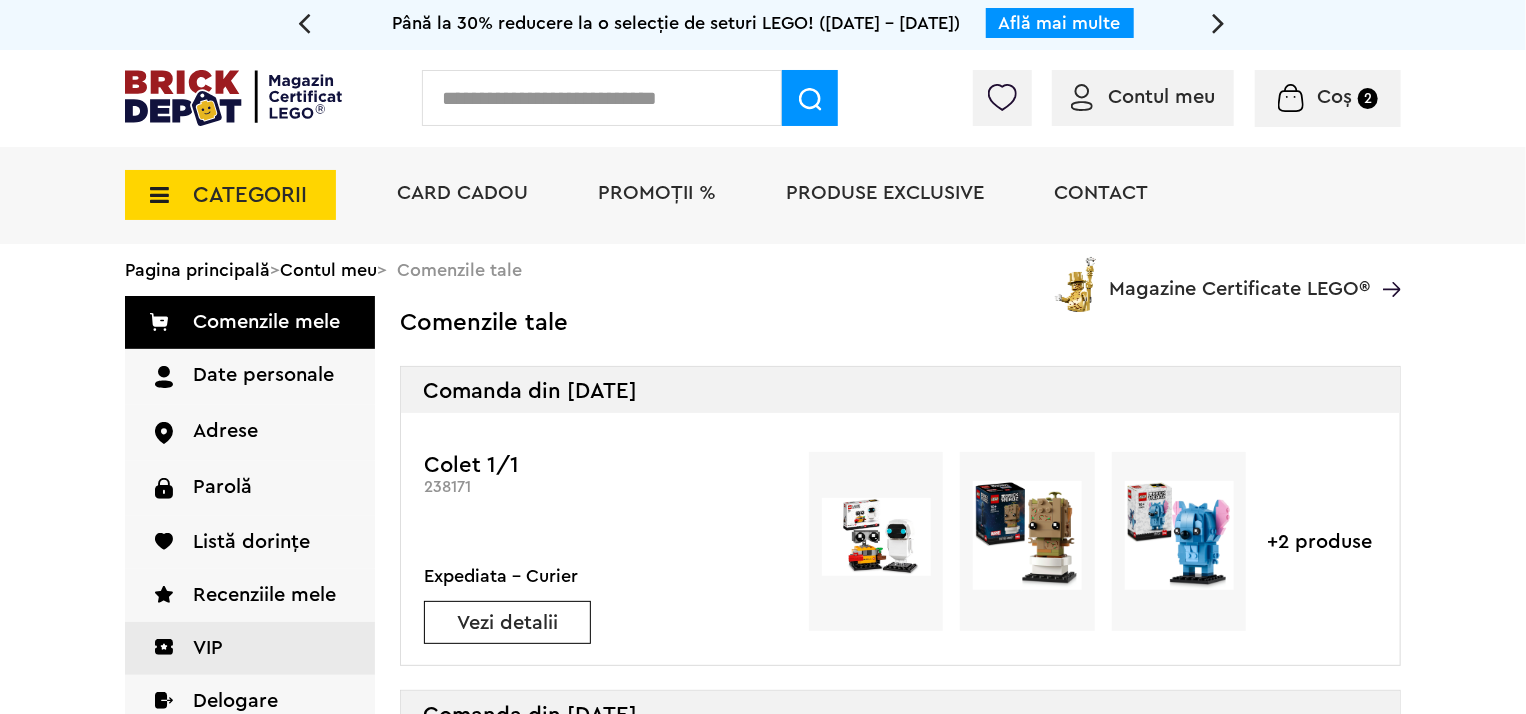 click on "VIP" at bounding box center (250, 648) 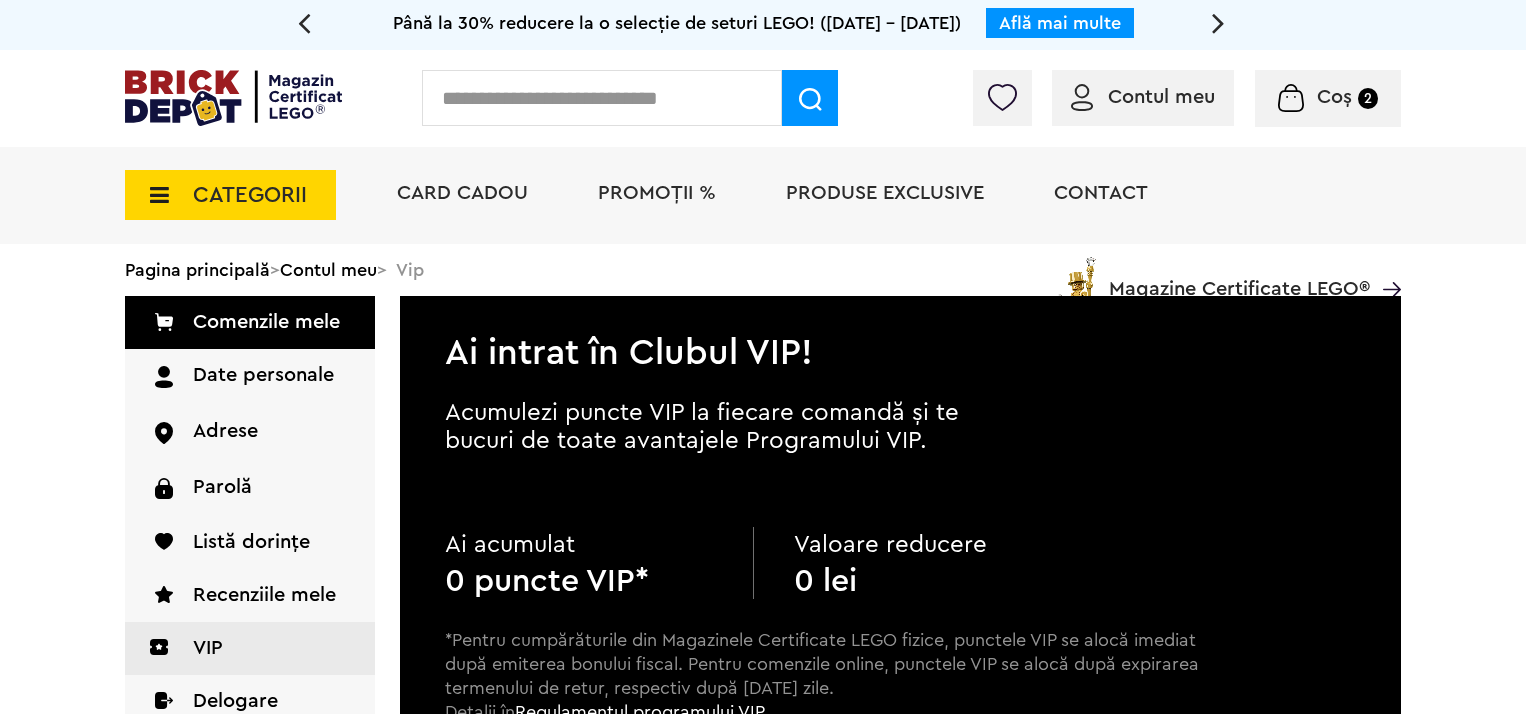 scroll, scrollTop: 0, scrollLeft: 0, axis: both 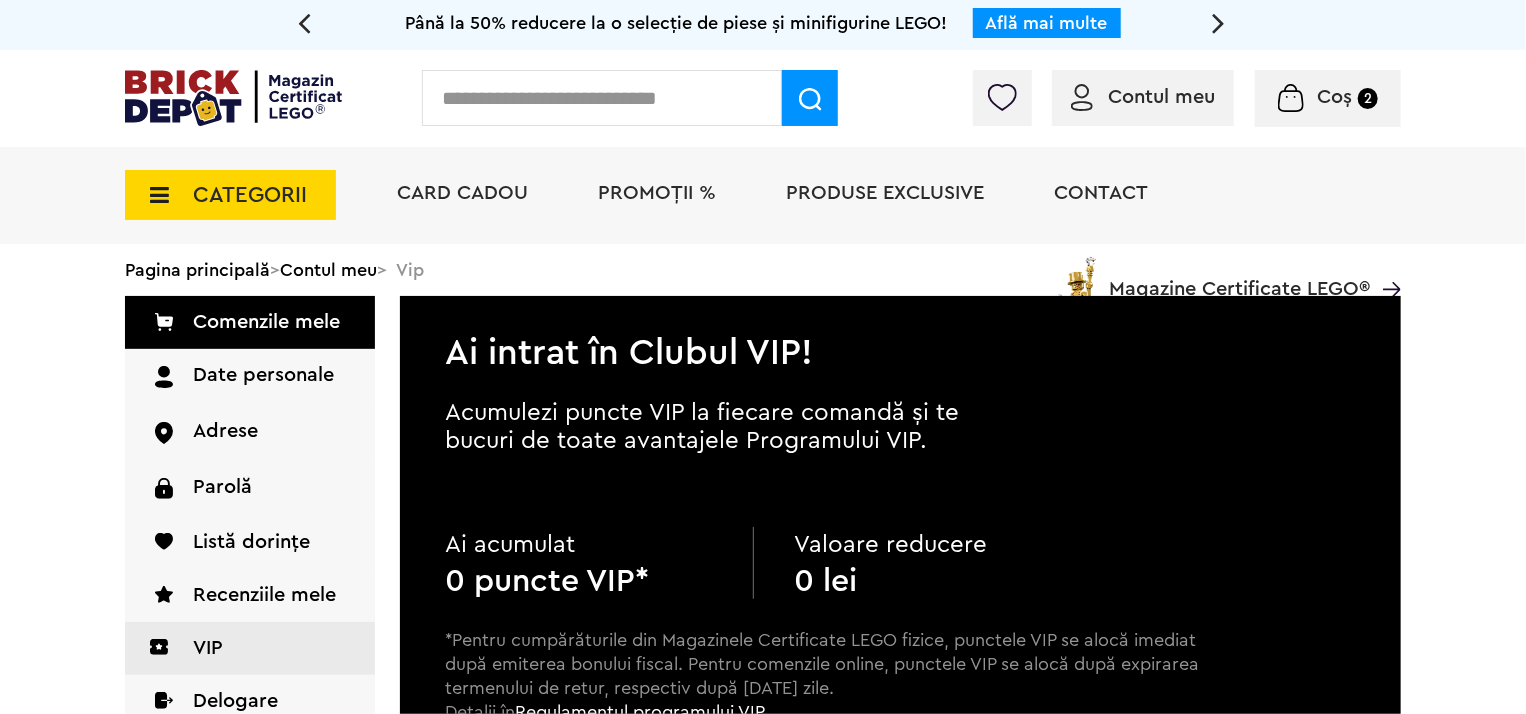click on "Card Cadou    PROMOȚII %    Produse exclusive    Contact    Magazine Certificate LEGO®" at bounding box center [889, 229] 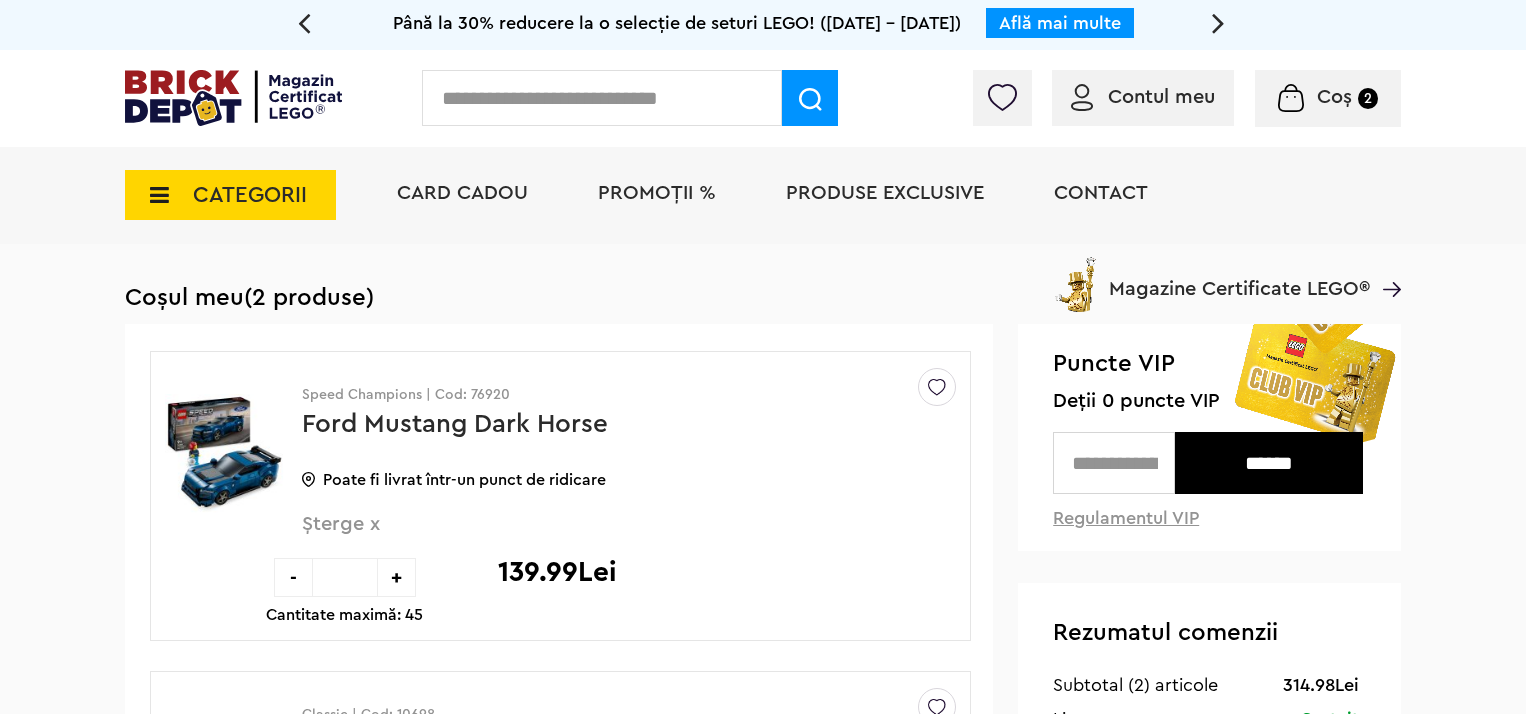 scroll, scrollTop: 0, scrollLeft: 0, axis: both 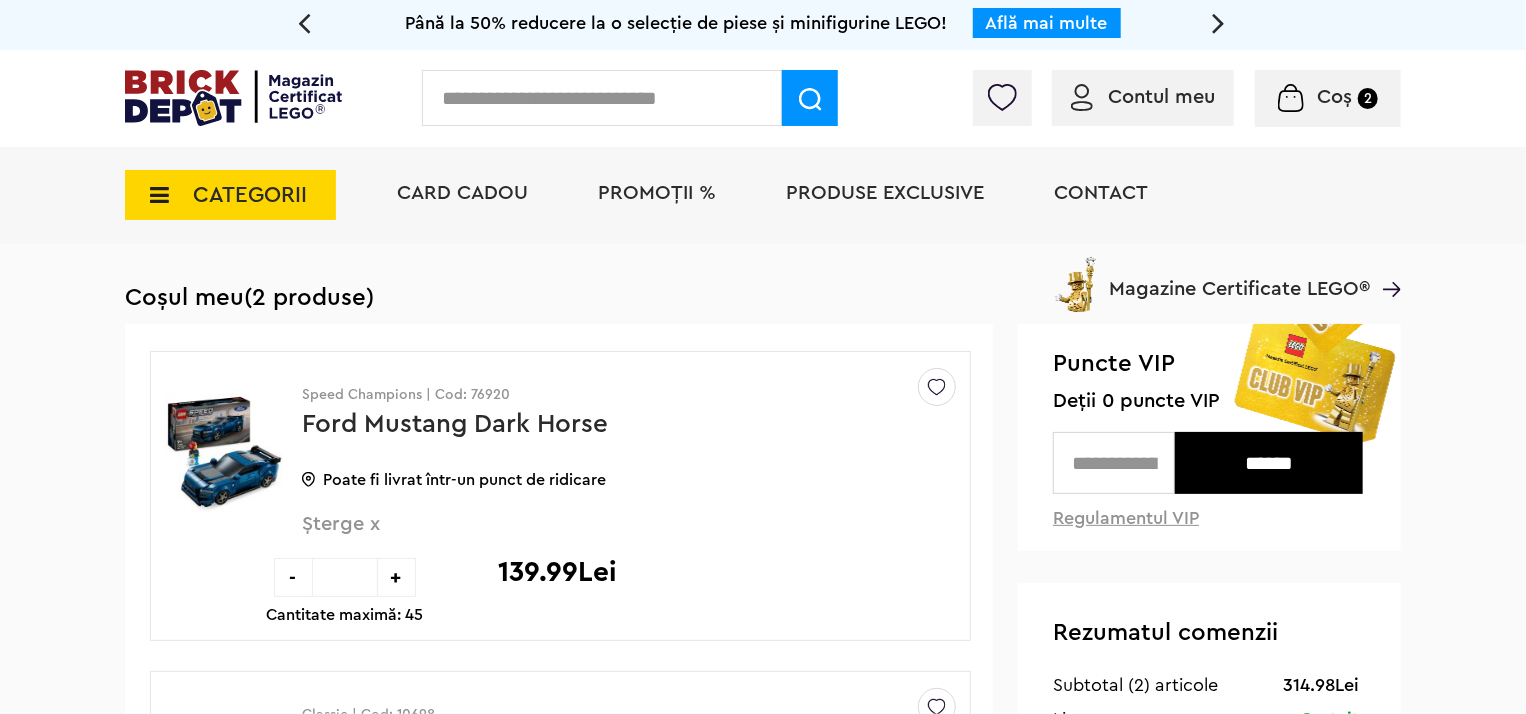 click on "Card Cadou" at bounding box center [462, 193] 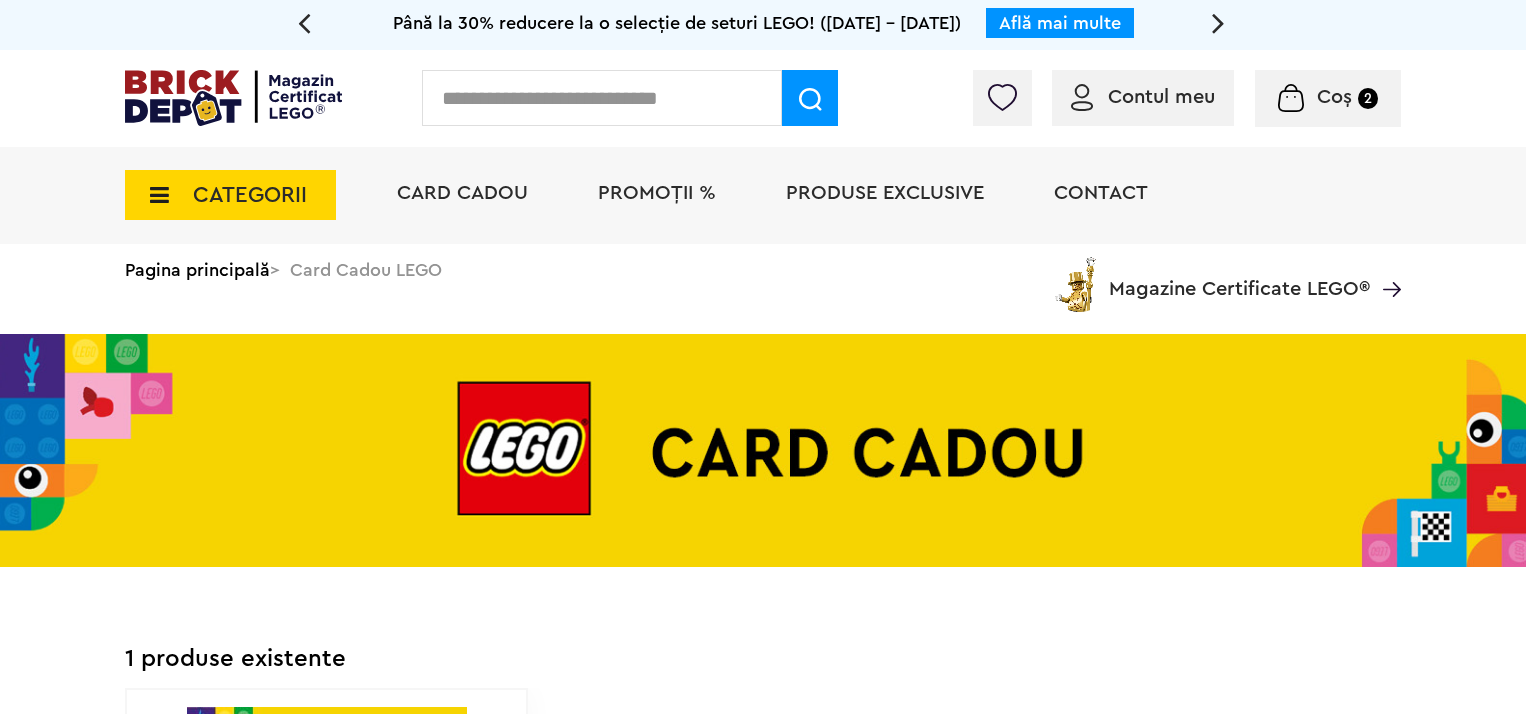 scroll, scrollTop: 0, scrollLeft: 0, axis: both 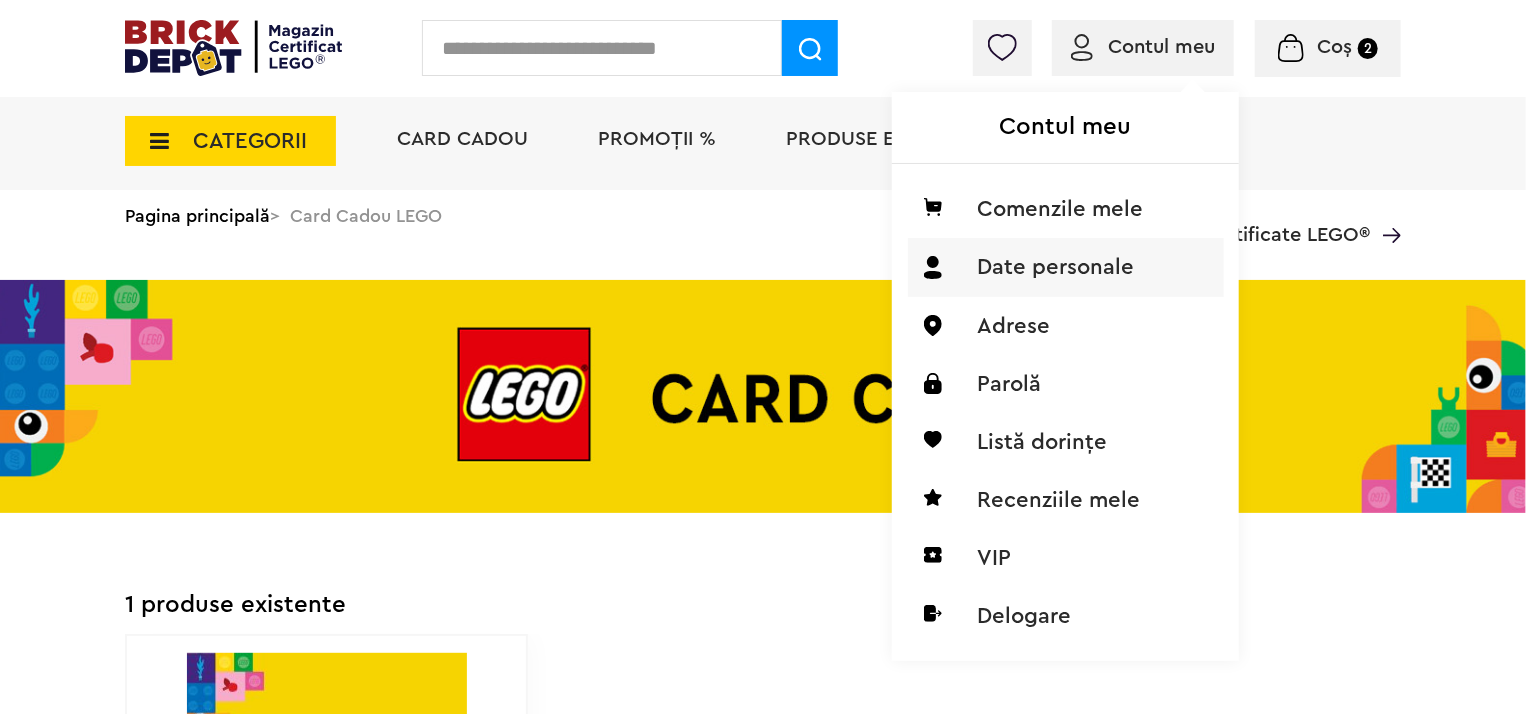 click on "Date personale" at bounding box center [1066, 267] 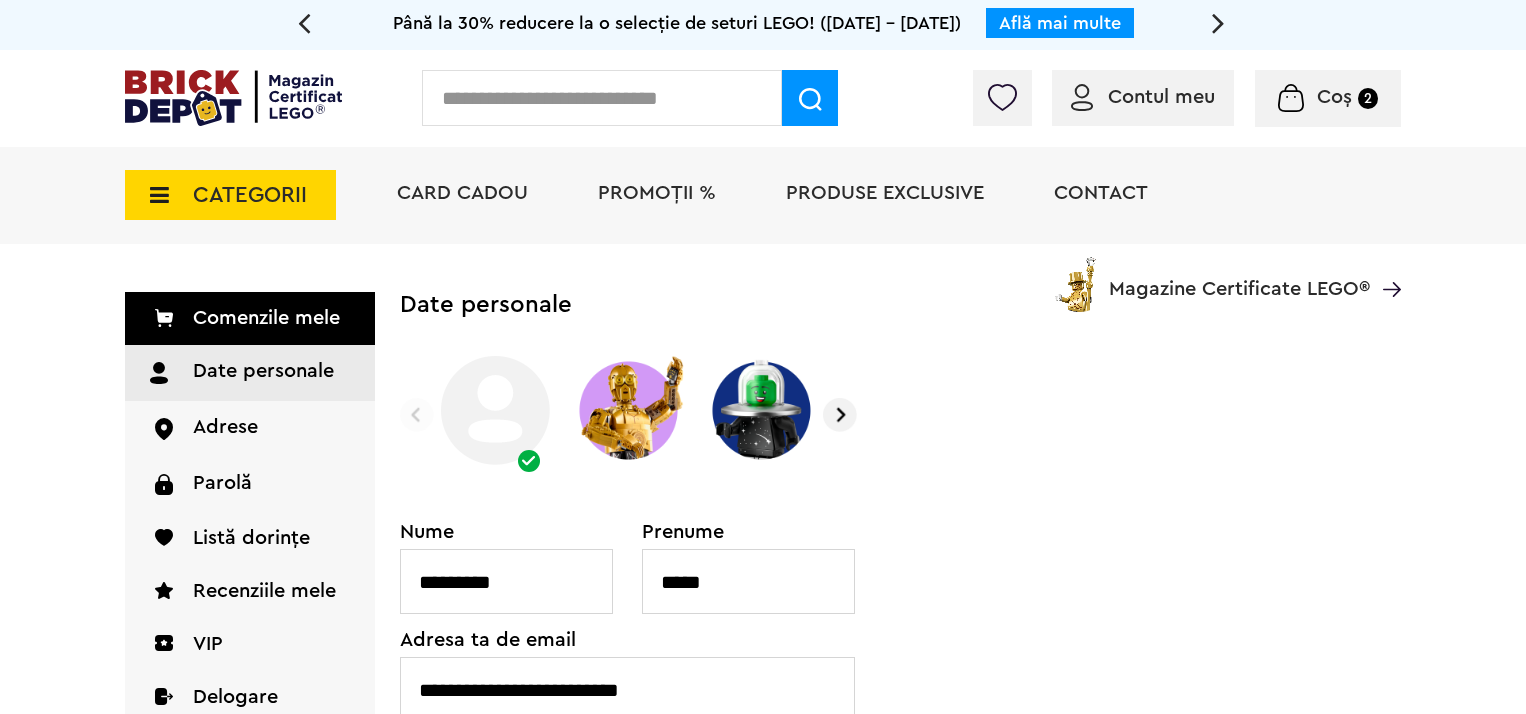 scroll, scrollTop: 0, scrollLeft: 0, axis: both 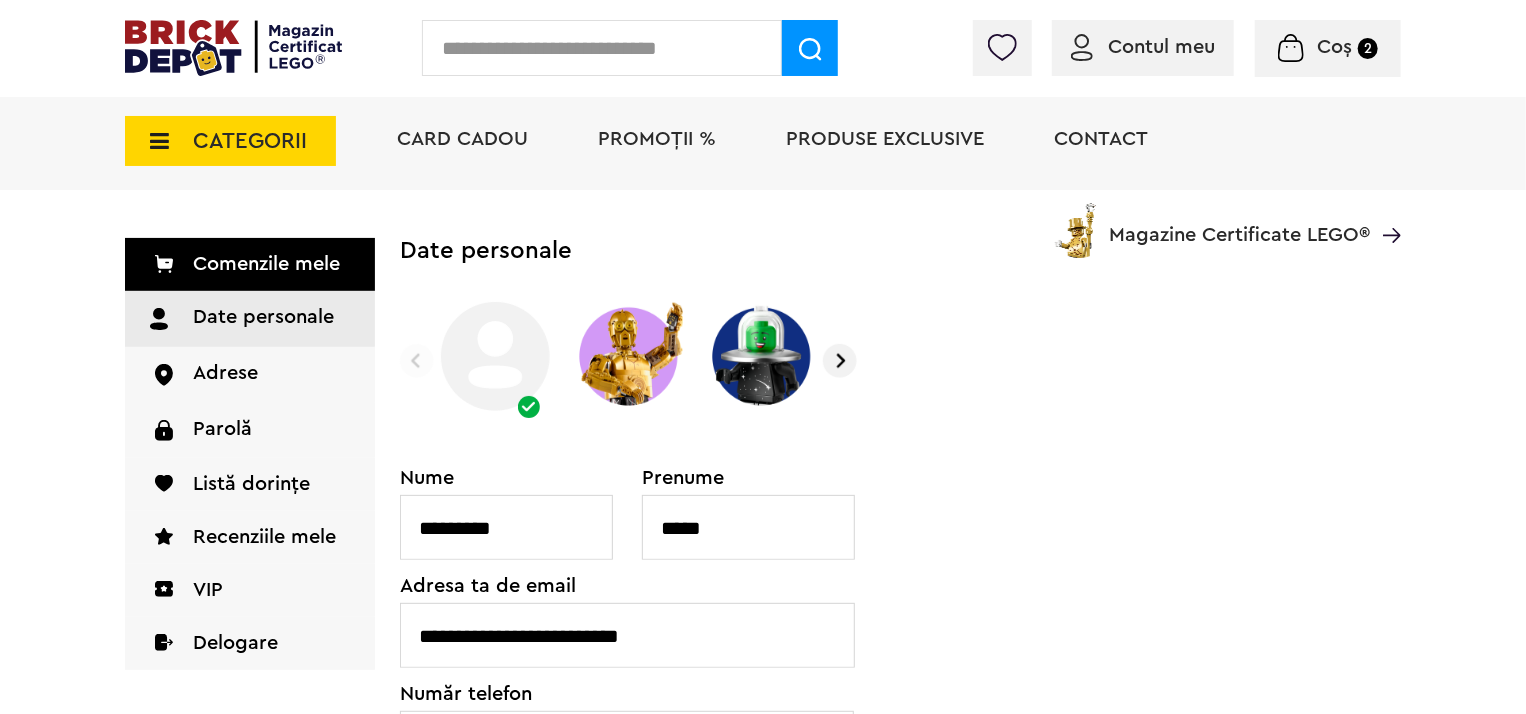 click on "PROMOȚII %" at bounding box center (657, 139) 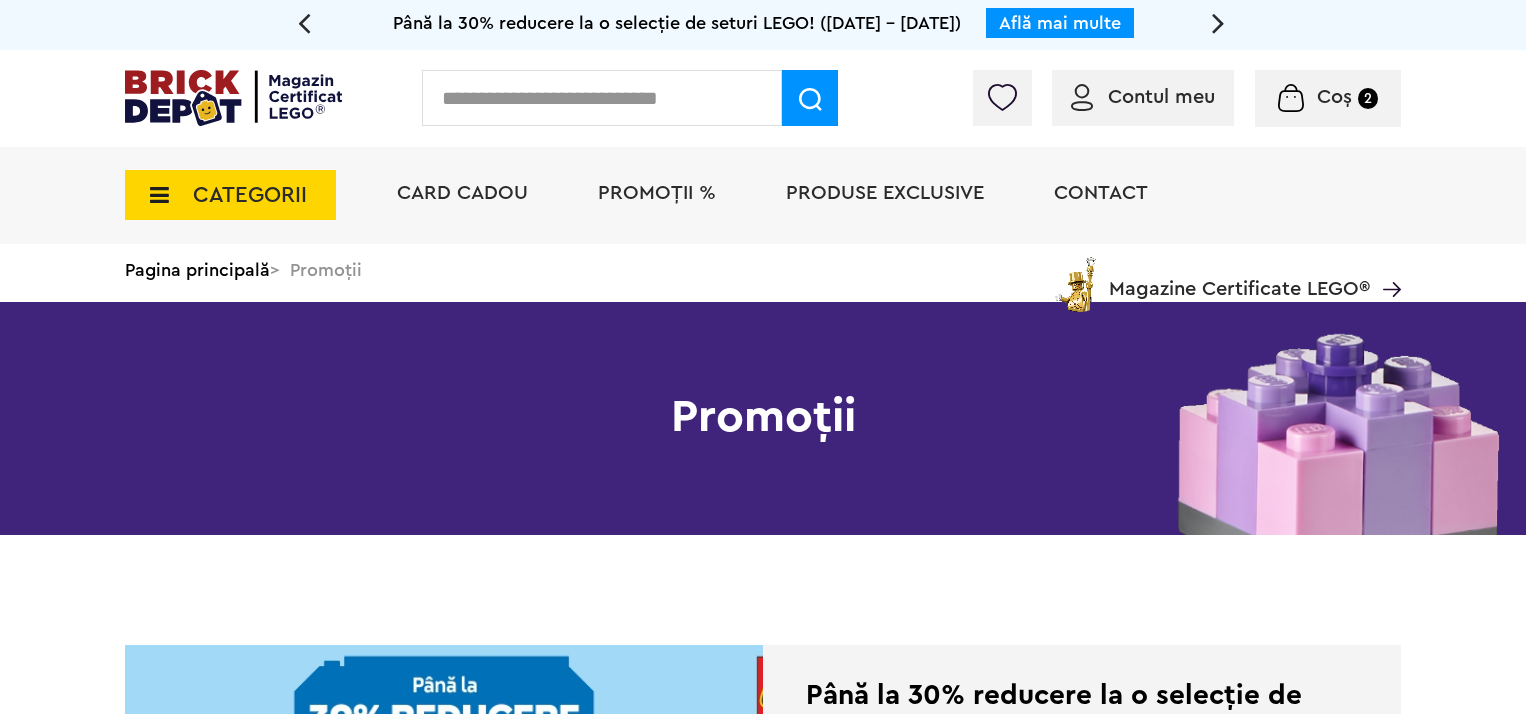 scroll, scrollTop: 0, scrollLeft: 0, axis: both 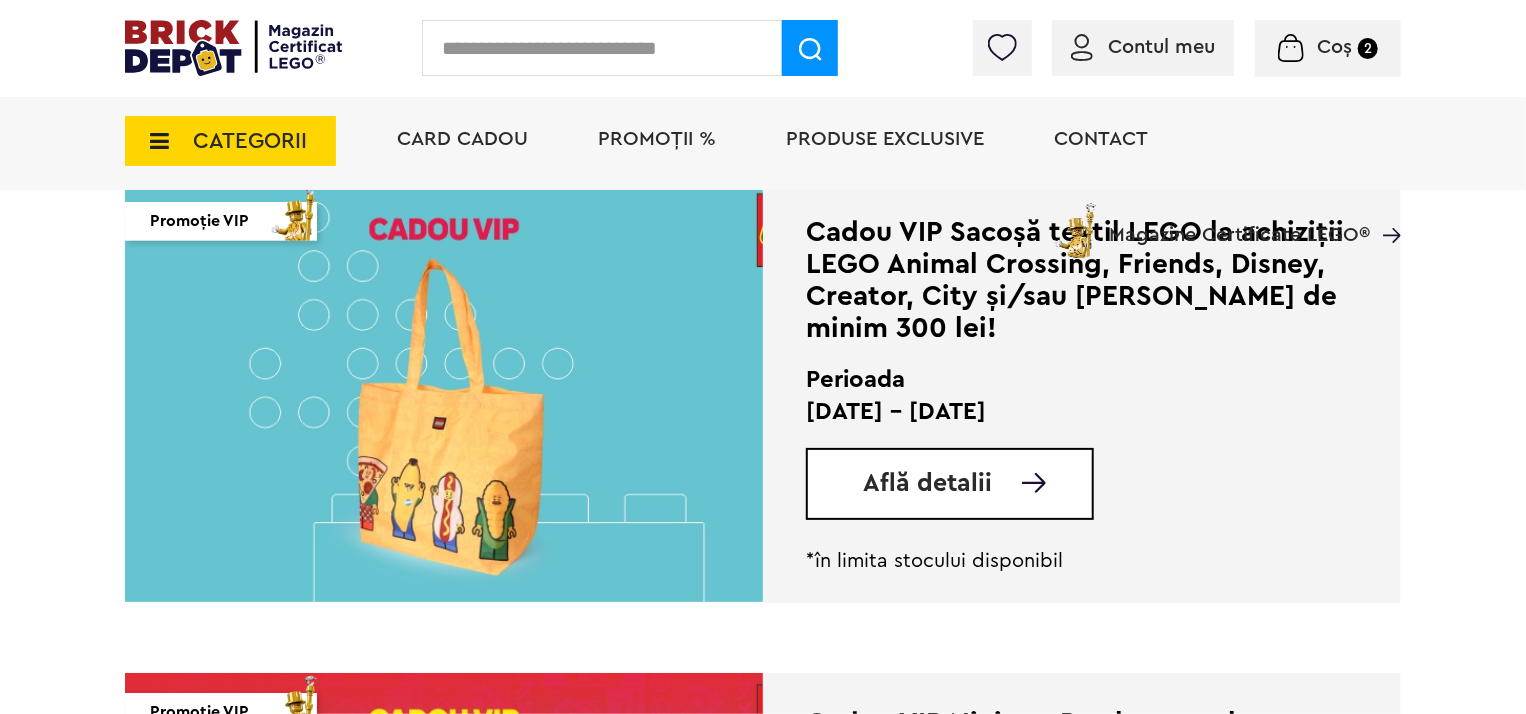 click on "Află detalii" at bounding box center [927, 483] 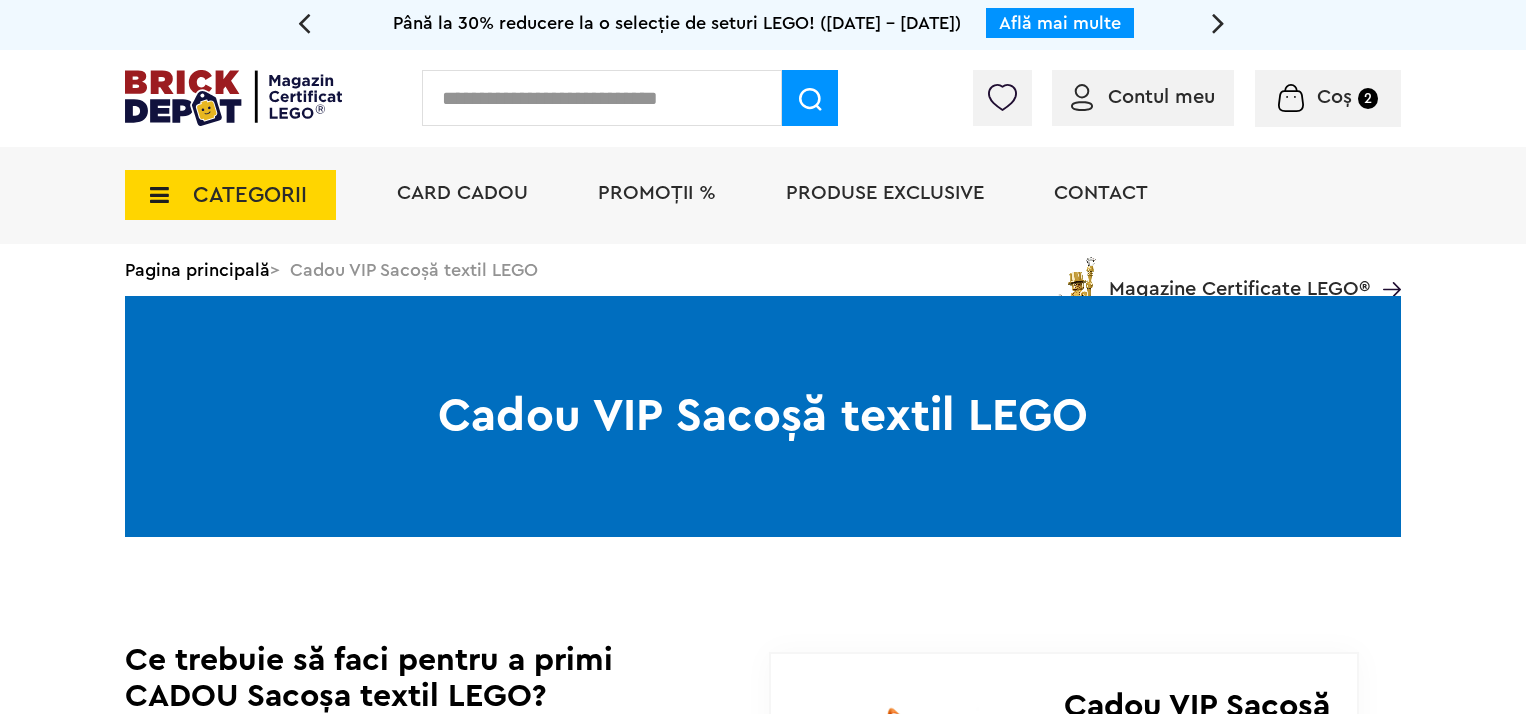 scroll, scrollTop: 0, scrollLeft: 0, axis: both 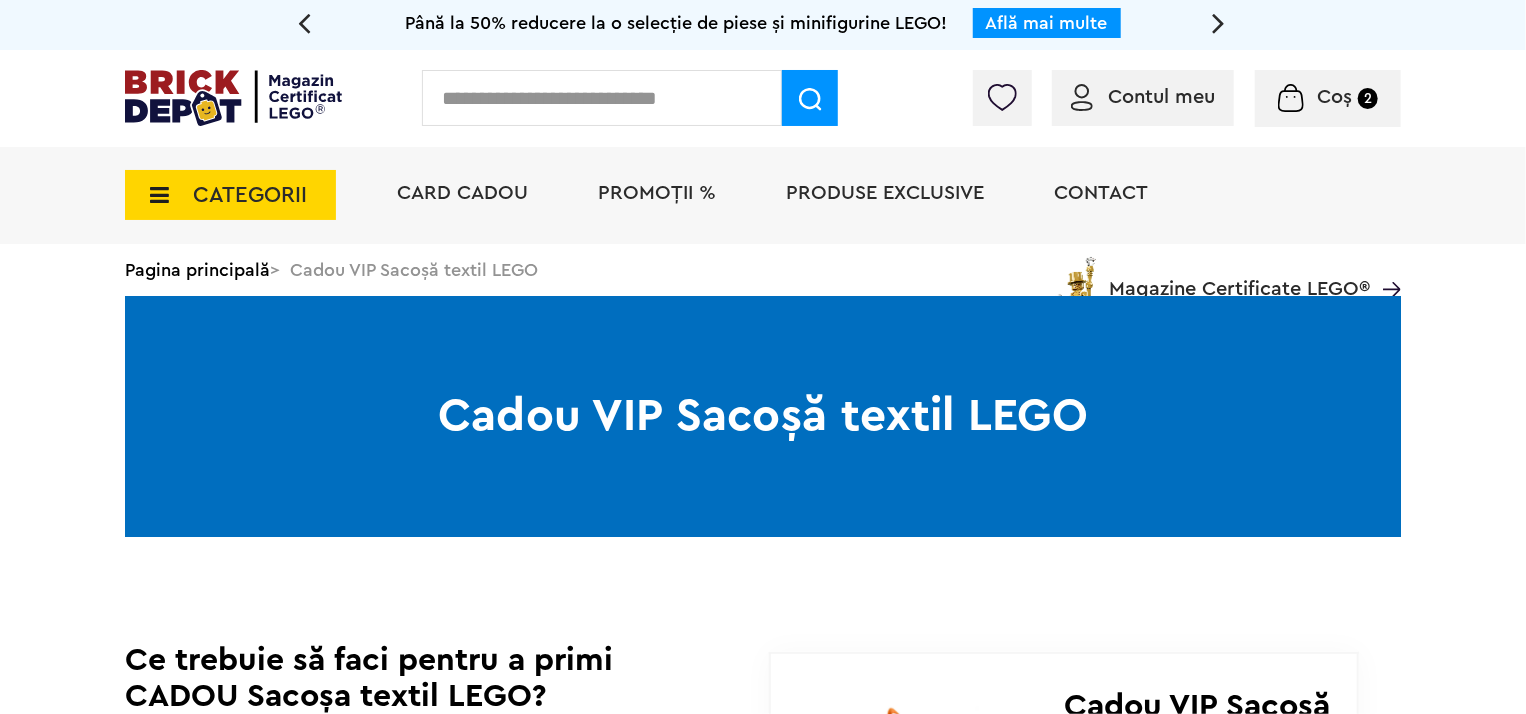click on "CATEGORII" at bounding box center [250, 195] 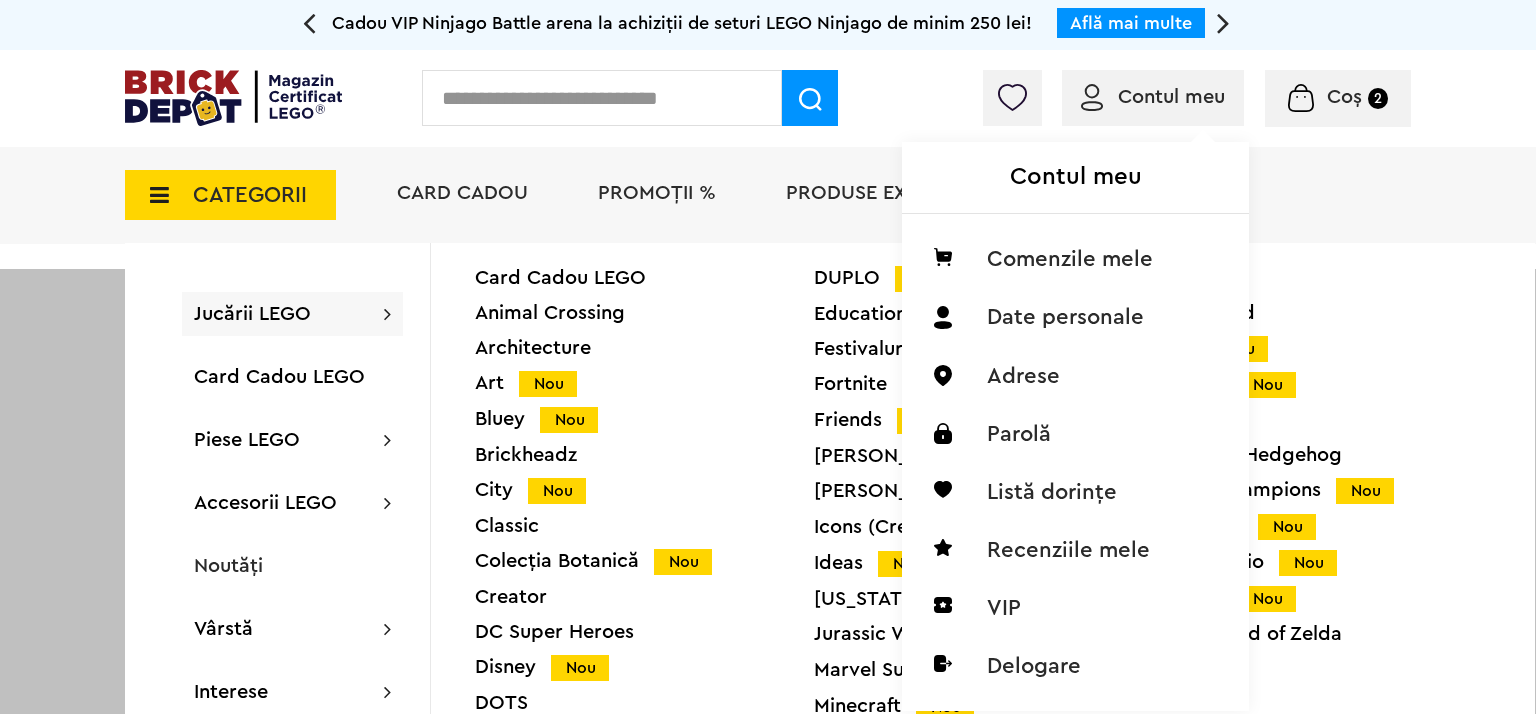 click on "Contul meu" at bounding box center (1171, 97) 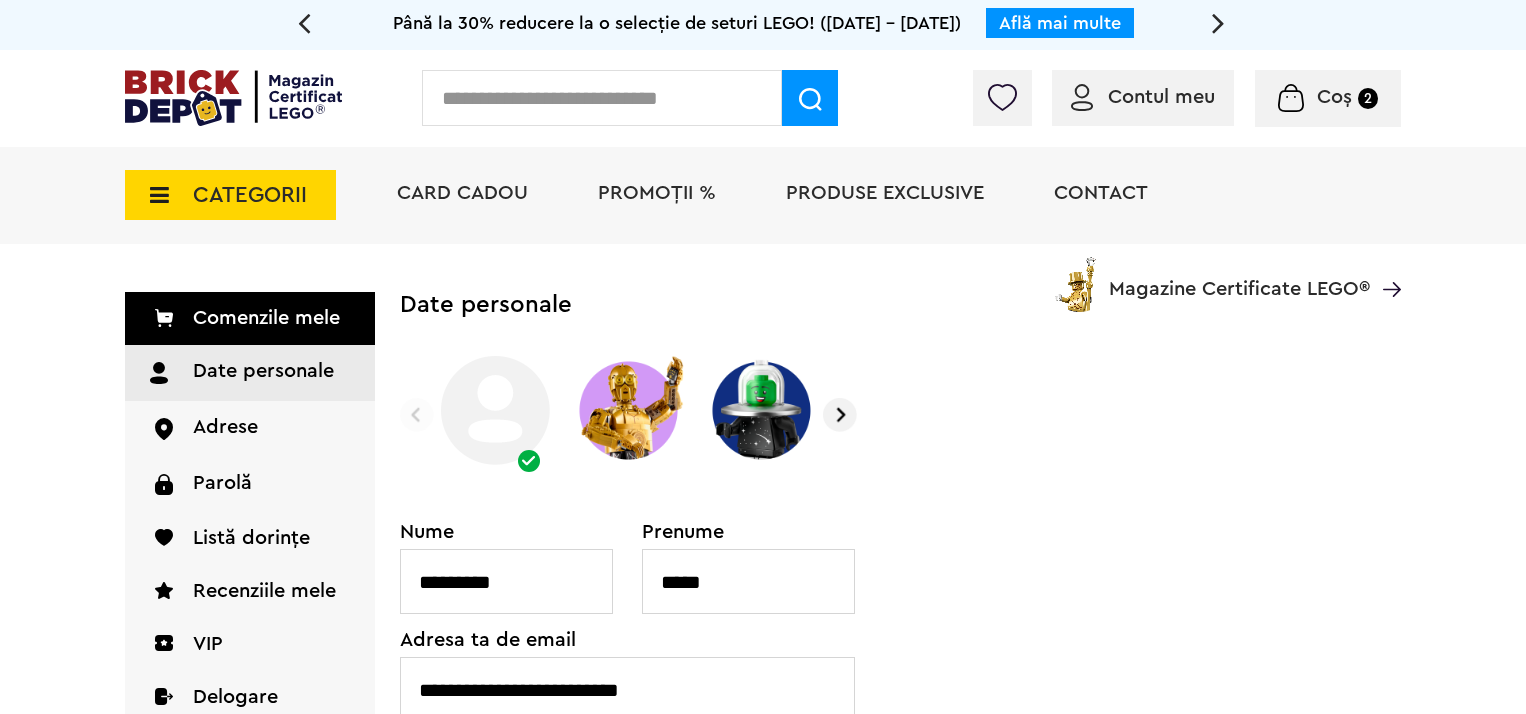 scroll, scrollTop: 0, scrollLeft: 0, axis: both 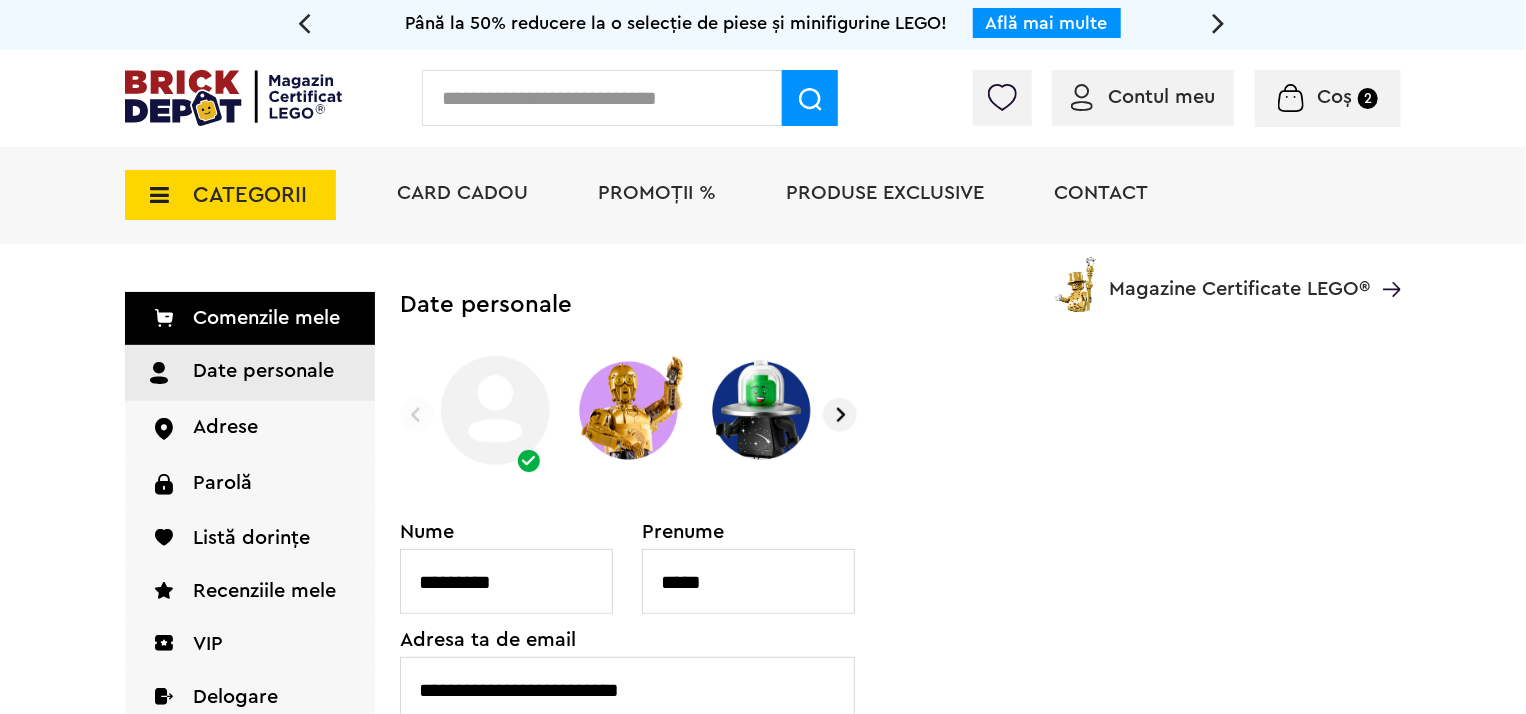 click on "Comenzile mele" at bounding box center [250, 318] 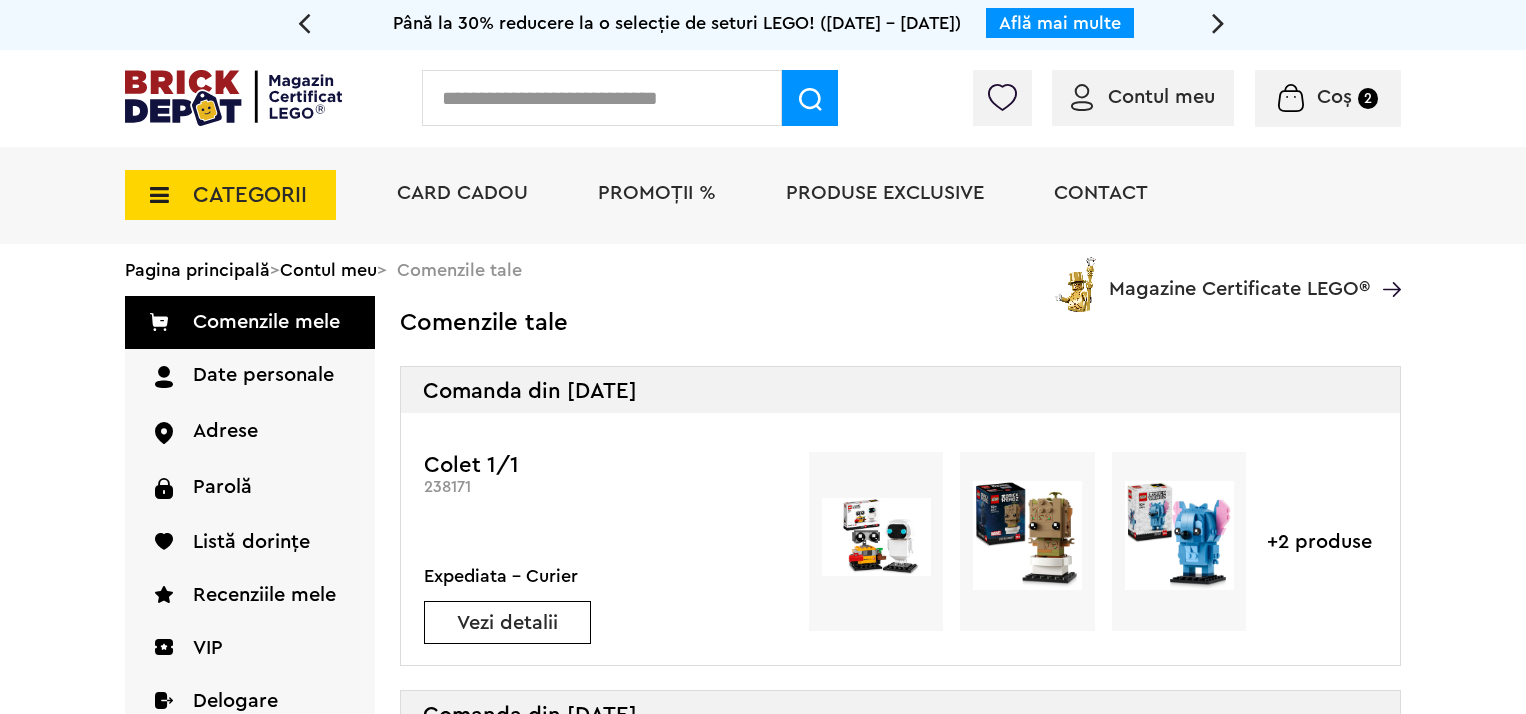 scroll, scrollTop: 0, scrollLeft: 0, axis: both 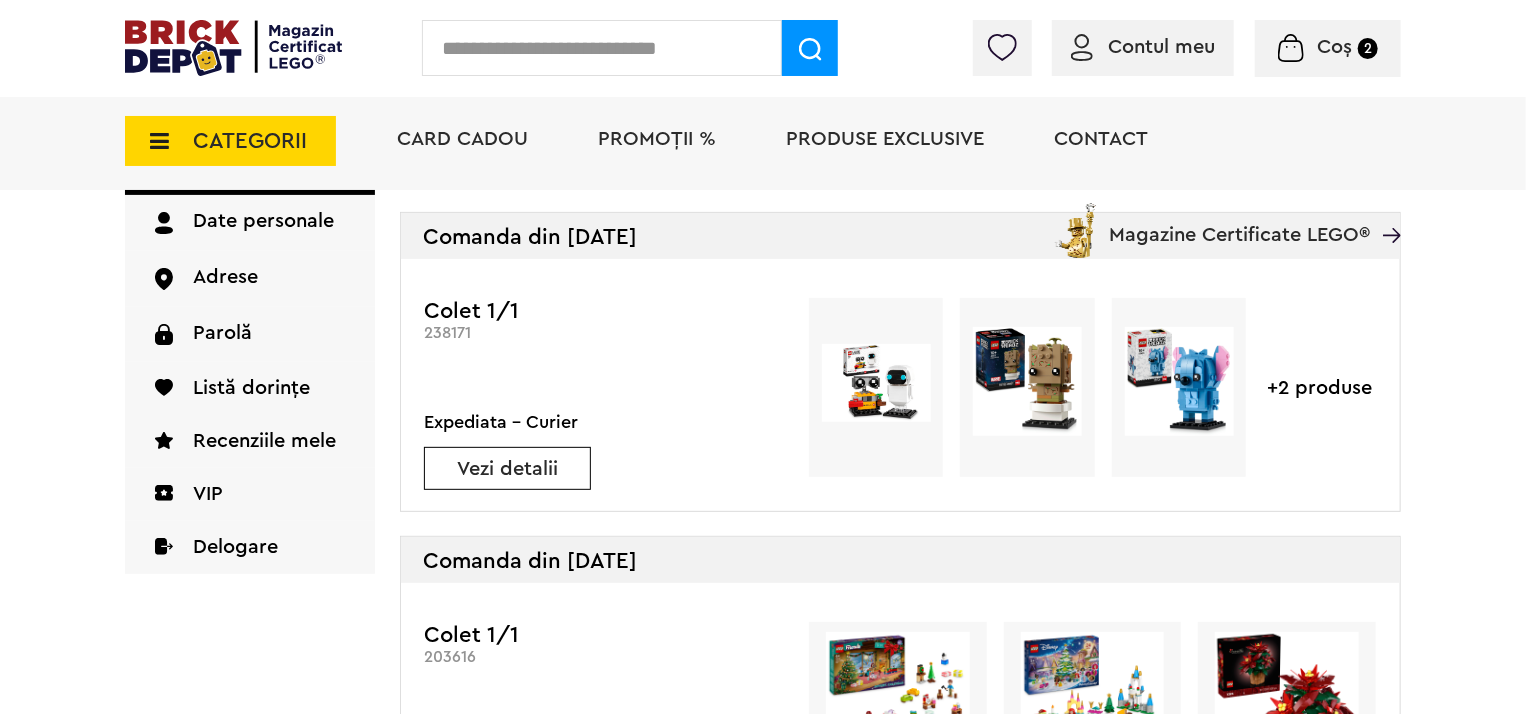 click on "Vezi detalii" at bounding box center [507, 469] 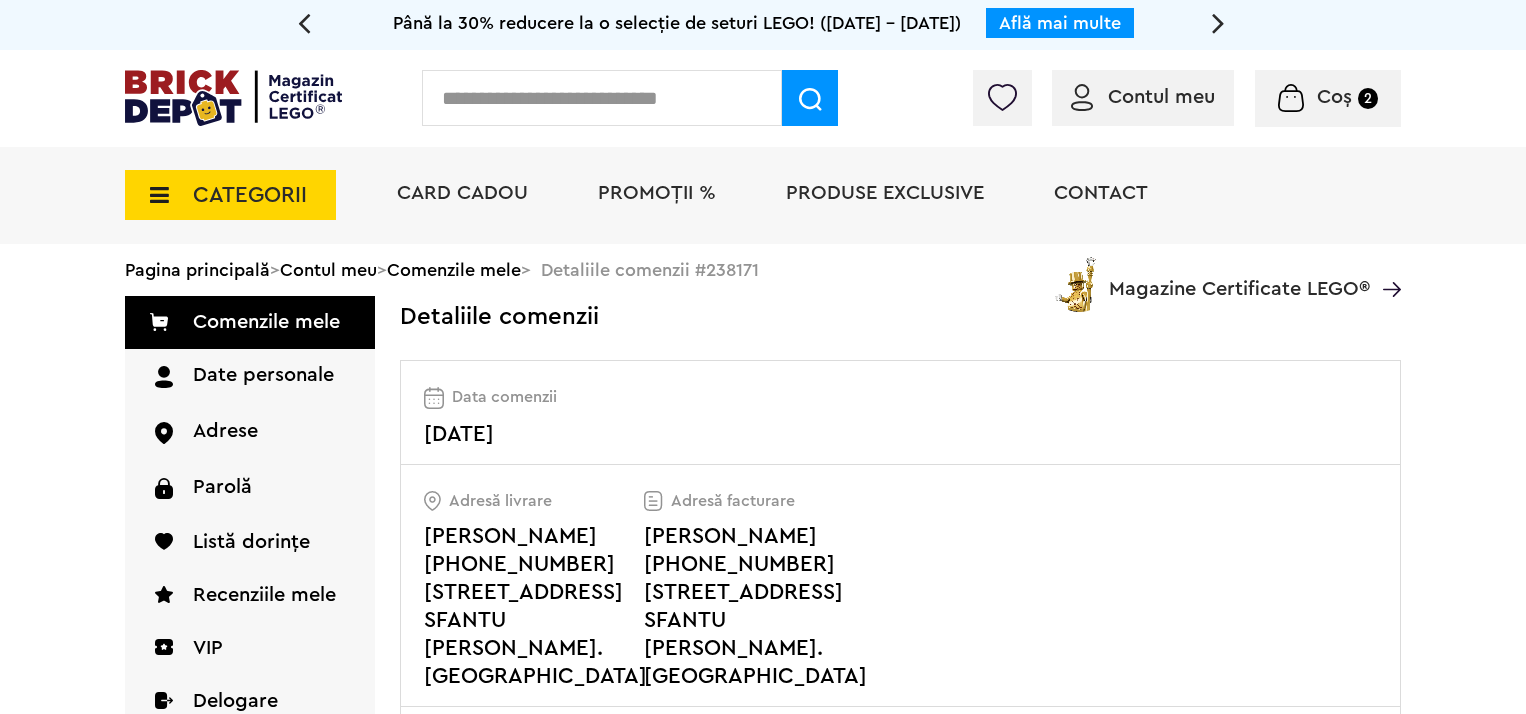 scroll, scrollTop: 0, scrollLeft: 0, axis: both 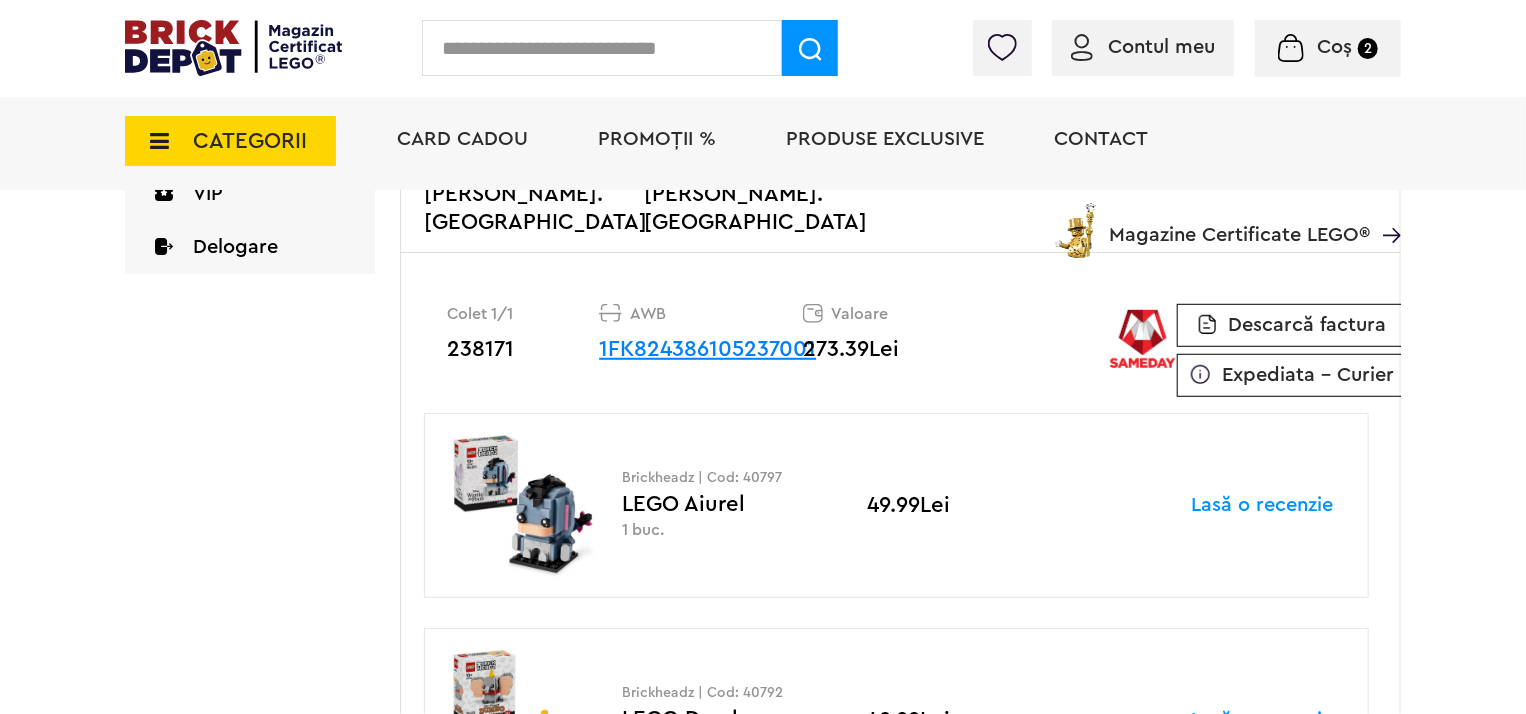 click on "Descarcă factura" at bounding box center (1307, 325) 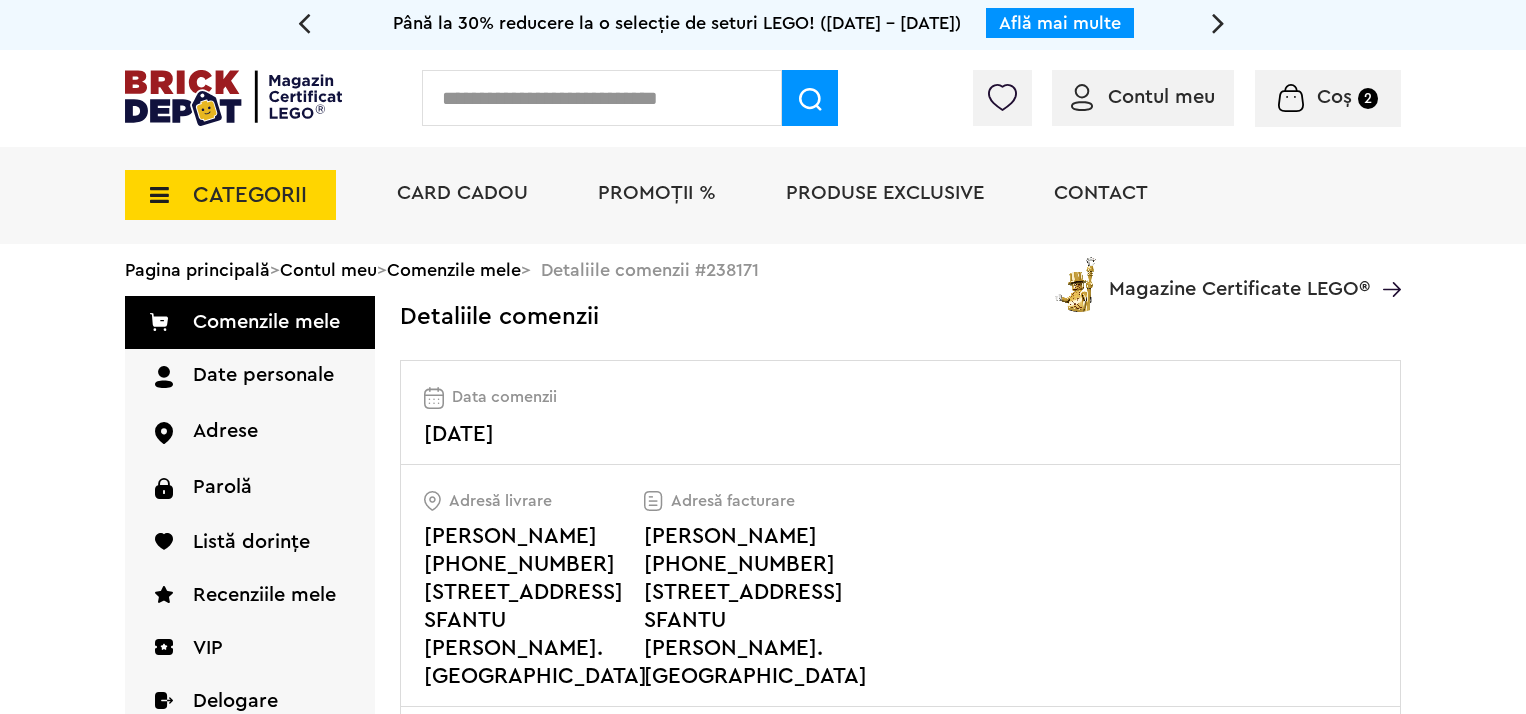 scroll, scrollTop: 0, scrollLeft: 0, axis: both 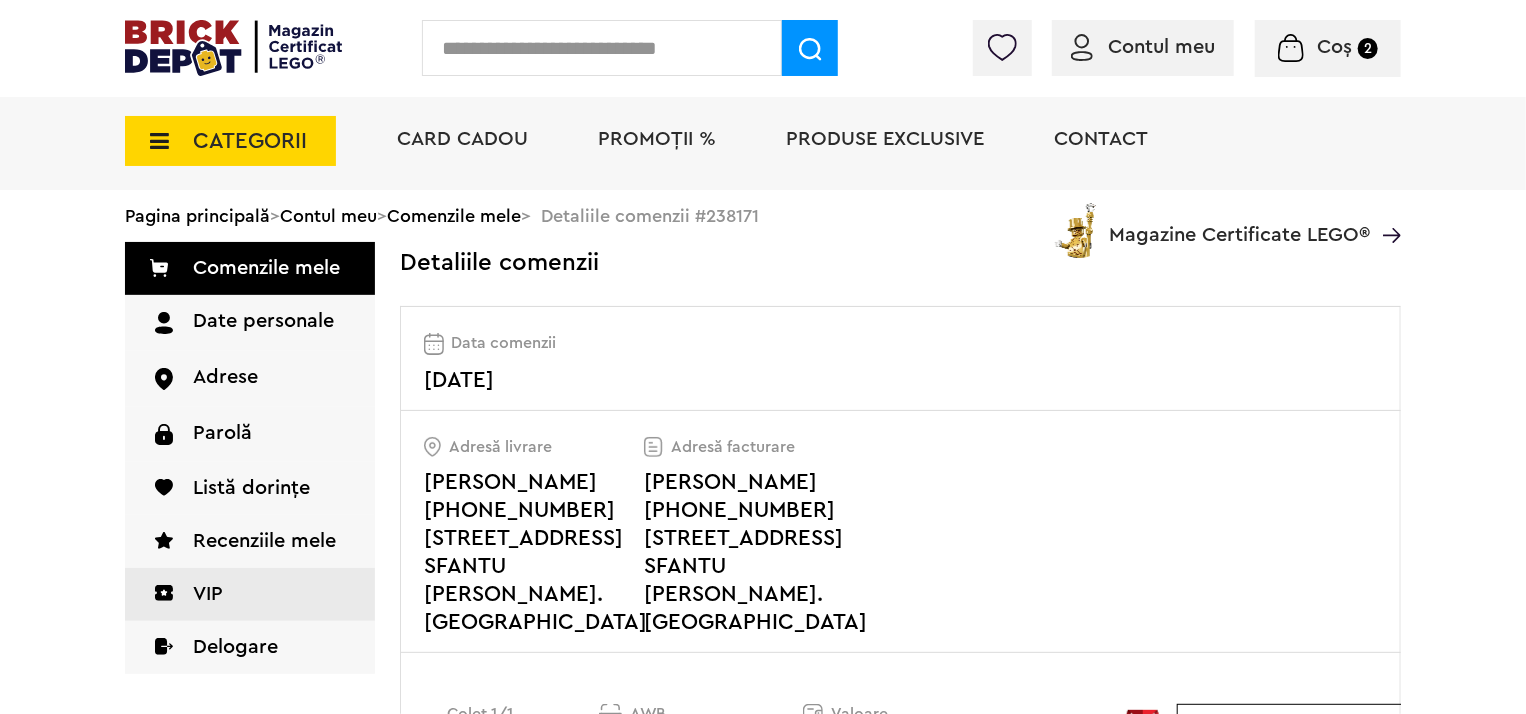 click on "VIP" at bounding box center [250, 594] 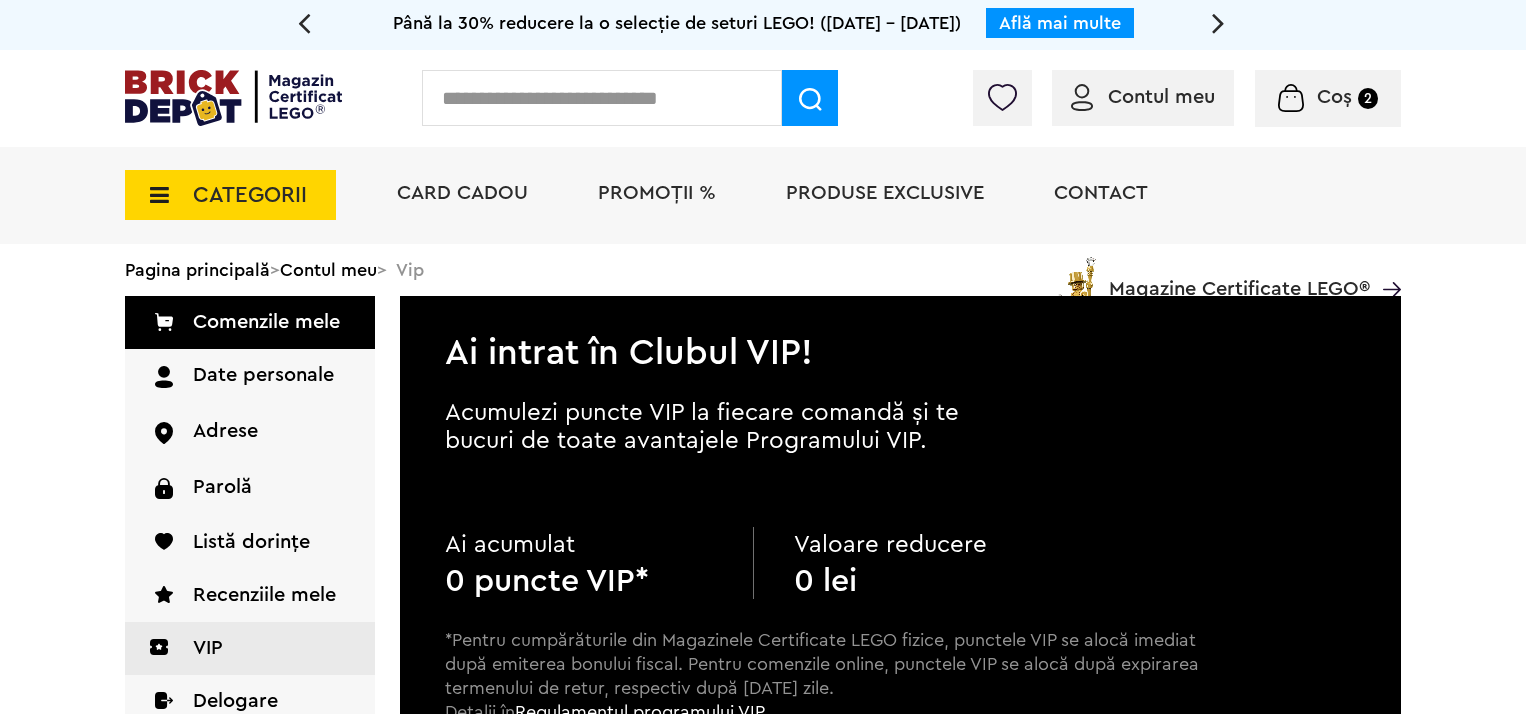 scroll, scrollTop: 0, scrollLeft: 0, axis: both 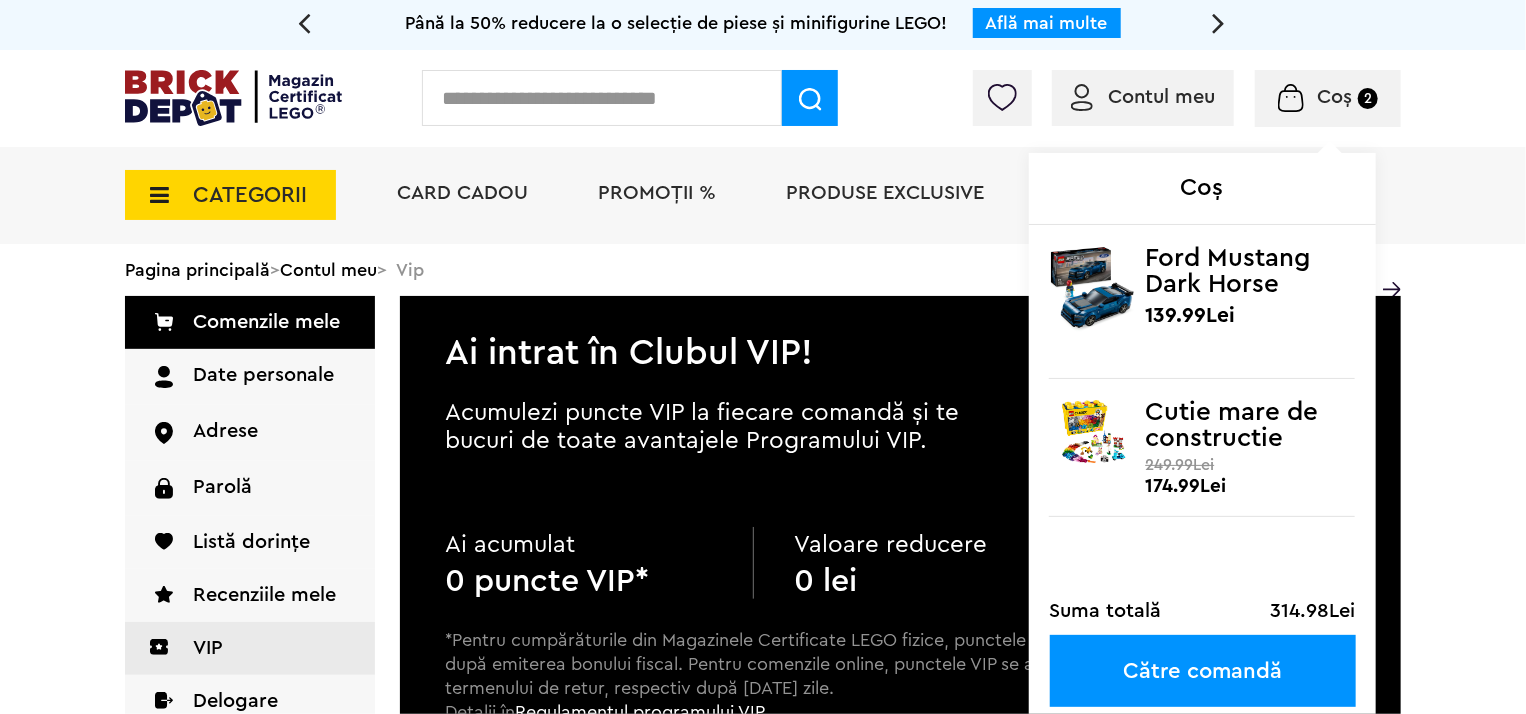 click on "Către comandă" at bounding box center (1203, 671) 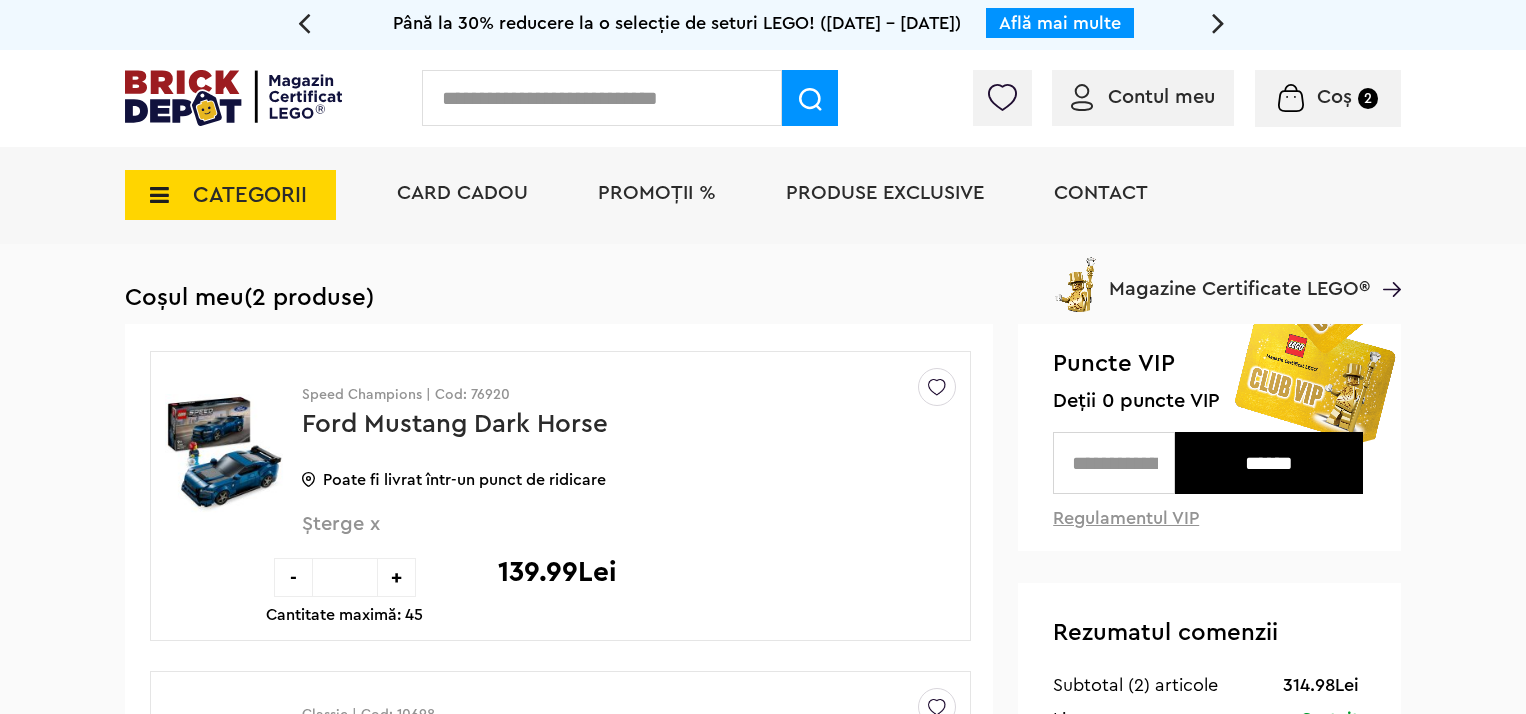 scroll, scrollTop: 0, scrollLeft: 0, axis: both 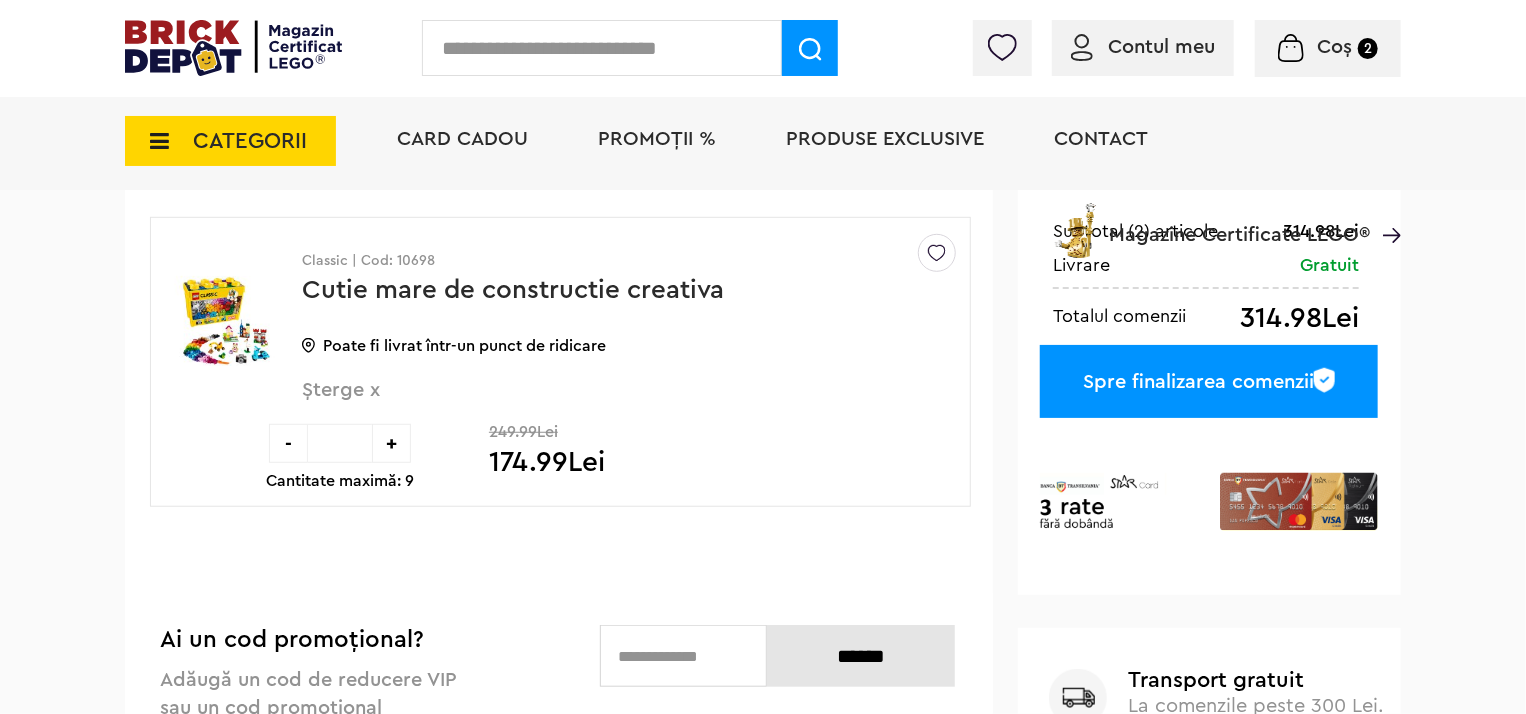 click on "Spre finalizarea comenzii" at bounding box center (1209, 381) 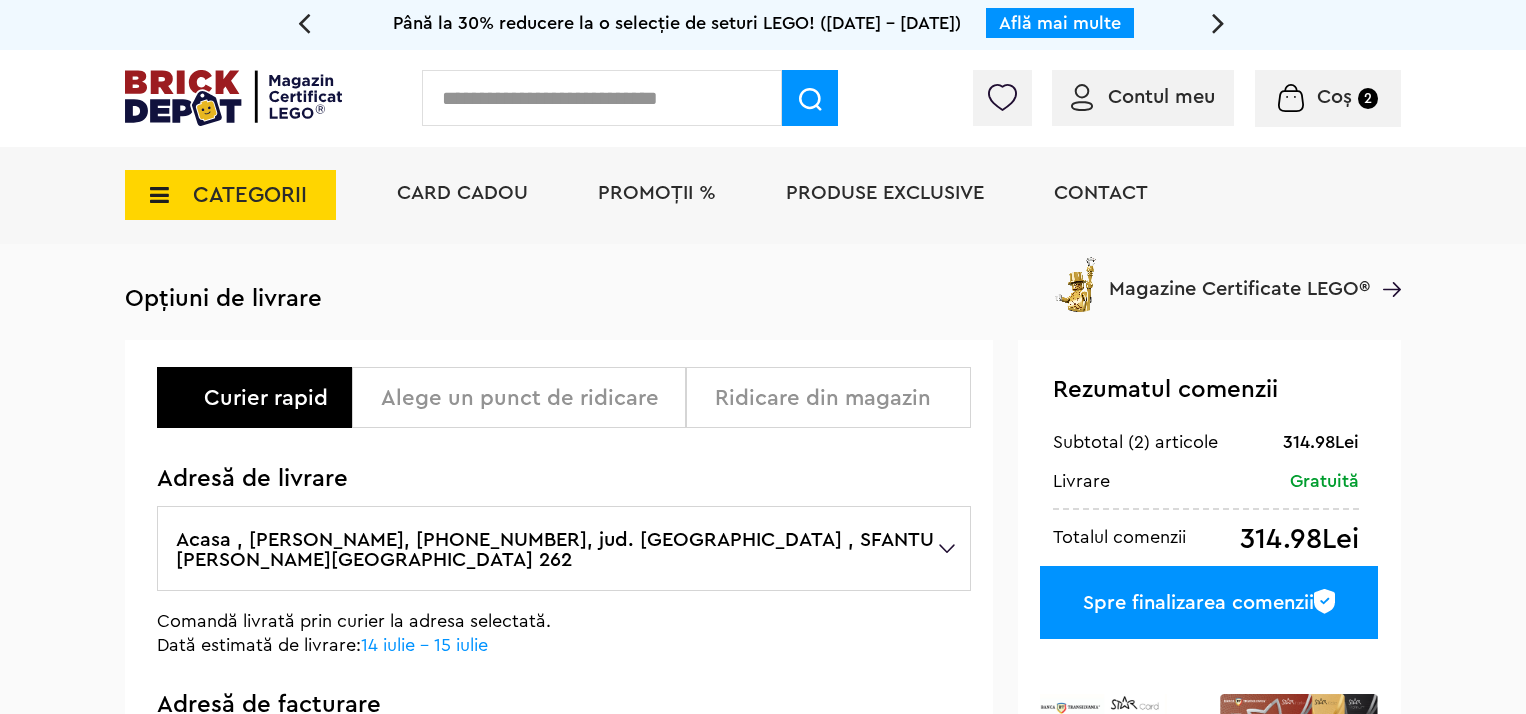 scroll, scrollTop: 0, scrollLeft: 0, axis: both 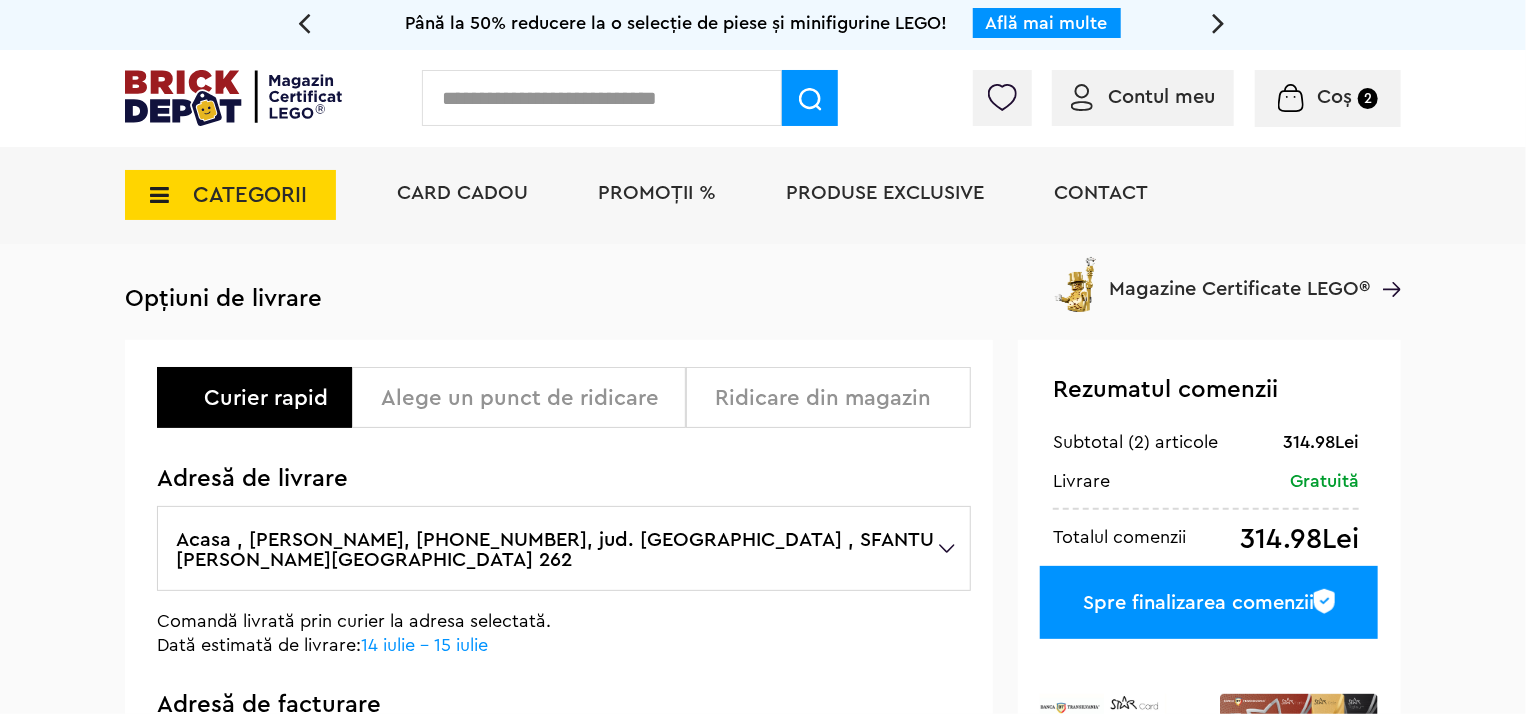click on "Alege un punct de ridicare" at bounding box center [526, 398] 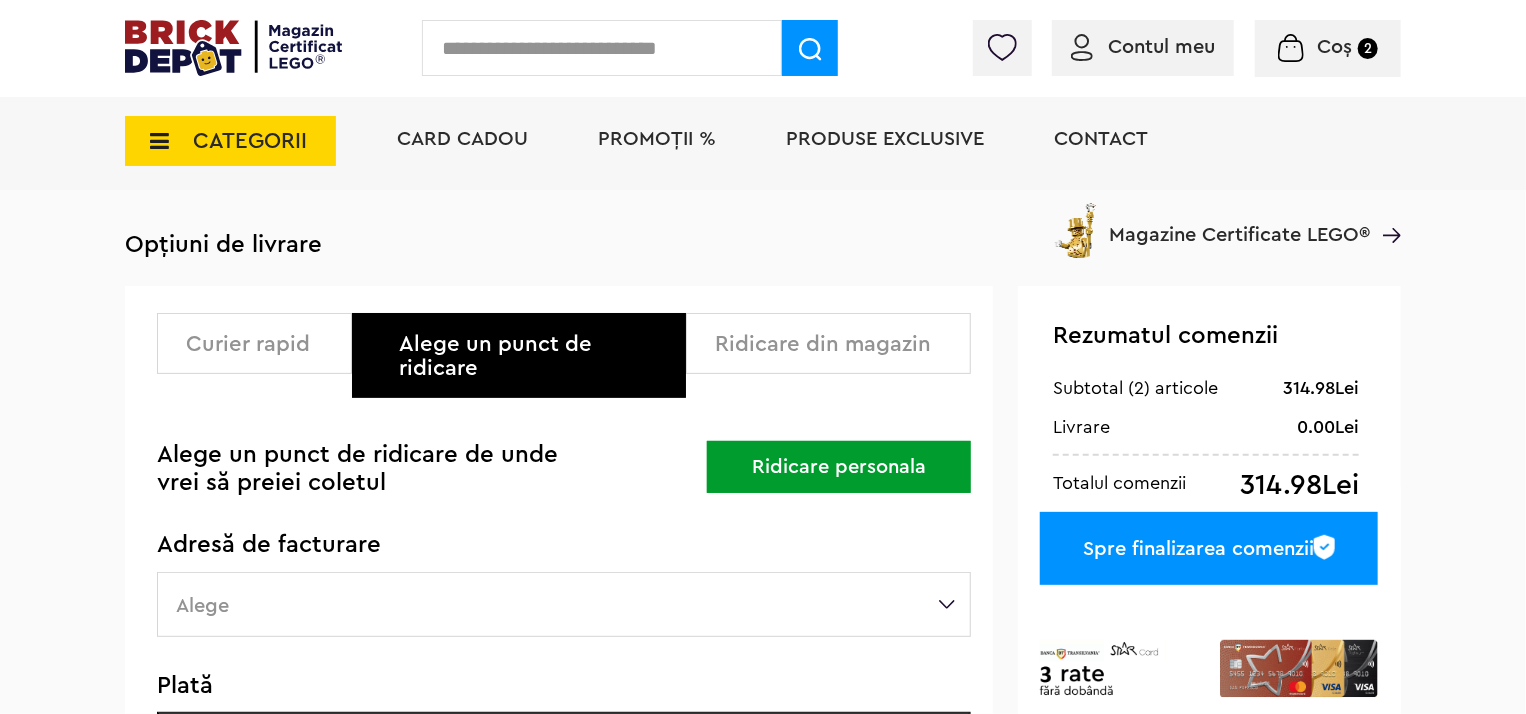 scroll, scrollTop: 300, scrollLeft: 0, axis: vertical 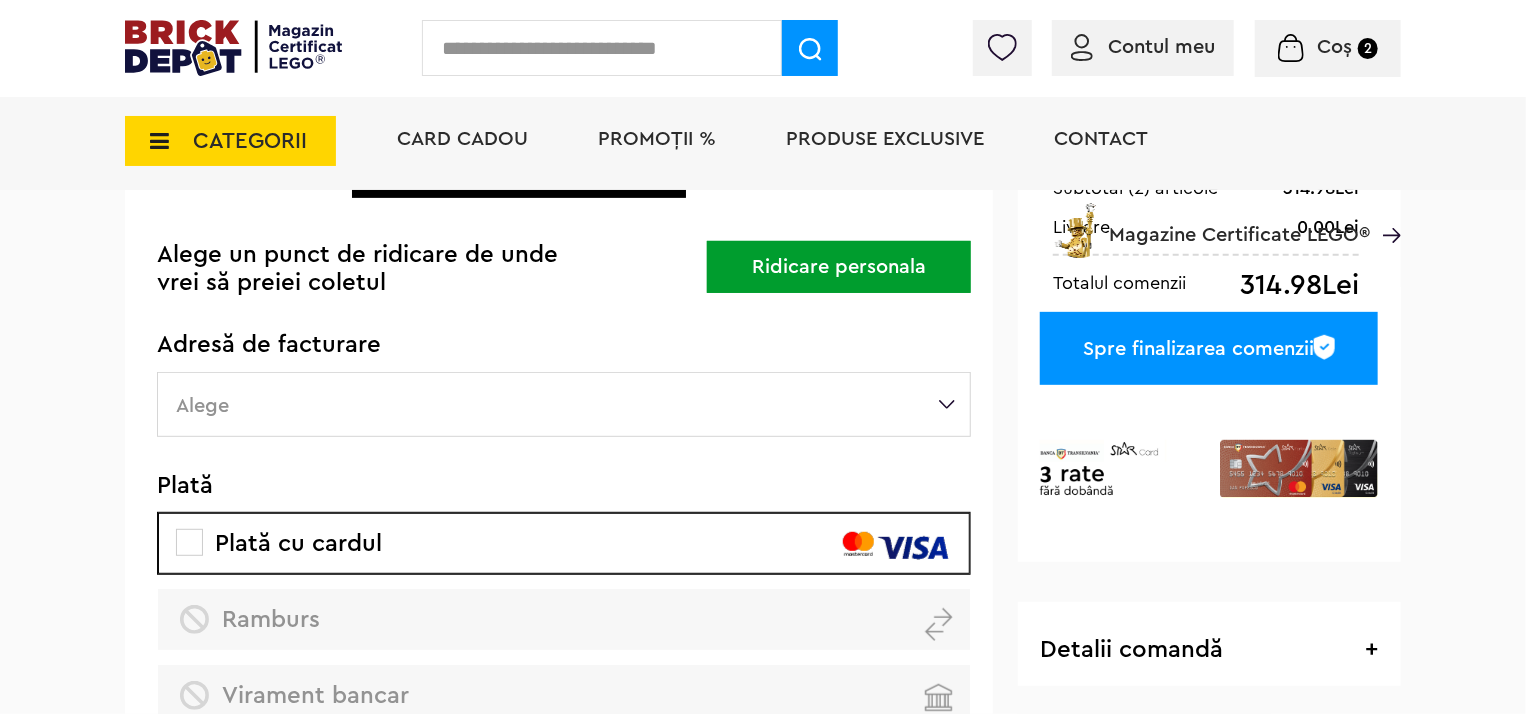 click on "Alege" at bounding box center (564, 404) 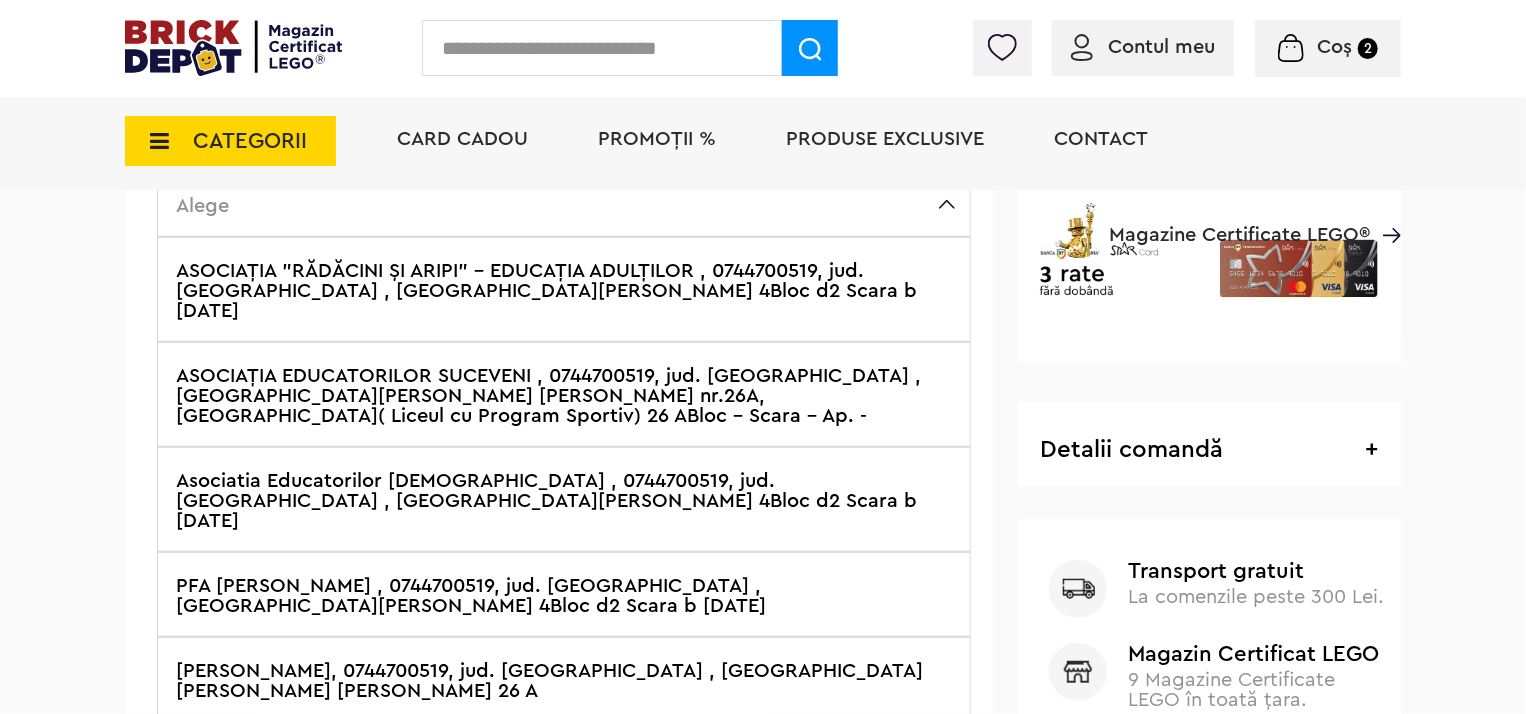 scroll, scrollTop: 700, scrollLeft: 0, axis: vertical 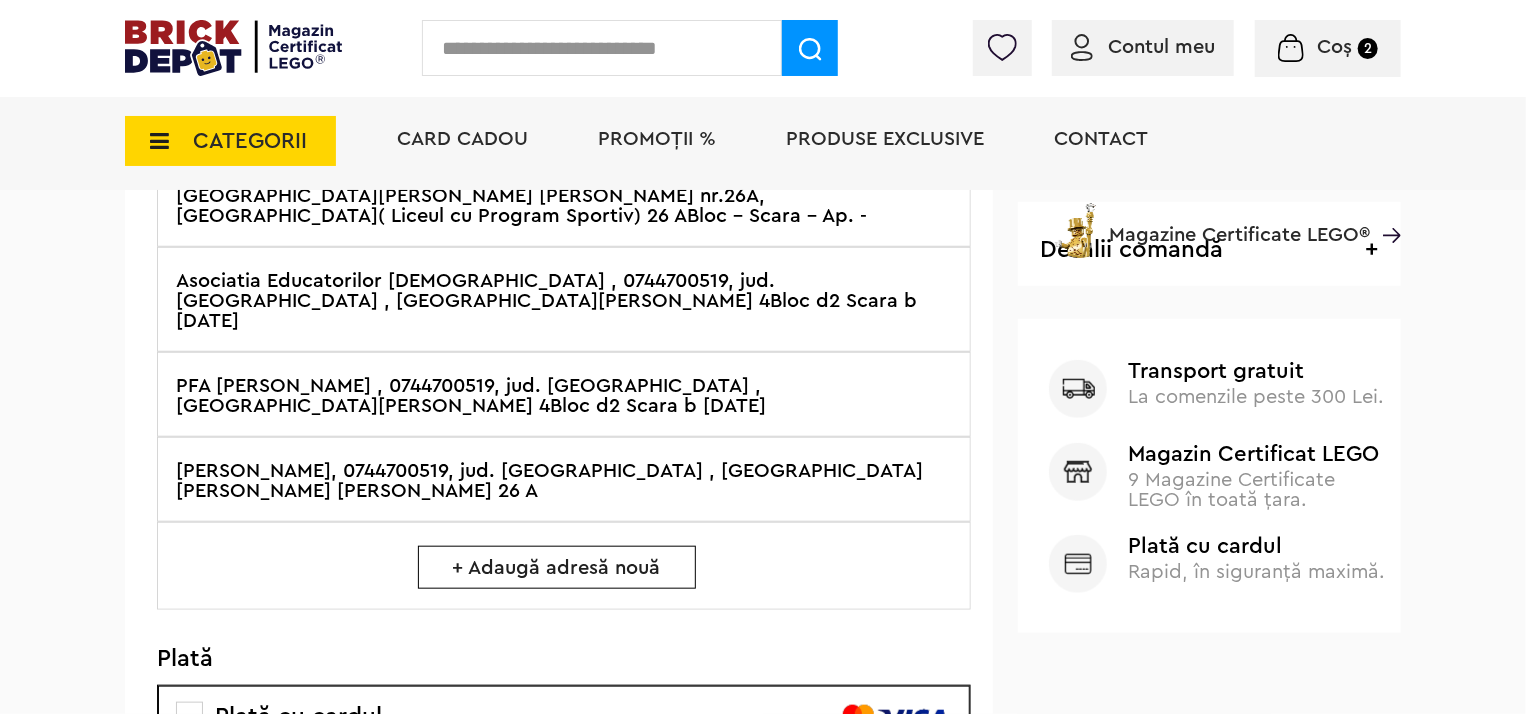 click on "+ Adaugă adresă nouă" at bounding box center [557, 567] 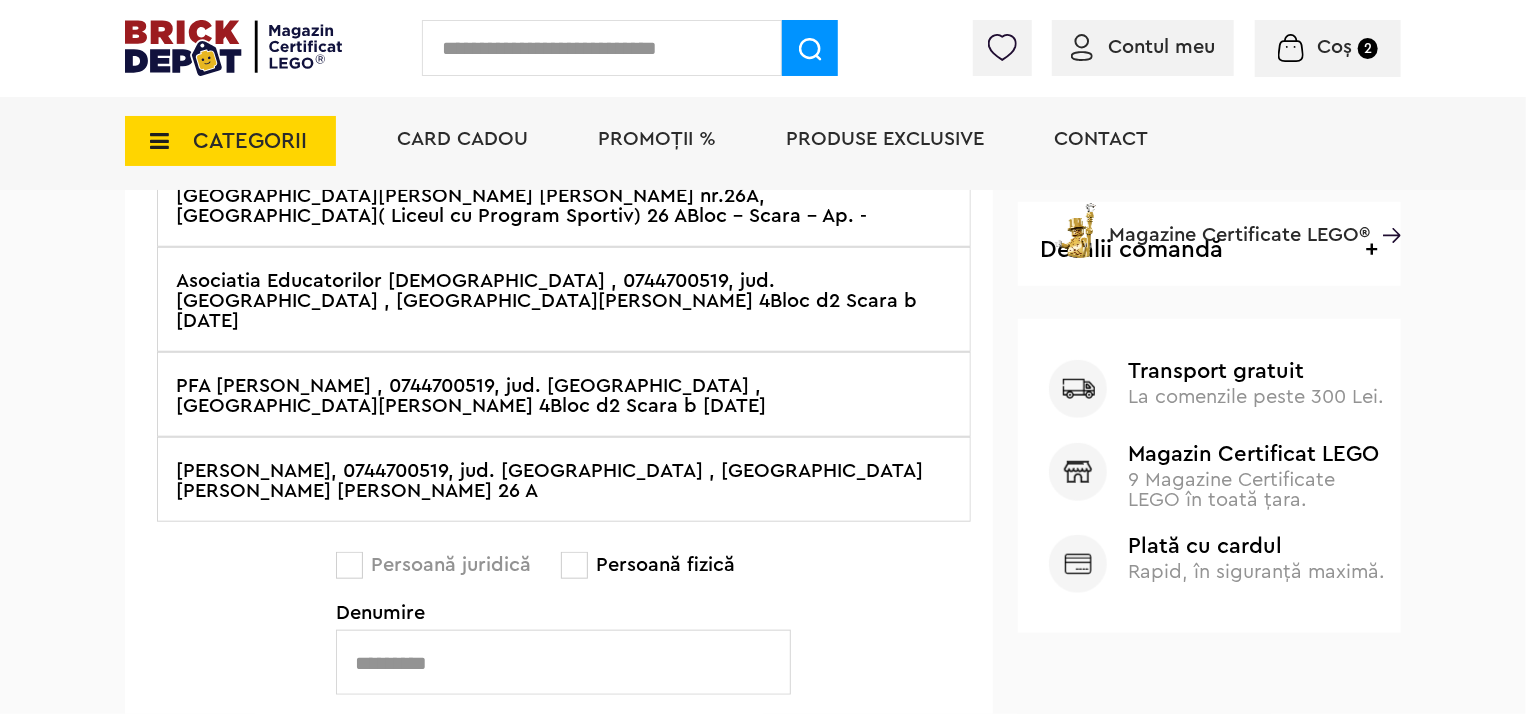 click at bounding box center (563, 662) 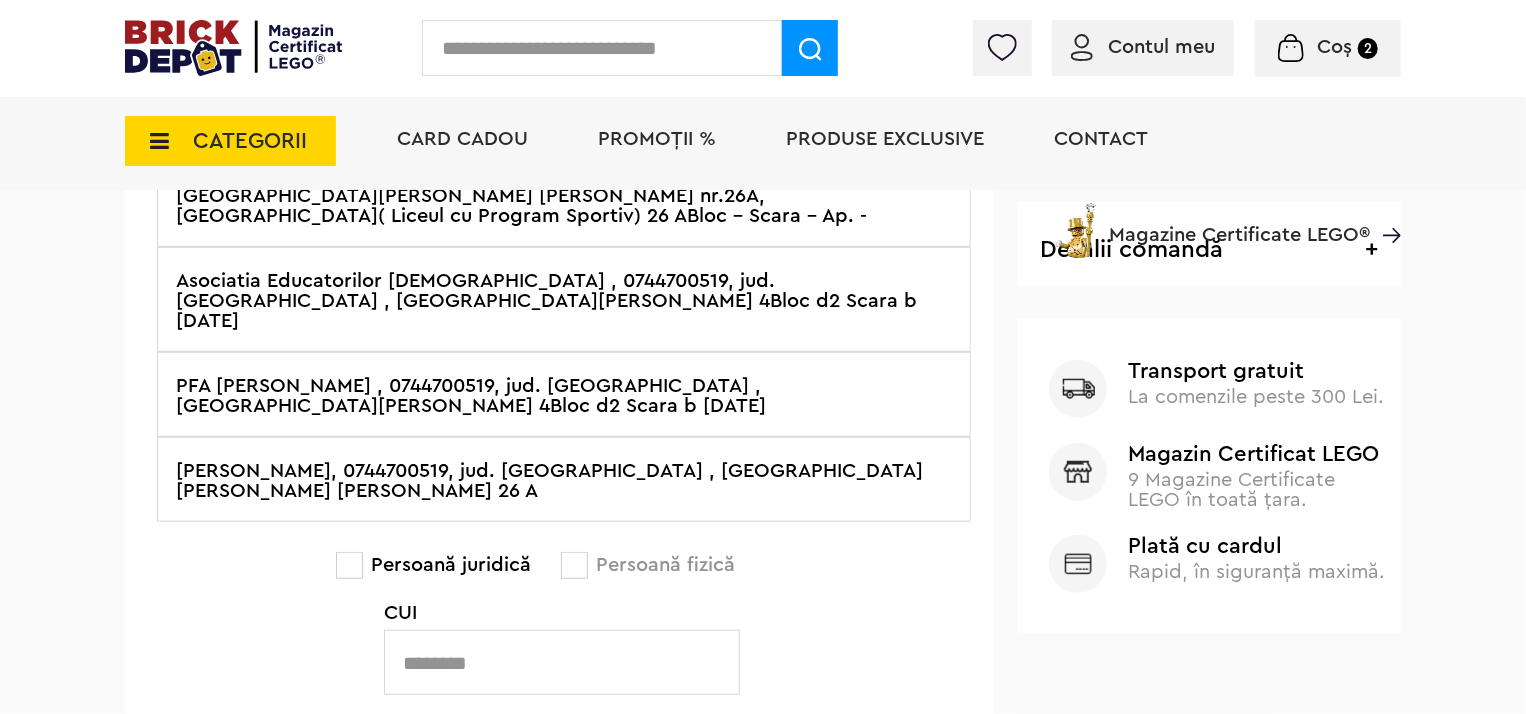 click at bounding box center [562, 662] 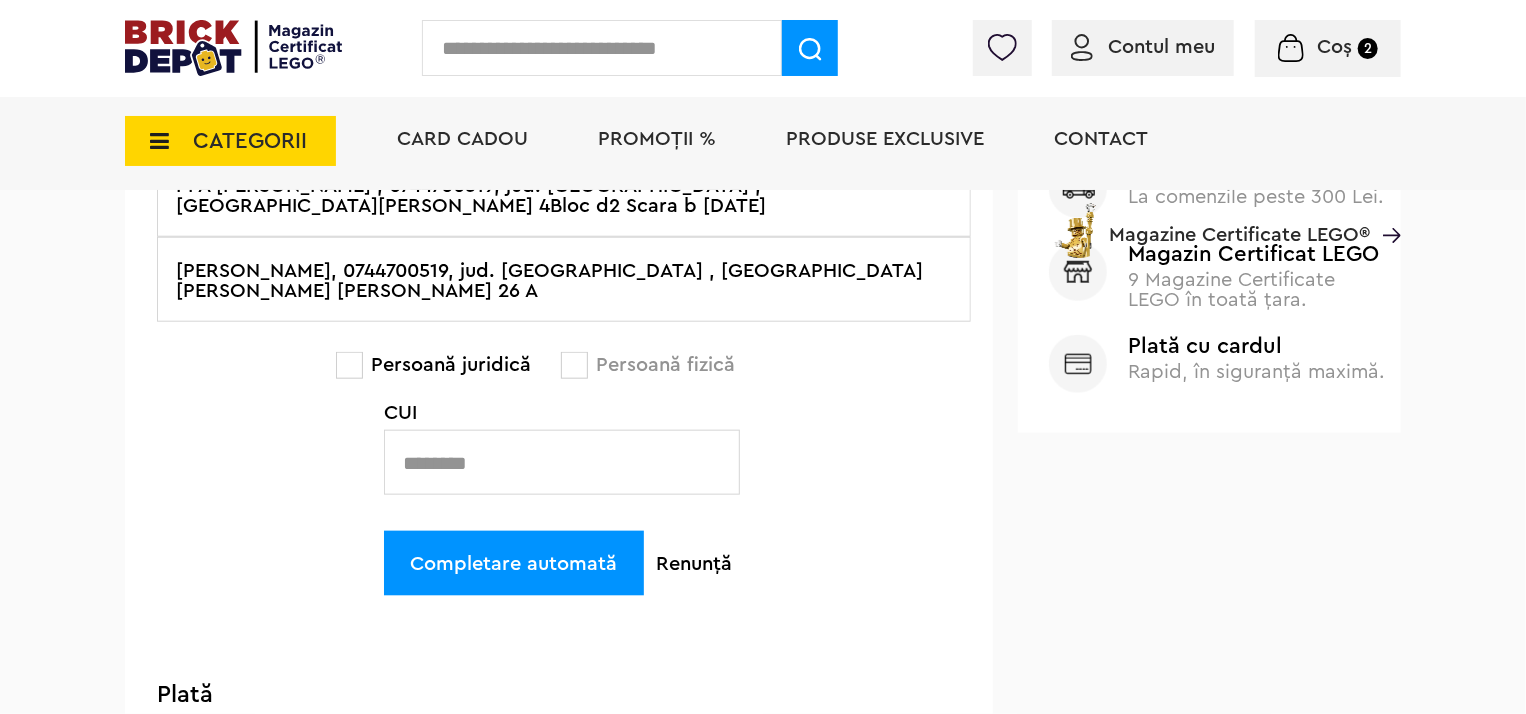 click at bounding box center [562, 462] 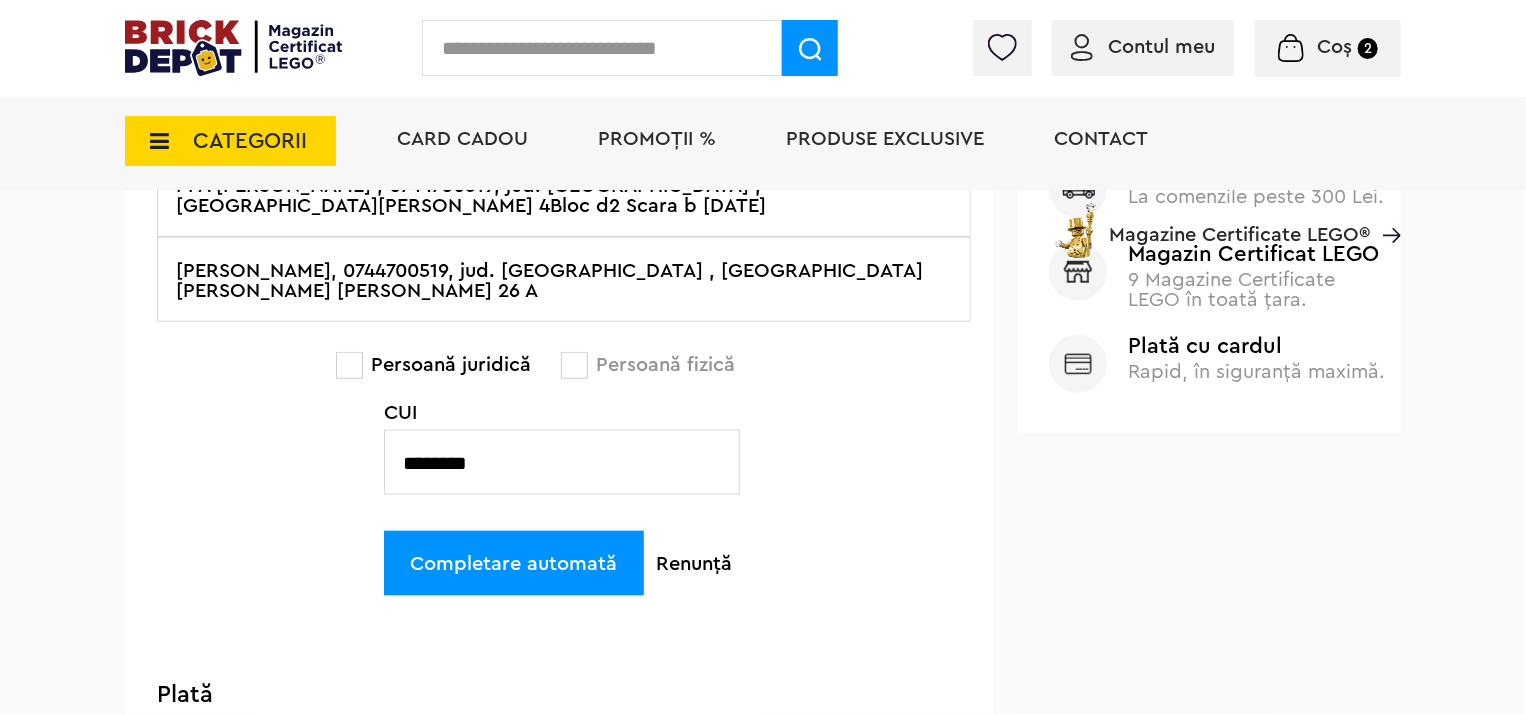 type on "********" 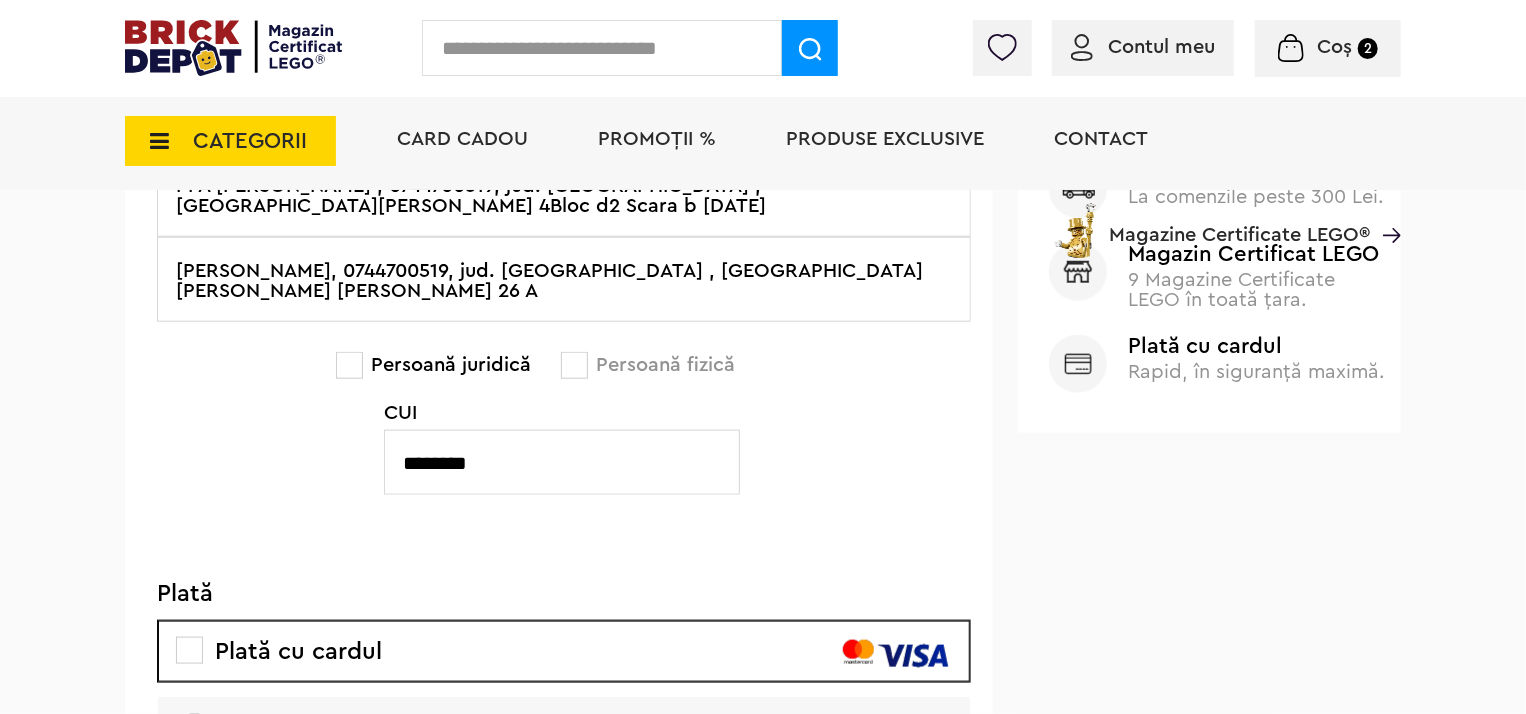 type on "**********" 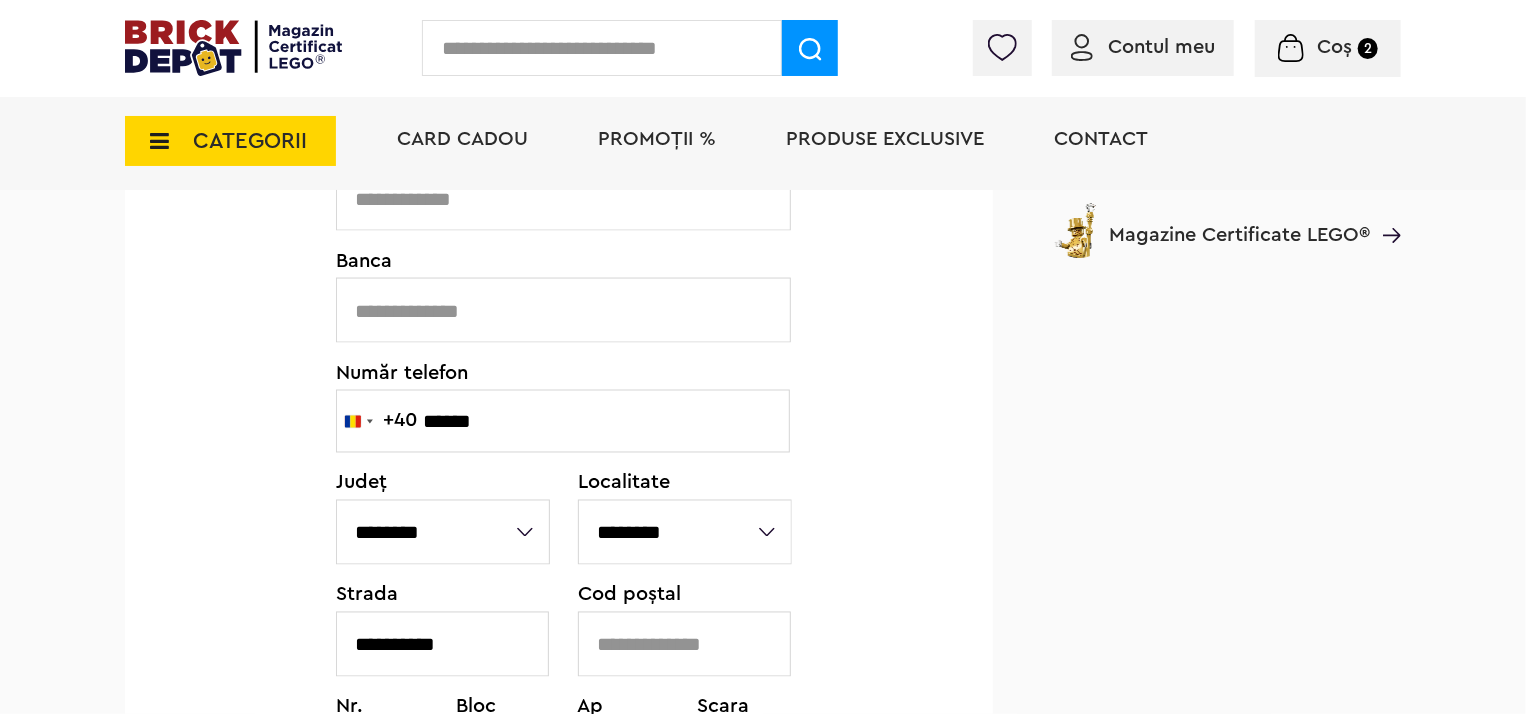 scroll, scrollTop: 1600, scrollLeft: 0, axis: vertical 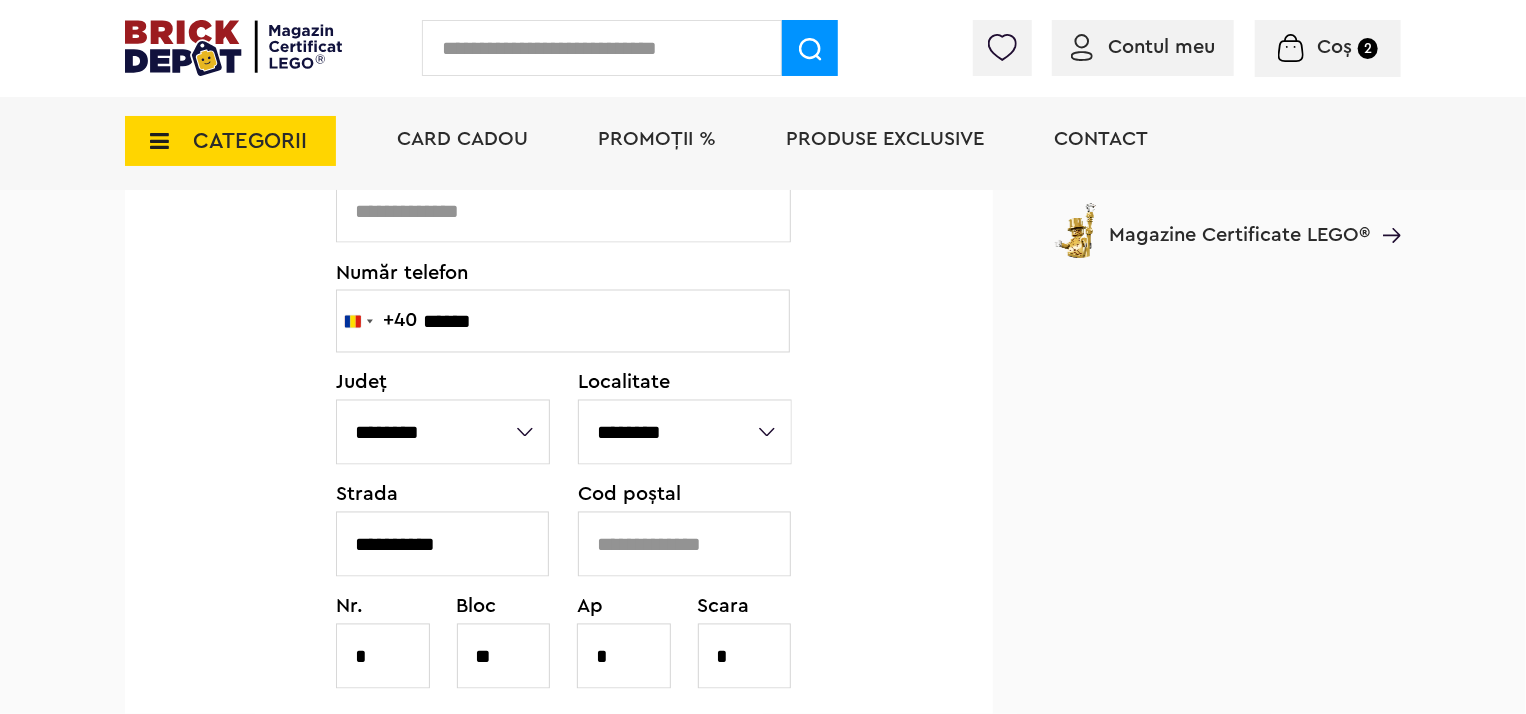 click on "**********" at bounding box center (442, 544) 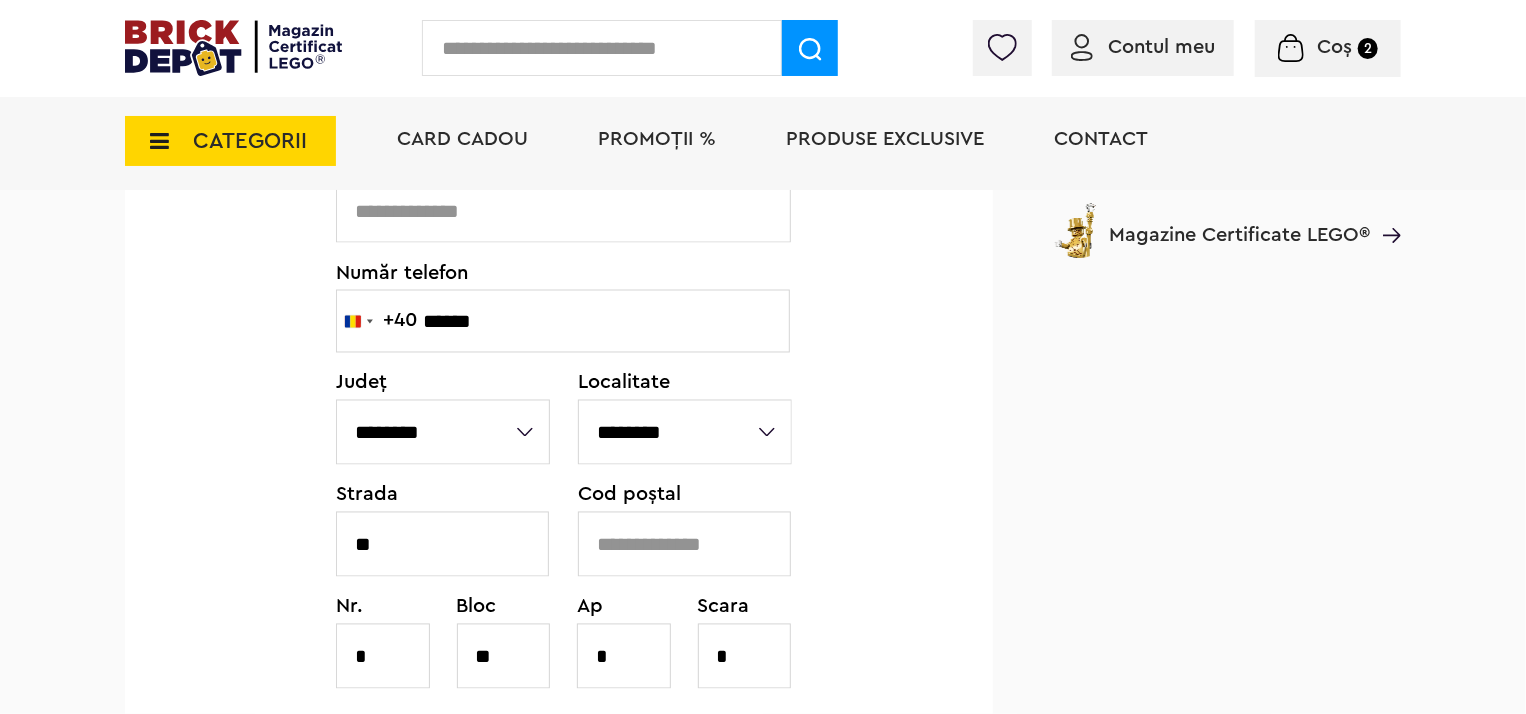 type on "*" 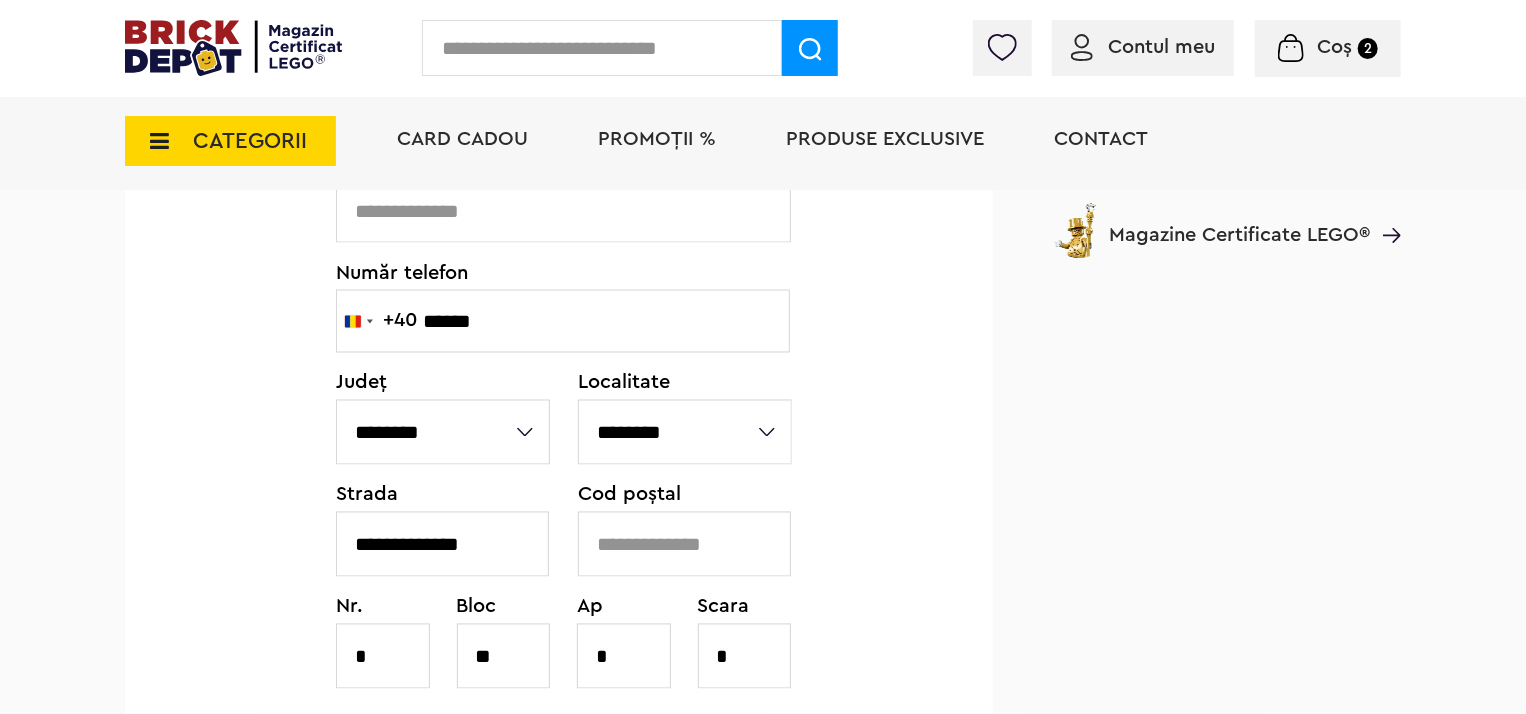 type on "**********" 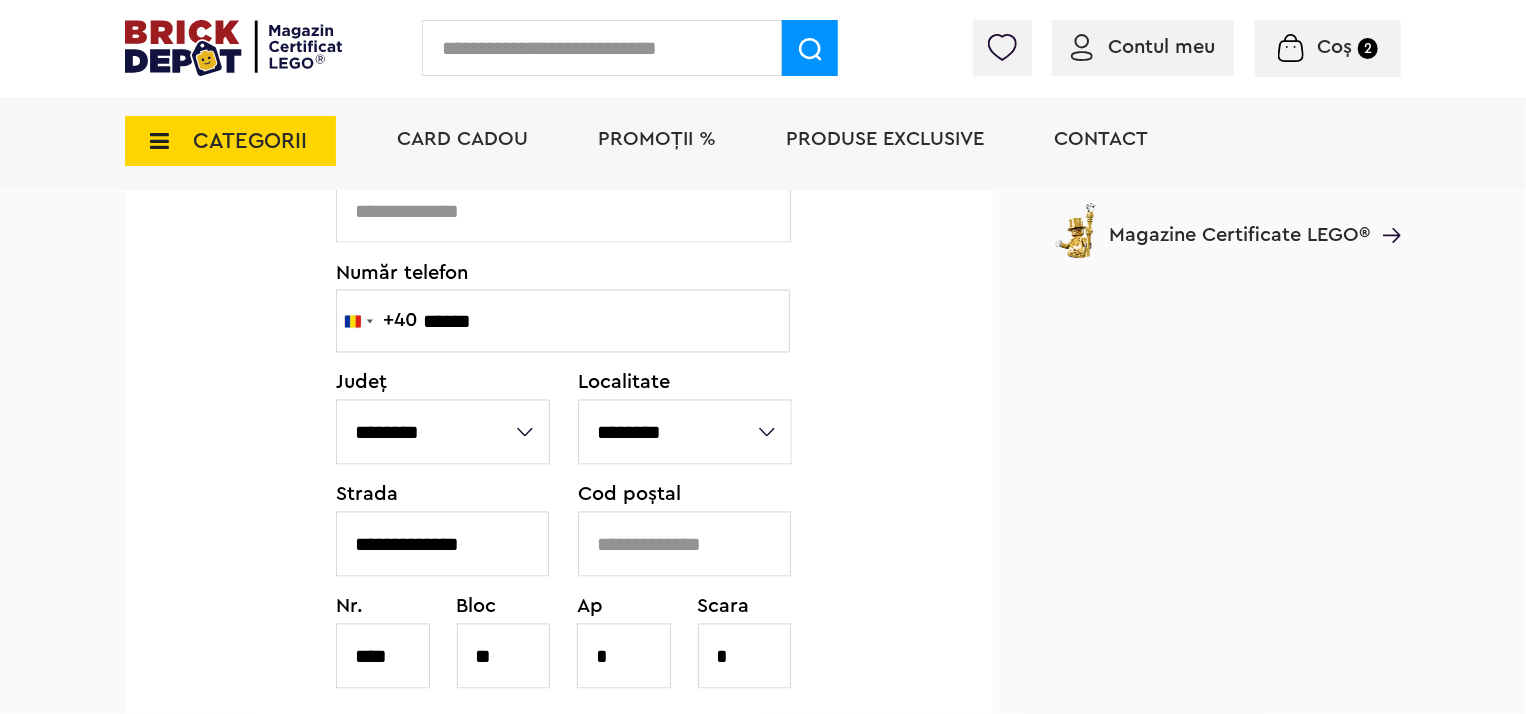 scroll, scrollTop: 1700, scrollLeft: 0, axis: vertical 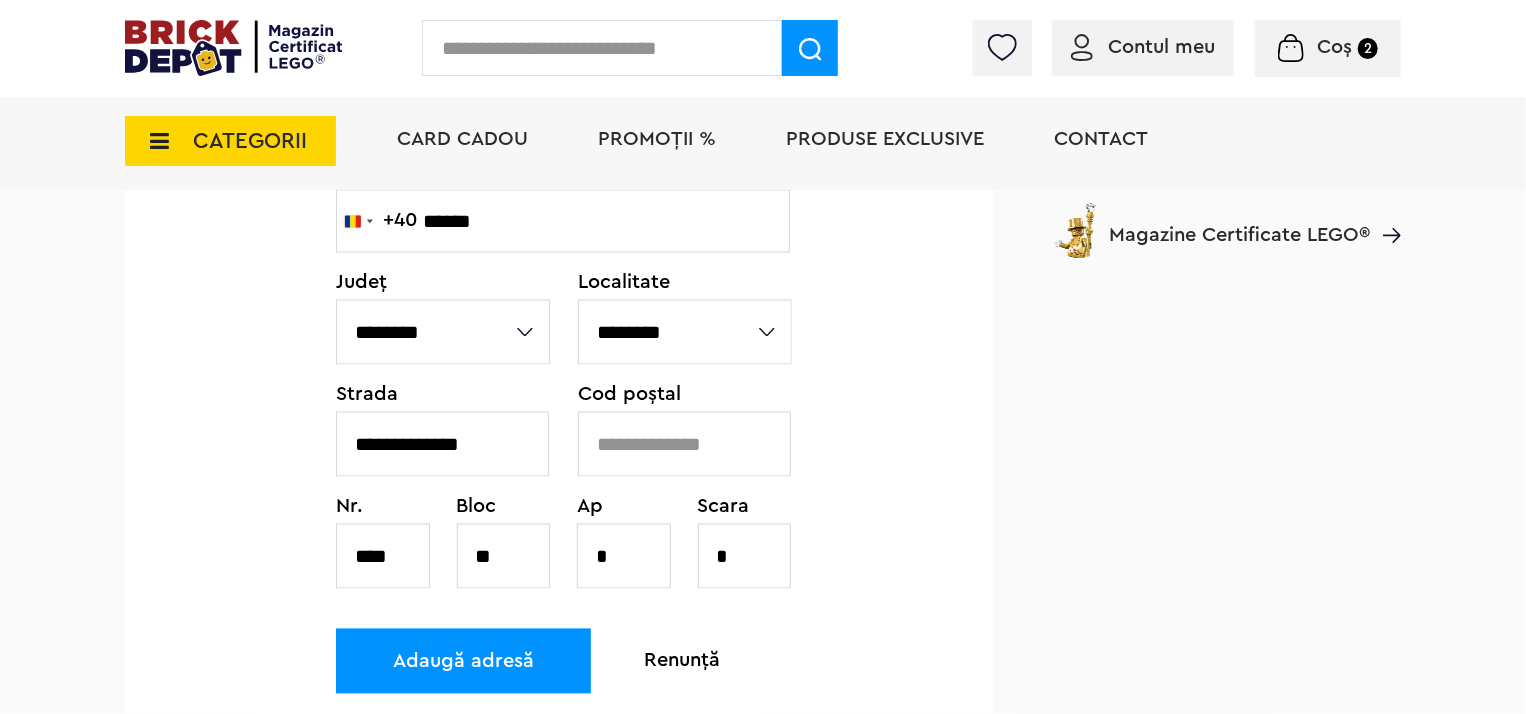 type on "****" 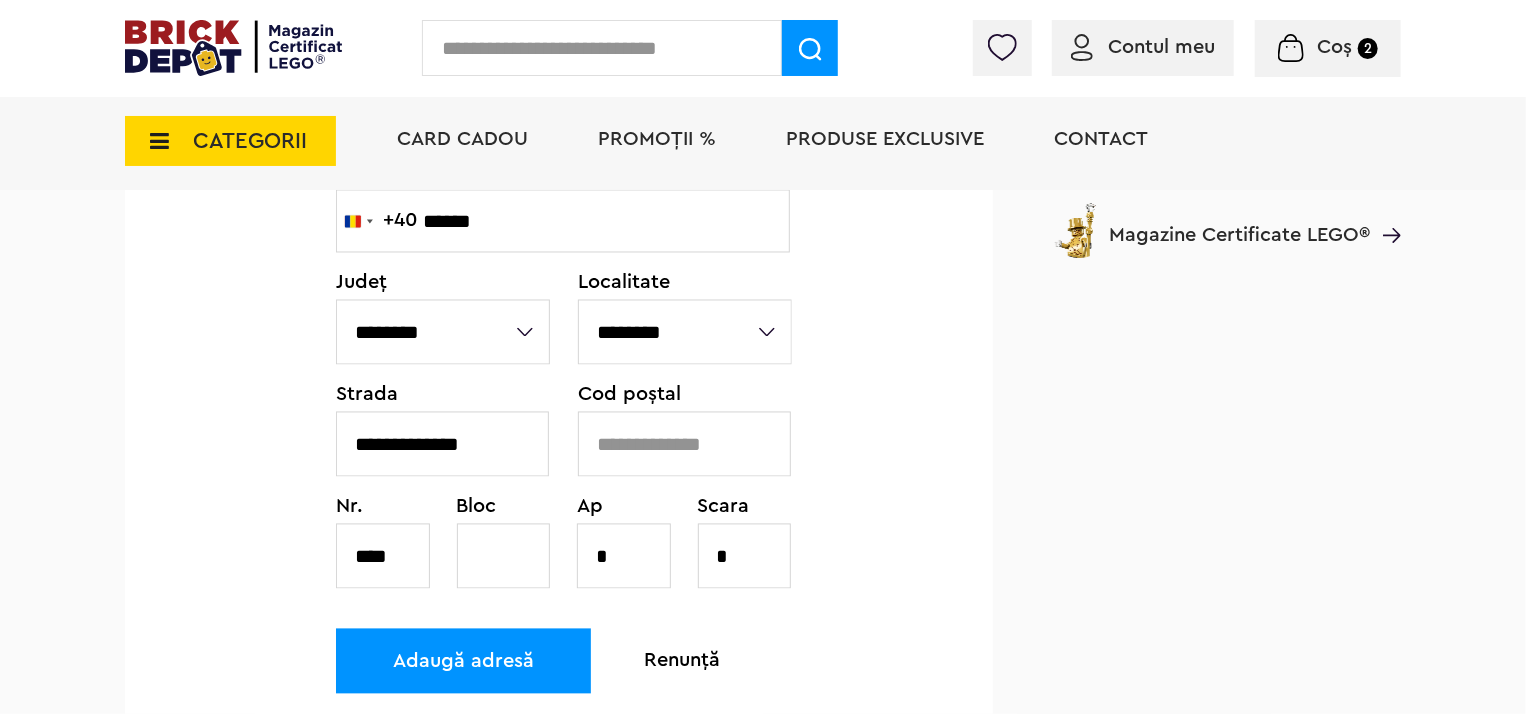 type 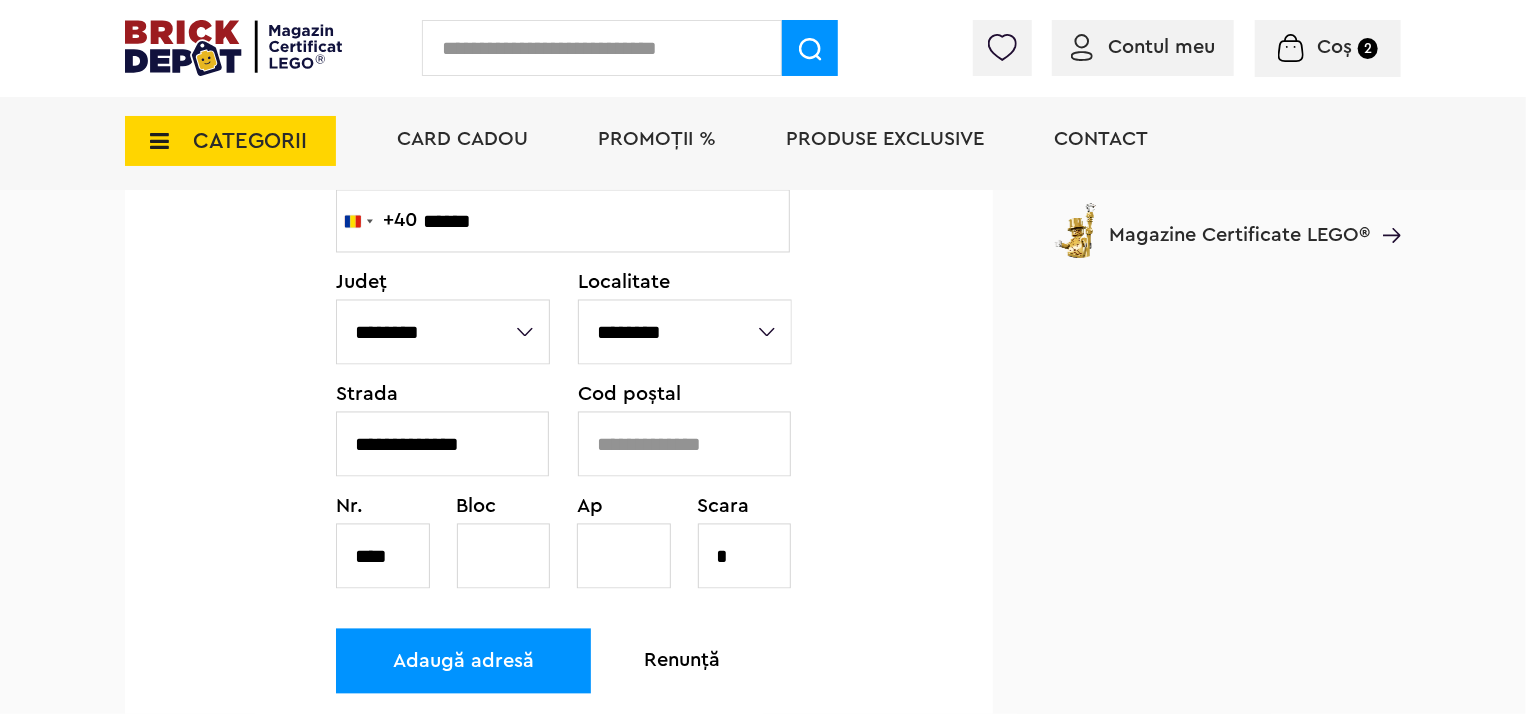 type 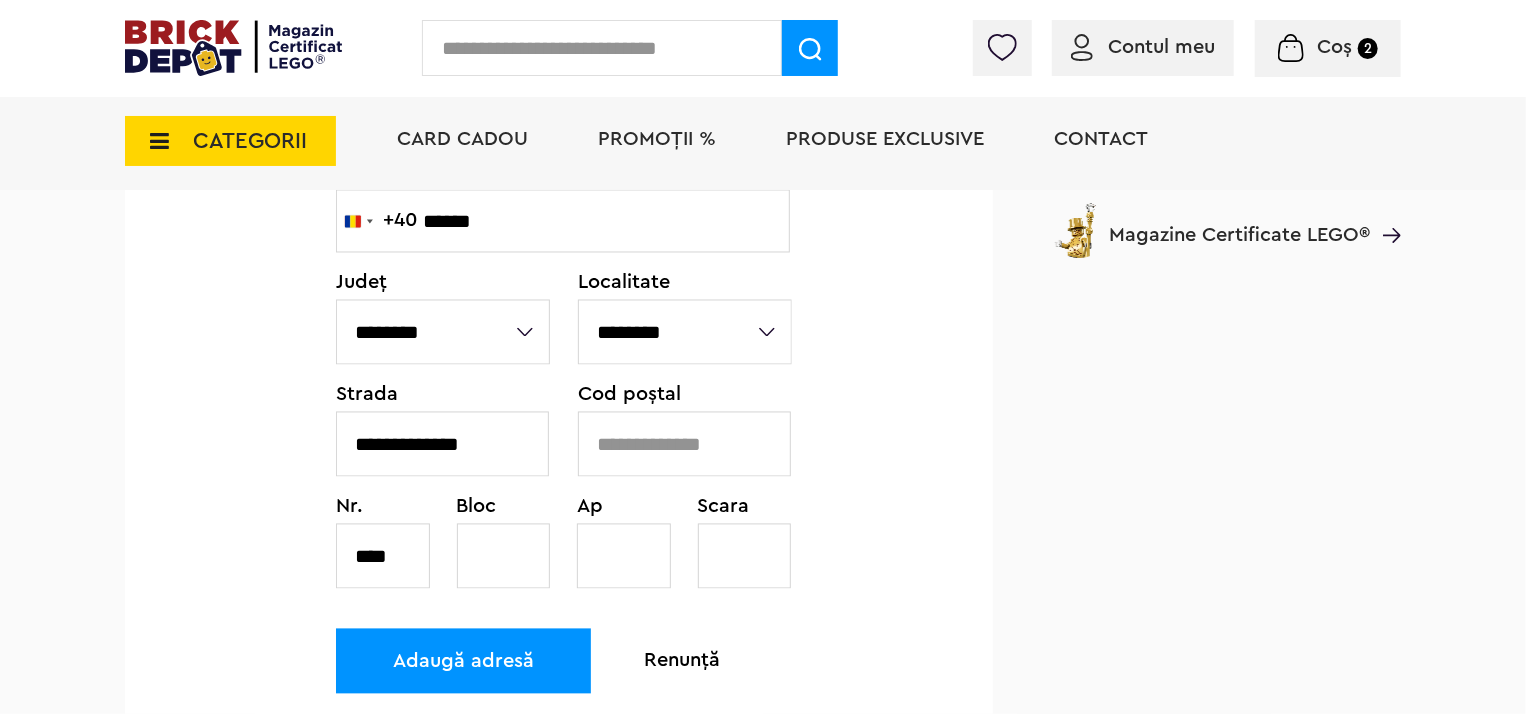 scroll, scrollTop: 1500, scrollLeft: 0, axis: vertical 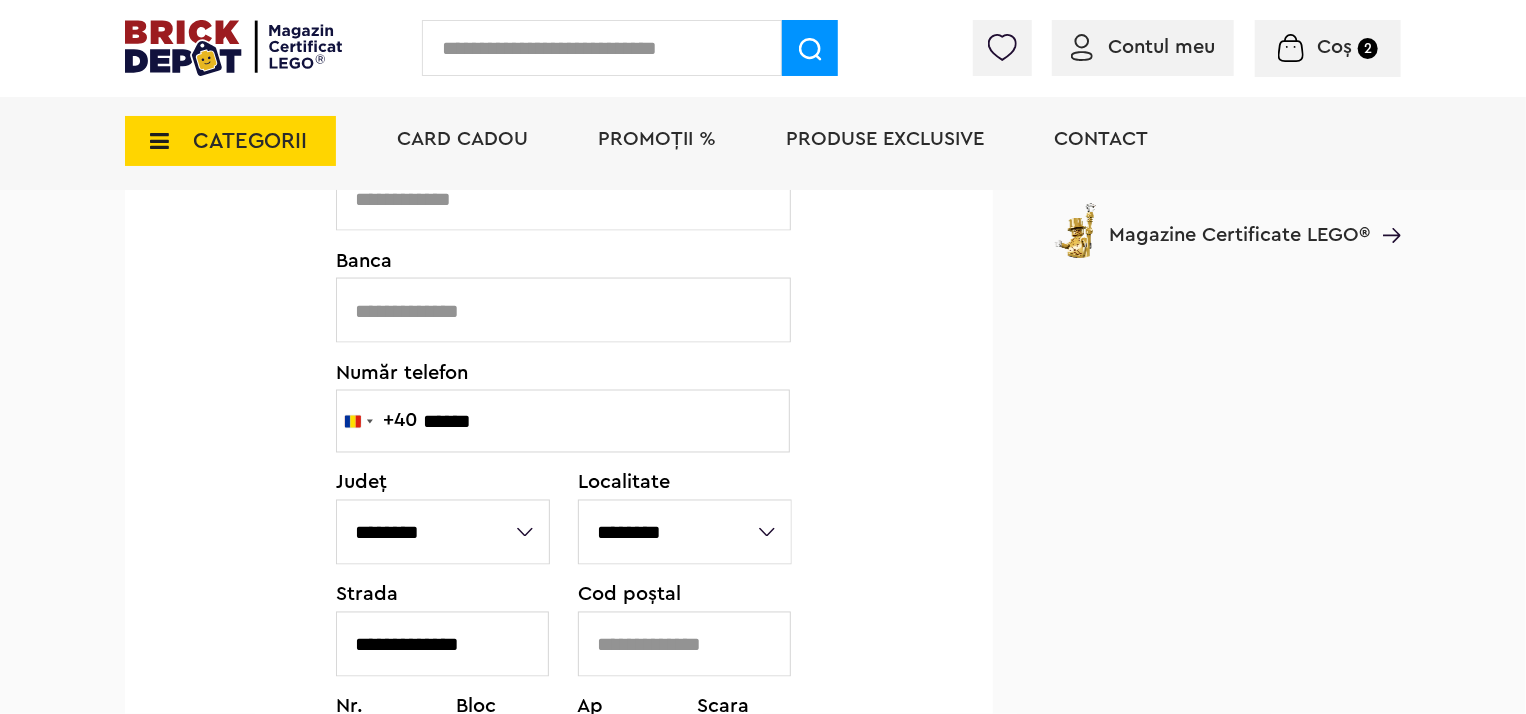type 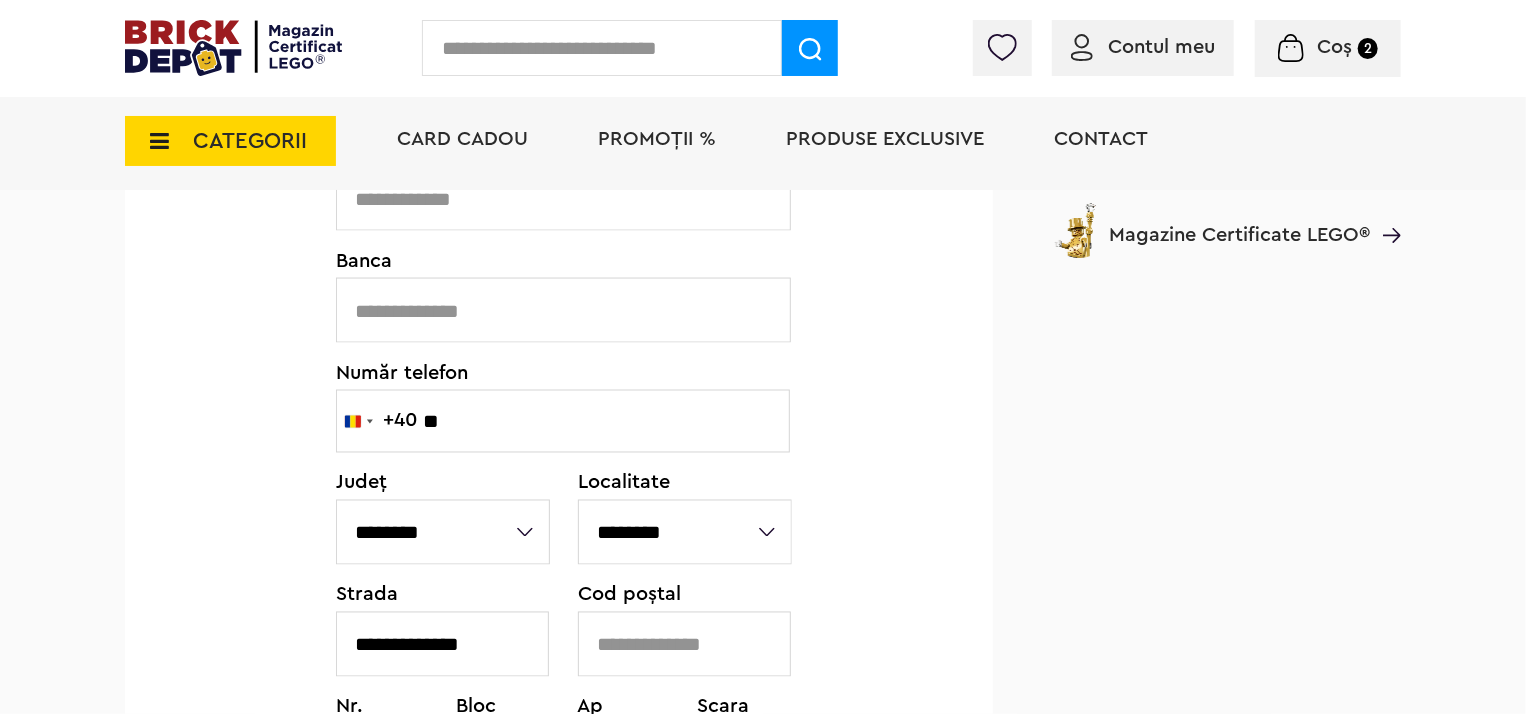 type on "*" 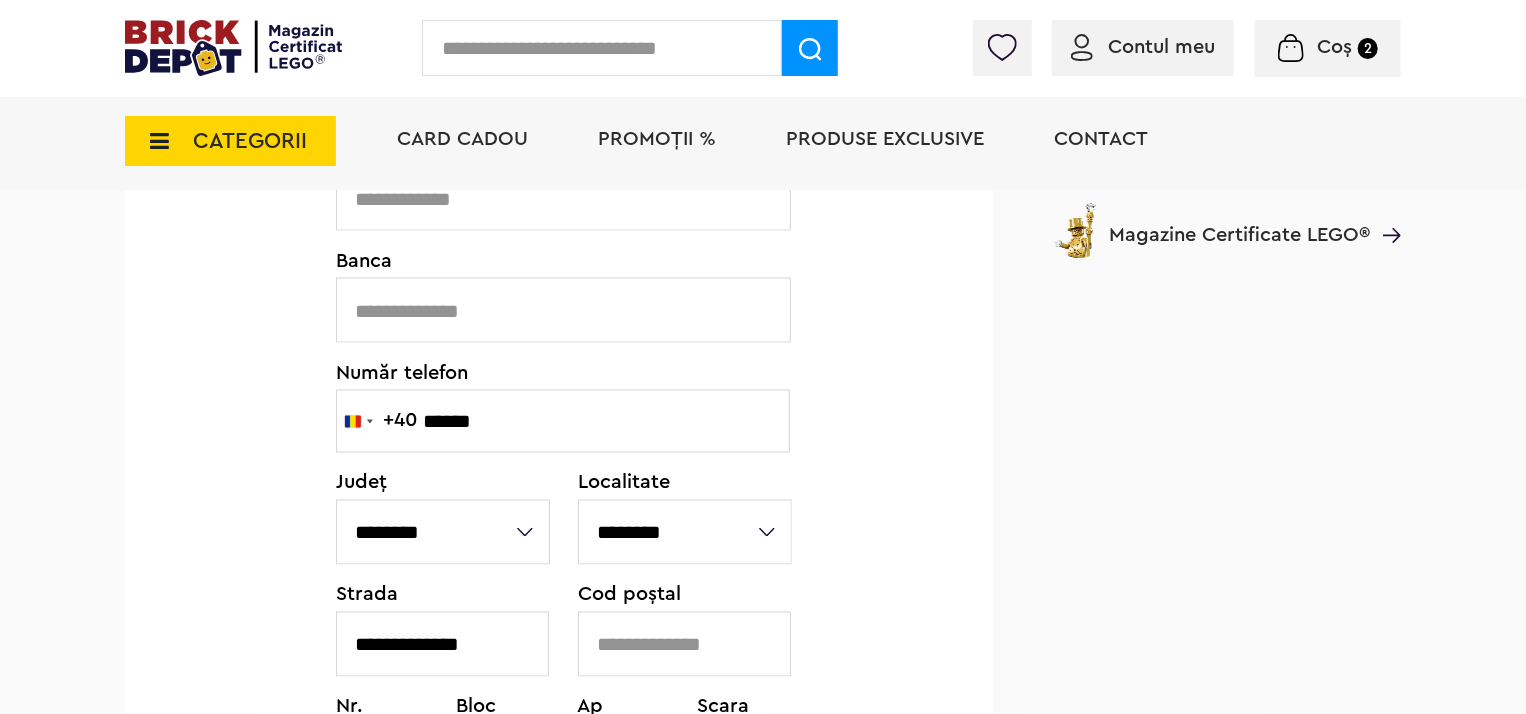click on "******" at bounding box center [563, 421] 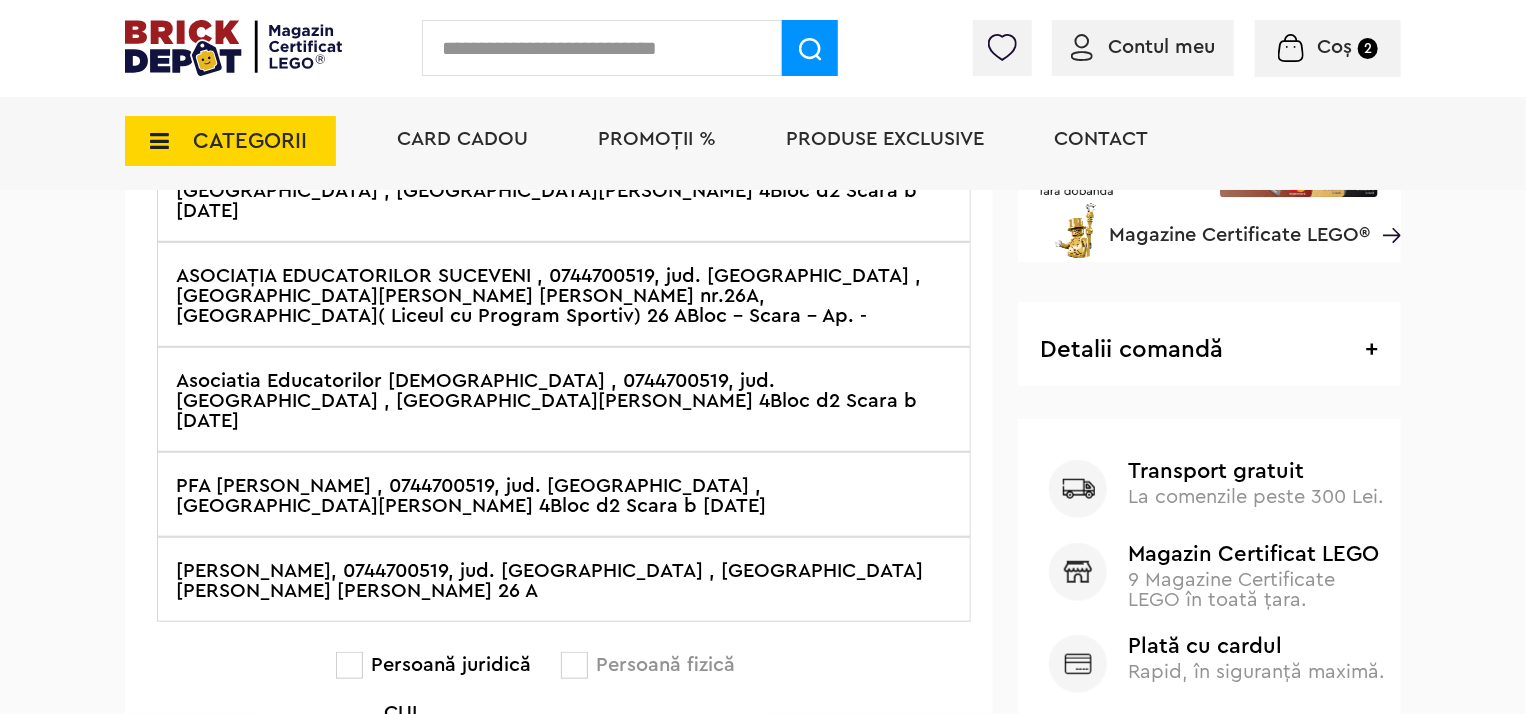 scroll, scrollTop: 400, scrollLeft: 0, axis: vertical 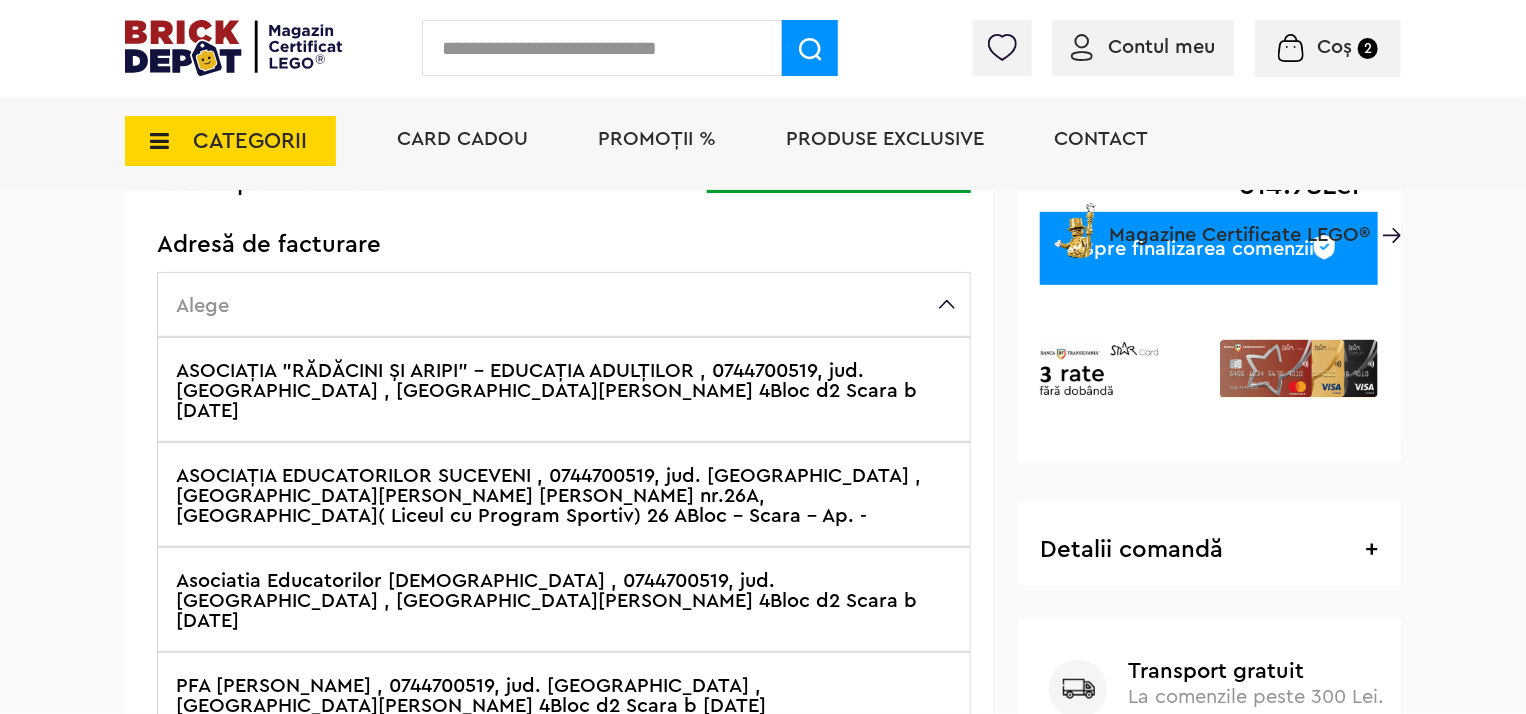 click on "ASOCIAŢIA "RĂDĂCINI ŞI ARIPI" - EDUCAŢIA ADULŢILOR , 0744700519, jud. Suceava , SUCEAVA, slatioarei 4Bloc d2 Scara b Ap. 4" at bounding box center (564, 389) 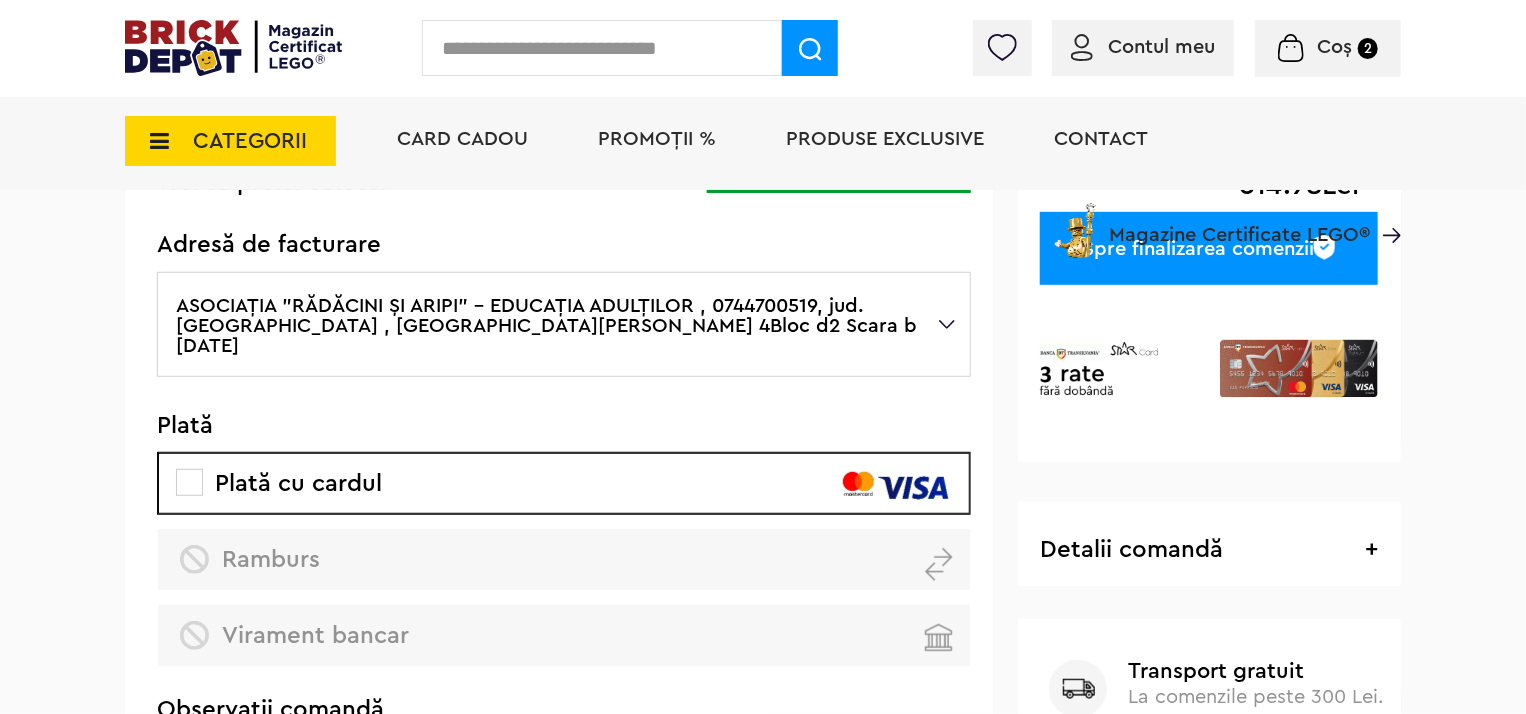 click on "ASOCIAŢIA "RĂDĂCINI ŞI ARIPI" - EDUCAŢIA ADULŢILOR , 0744700519, jud. Suceava , SUCEAVA, slatioarei 4Bloc d2 Scara b Ap. 4" at bounding box center [564, 324] 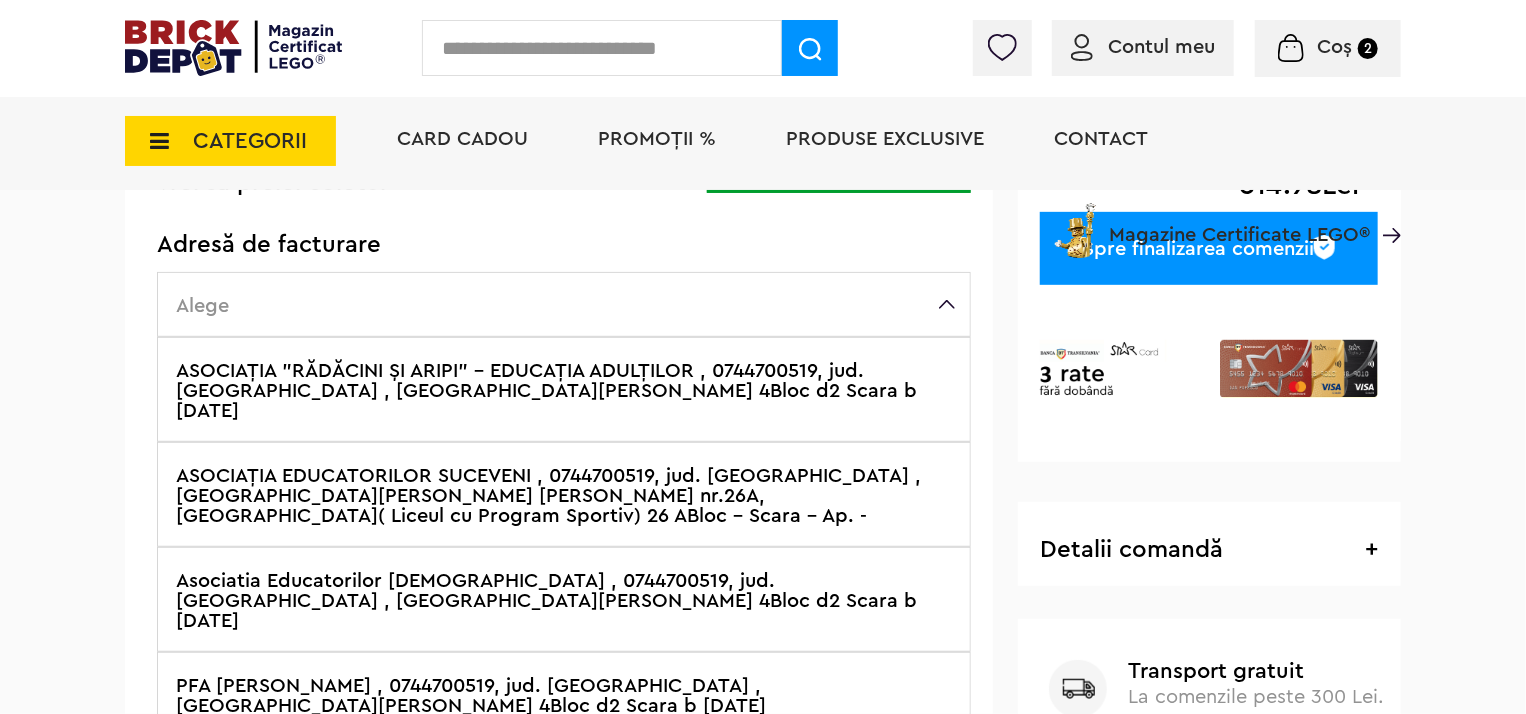 click on "ASOCIAŢIA "RĂDĂCINI ŞI ARIPI" - EDUCAŢIA ADULŢILOR , 0744700519, jud. Suceava , SUCEAVA, slatioarei 4Bloc d2 Scara b Ap. 4" at bounding box center [564, 389] 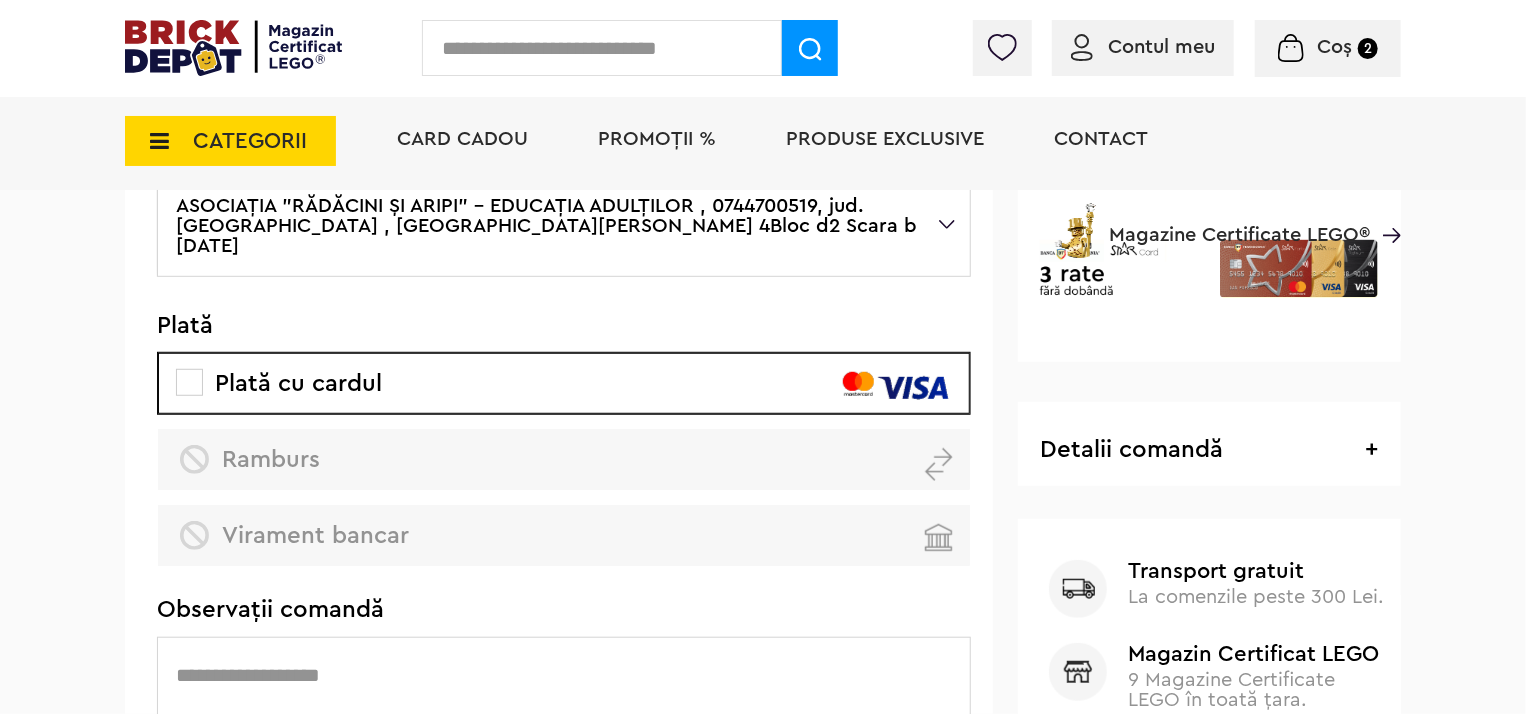 scroll, scrollTop: 400, scrollLeft: 0, axis: vertical 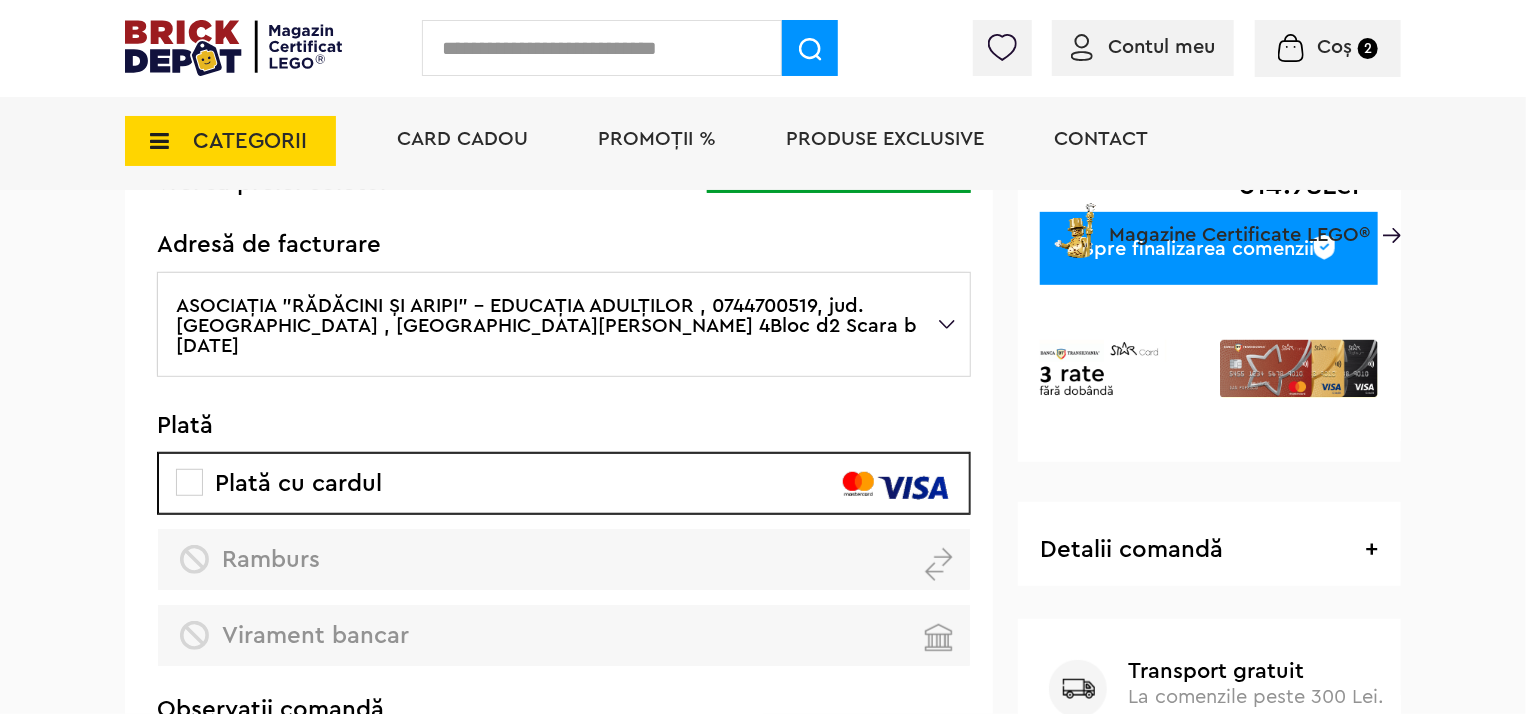 click on "ASOCIAŢIA "RĂDĂCINI ŞI ARIPI" - EDUCAŢIA ADULŢILOR , 0744700519, jud. Suceava , SUCEAVA, slatioarei 4Bloc d2 Scara b Ap. 4" at bounding box center [564, 324] 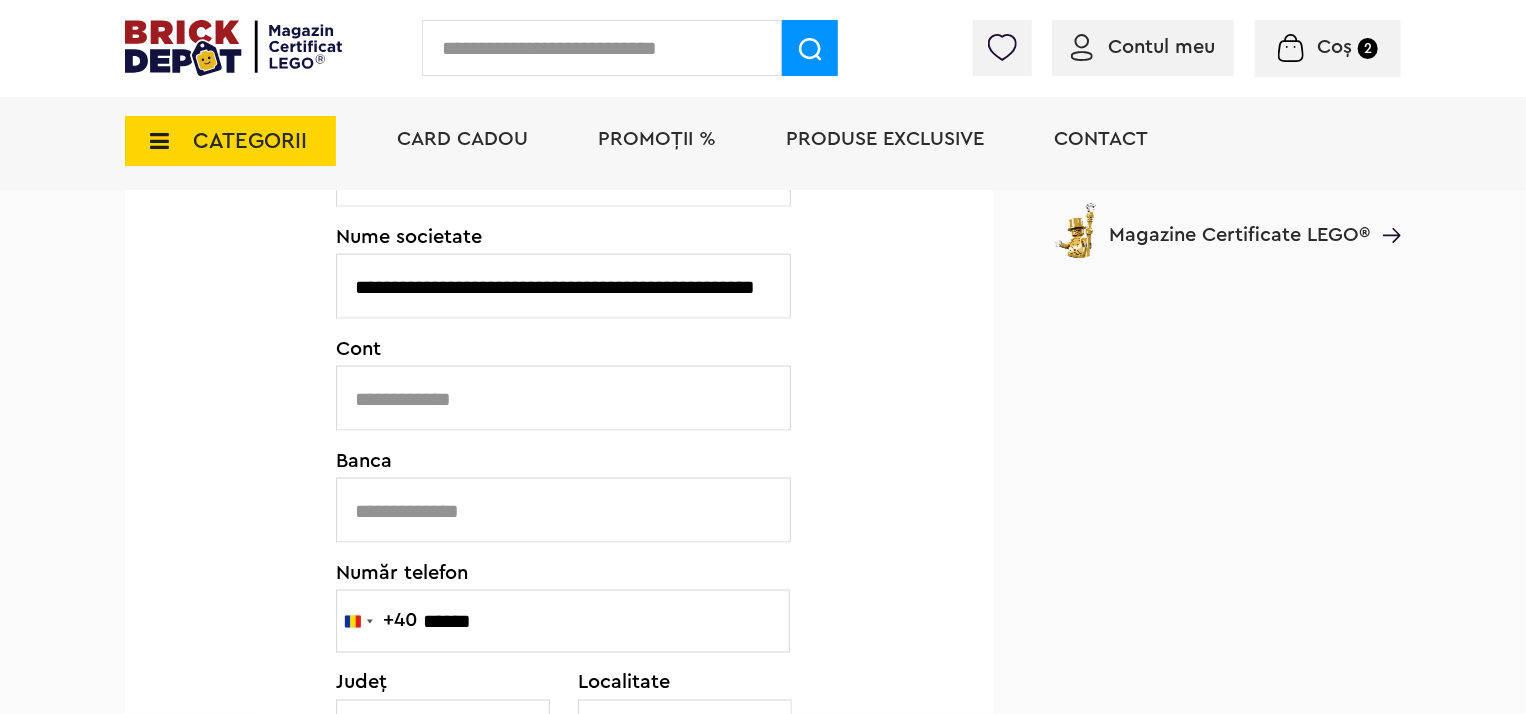 scroll, scrollTop: 1400, scrollLeft: 0, axis: vertical 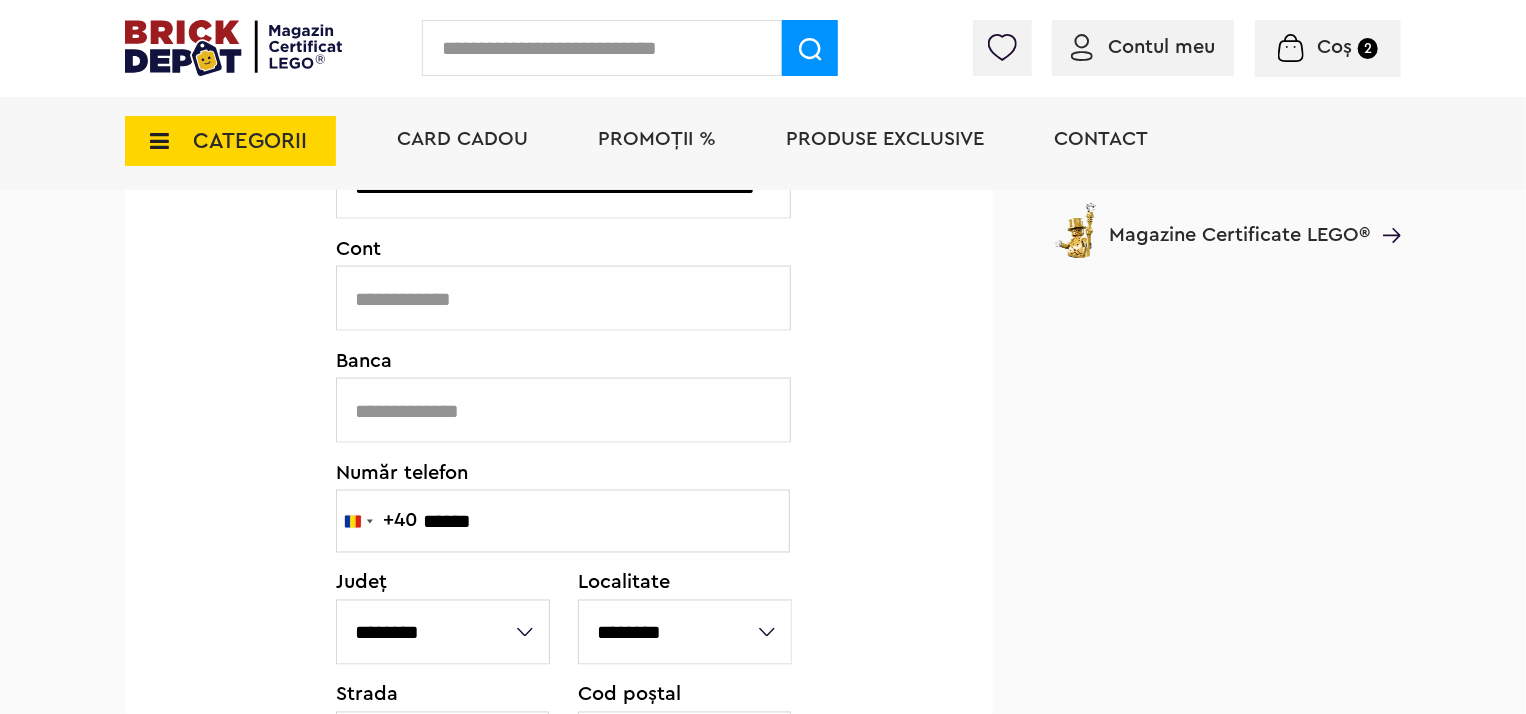 click on "******" at bounding box center (563, 521) 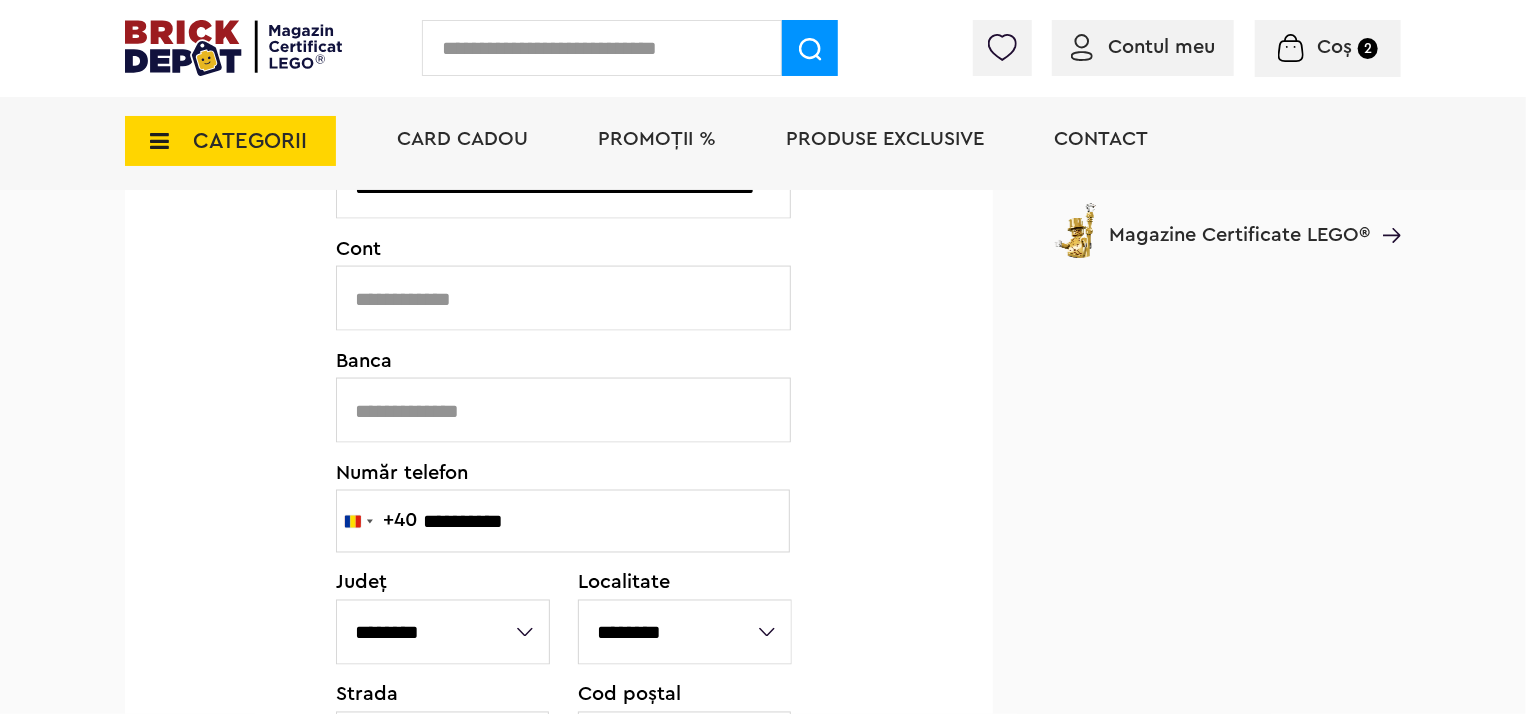 click on "**********" at bounding box center [563, 521] 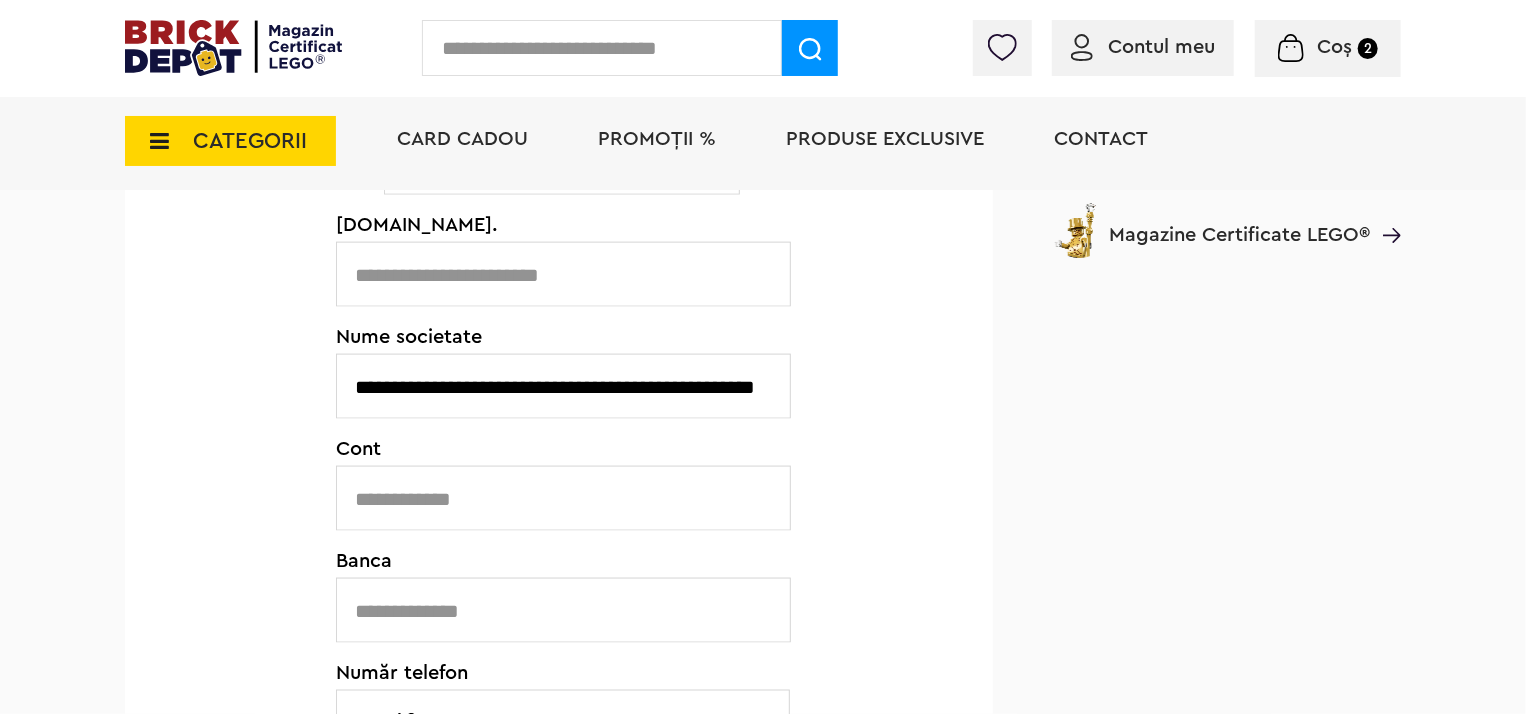 scroll, scrollTop: 1100, scrollLeft: 0, axis: vertical 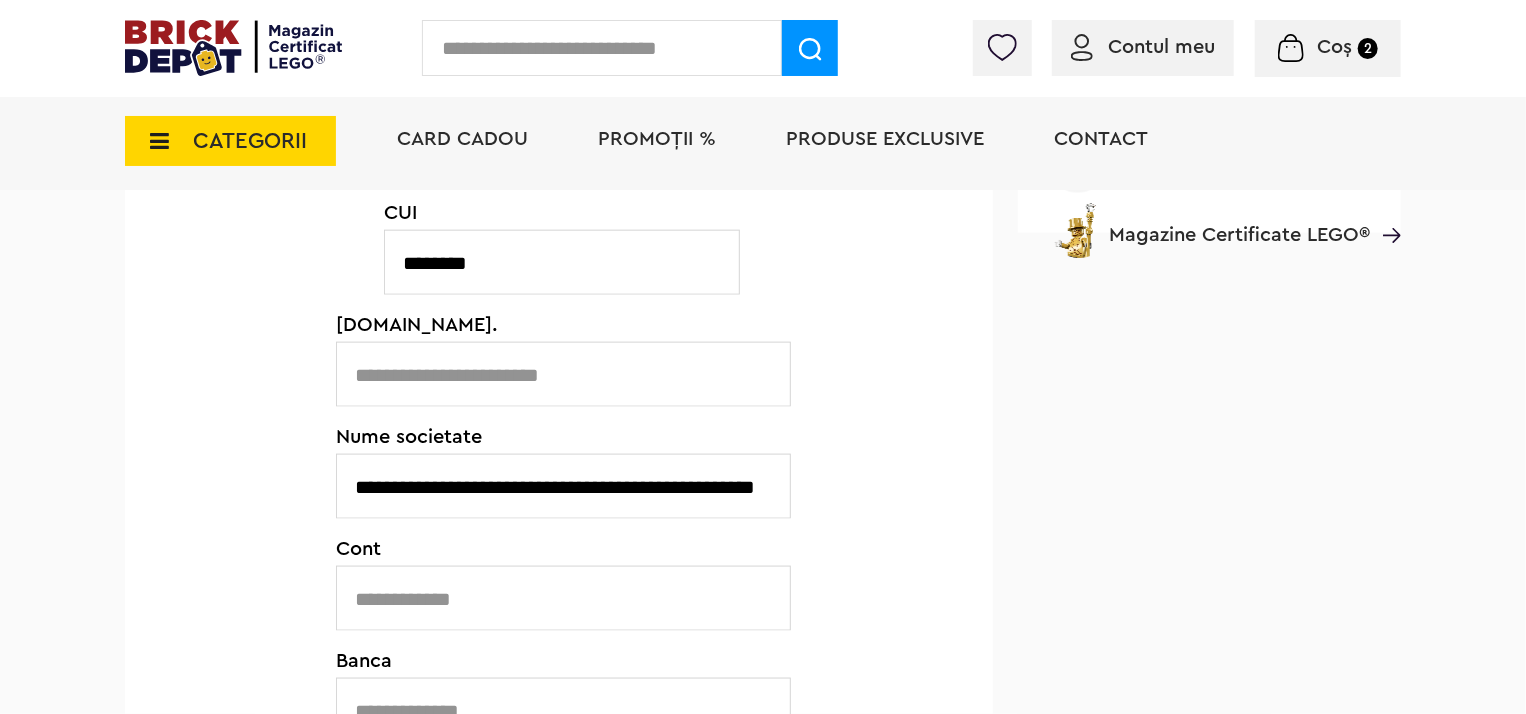 click at bounding box center (563, 598) 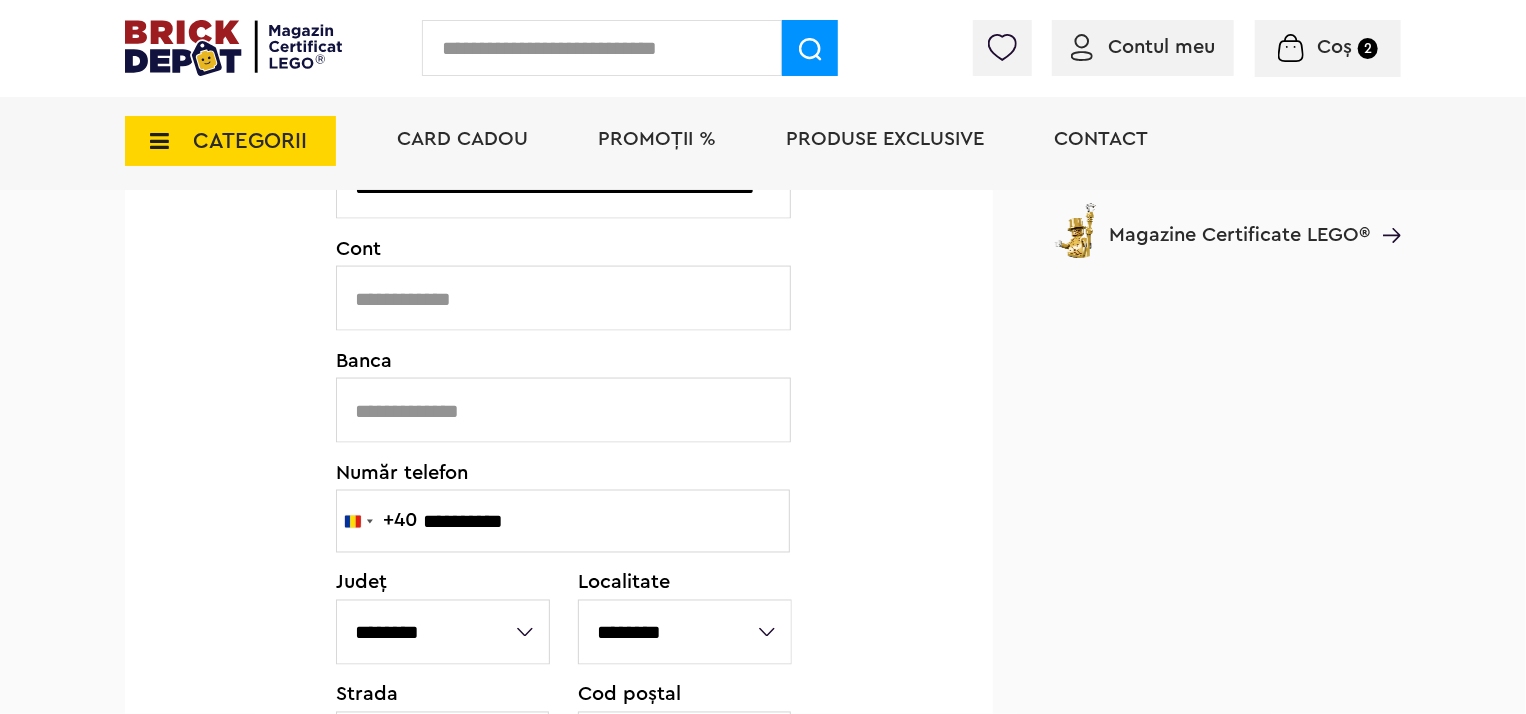 scroll, scrollTop: 1700, scrollLeft: 0, axis: vertical 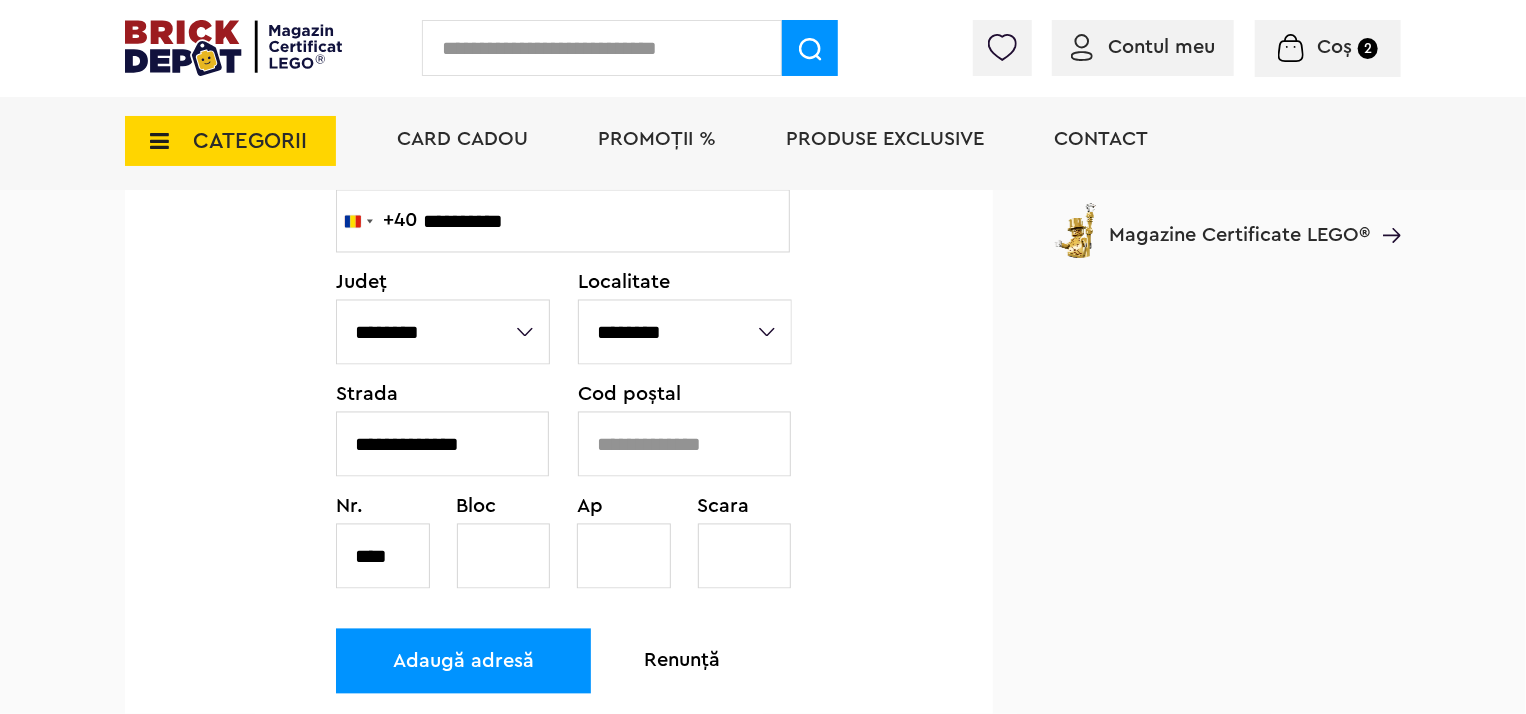 click on "Adaugă adresă" at bounding box center (463, 661) 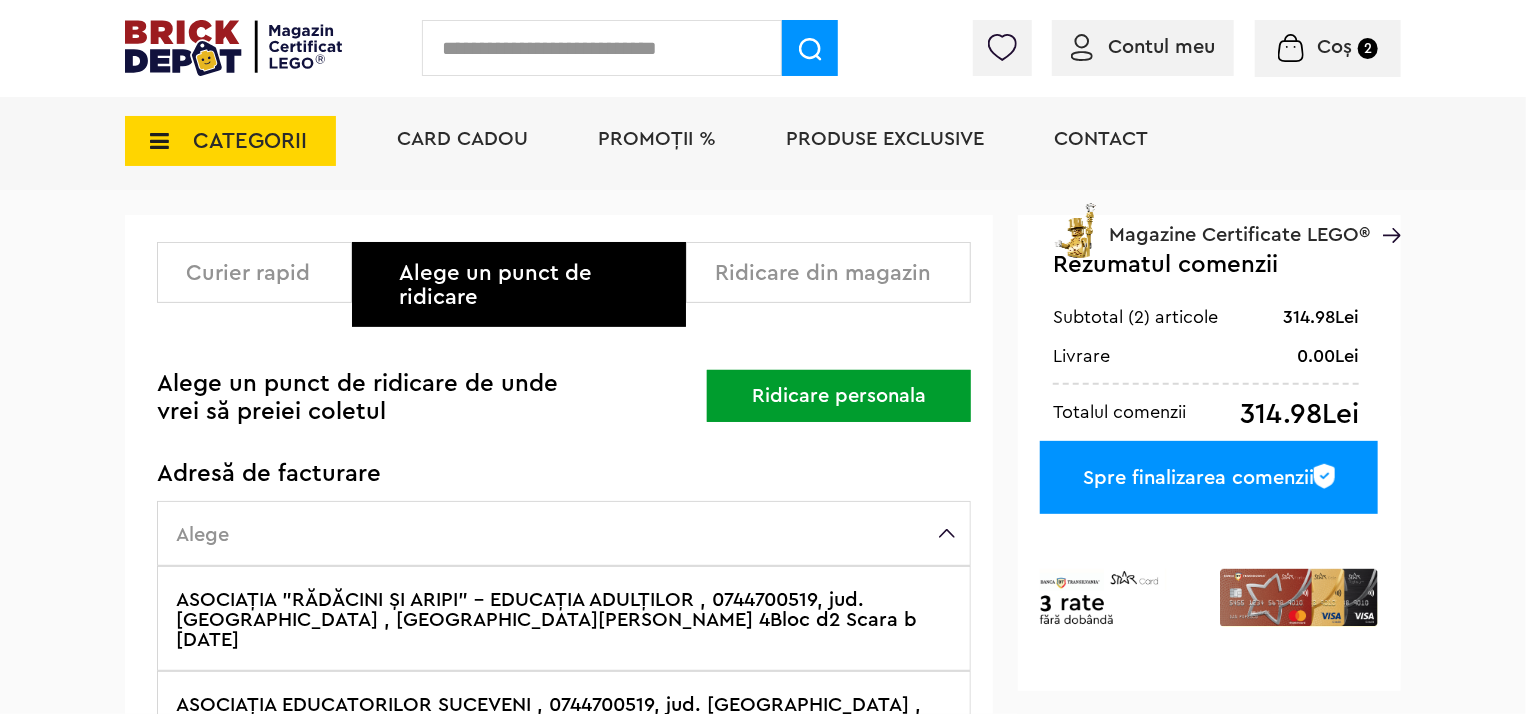 scroll, scrollTop: 271, scrollLeft: 0, axis: vertical 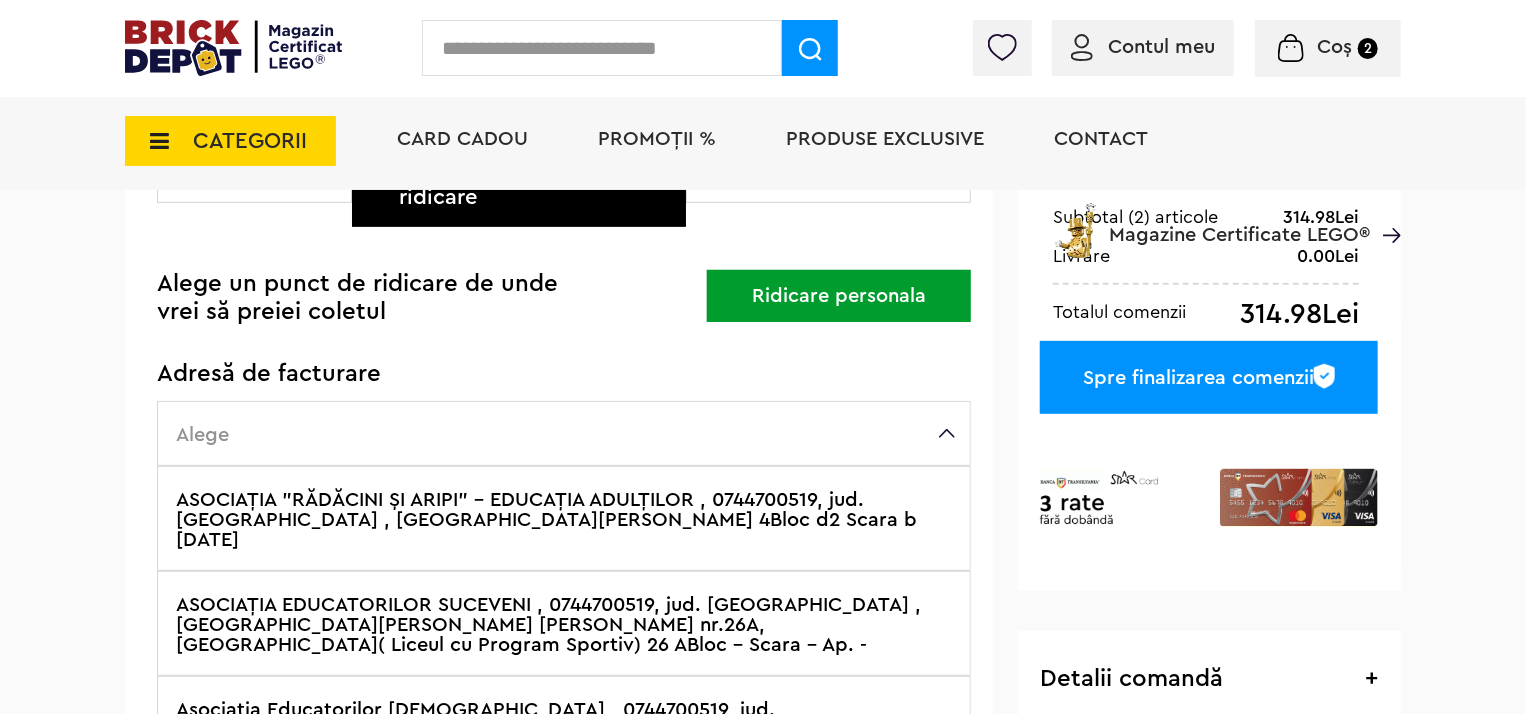 click on "ASOCIAŢIA "RĂDĂCINI ŞI ARIPI" - EDUCAŢIA ADULŢILOR , 0744700519, jud. Suceava , SUCEAVA, slatioarei 4Bloc d2 Scara b Ap. 4" at bounding box center (564, 518) 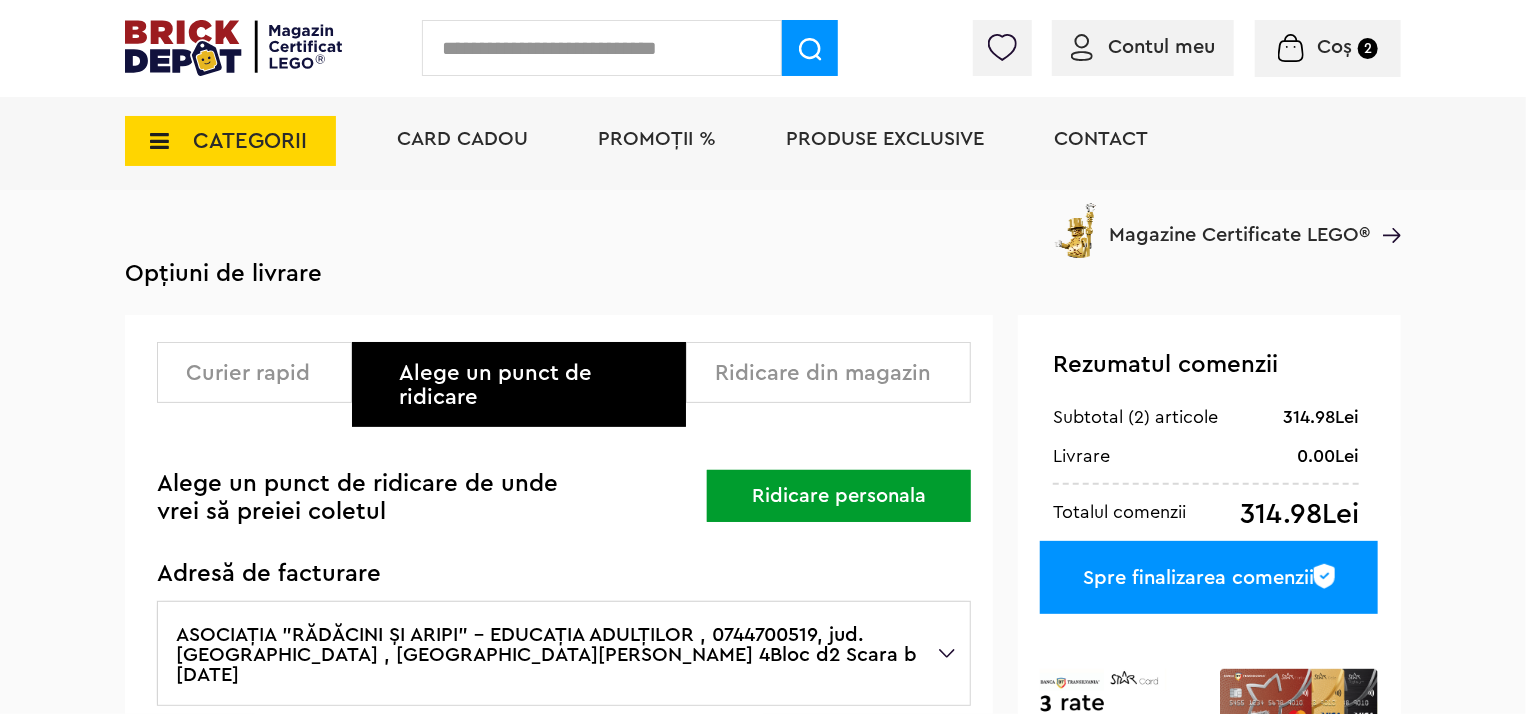 scroll, scrollTop: 171, scrollLeft: 0, axis: vertical 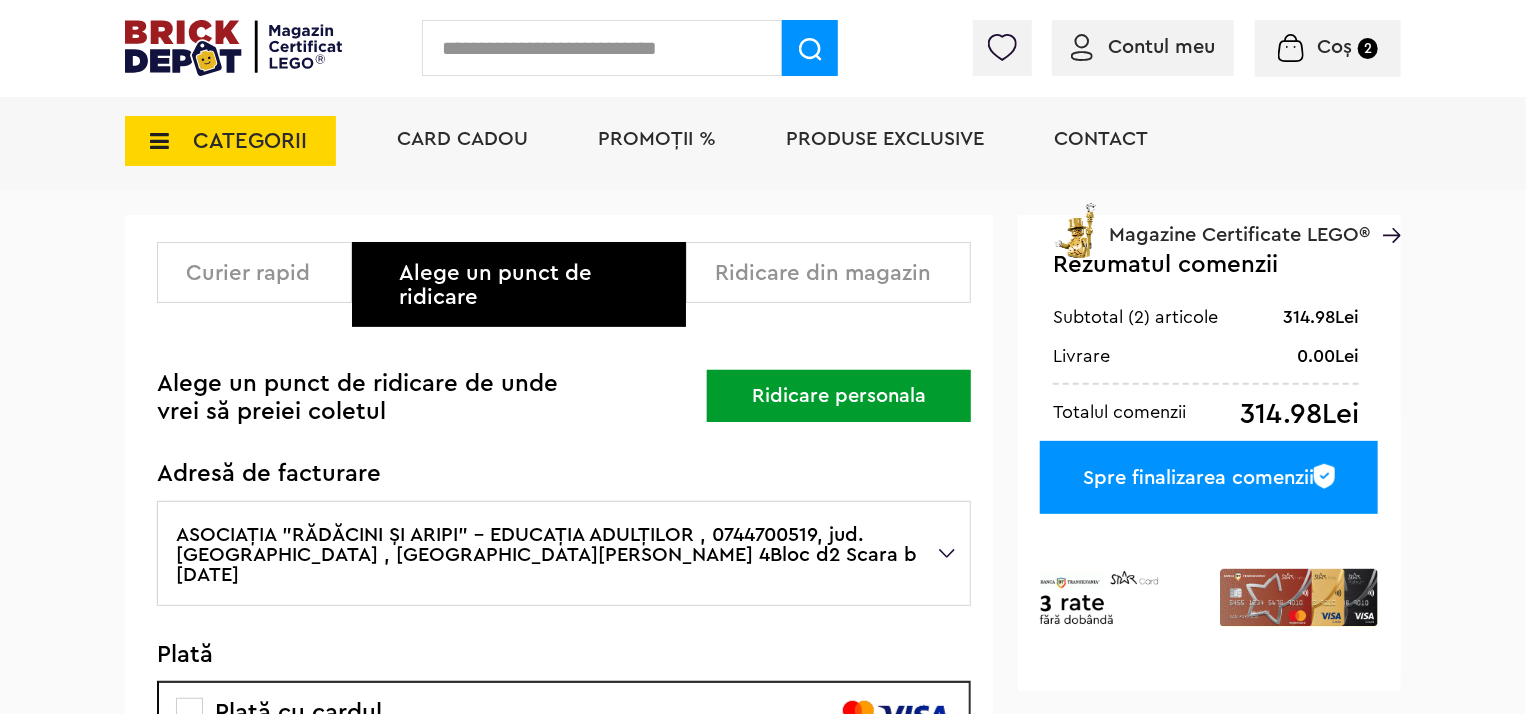 click on "Ridicare personala" at bounding box center [839, 396] 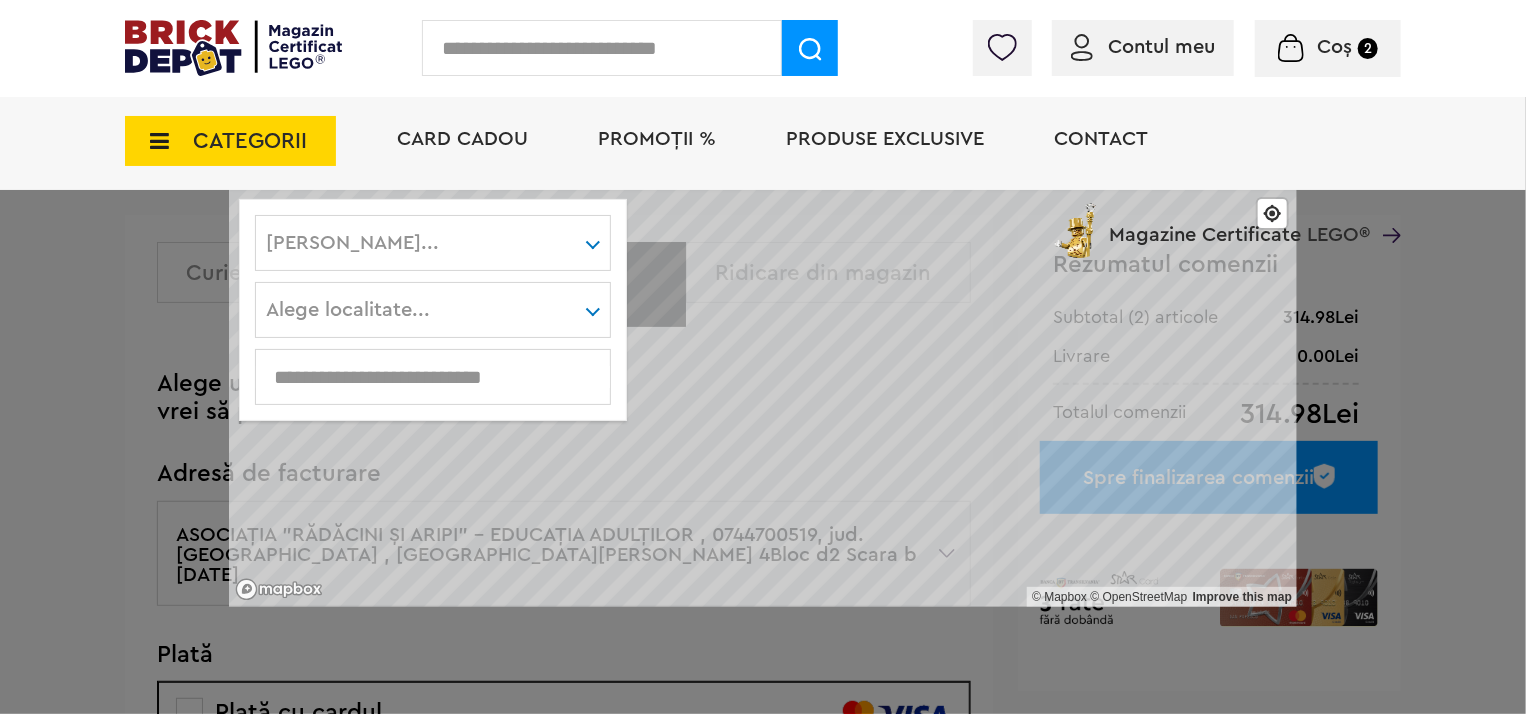 click on "Card Cadou    PROMOȚII %    Produse exclusive    Contact    Magazine Certificate LEGO®" at bounding box center (889, 175) 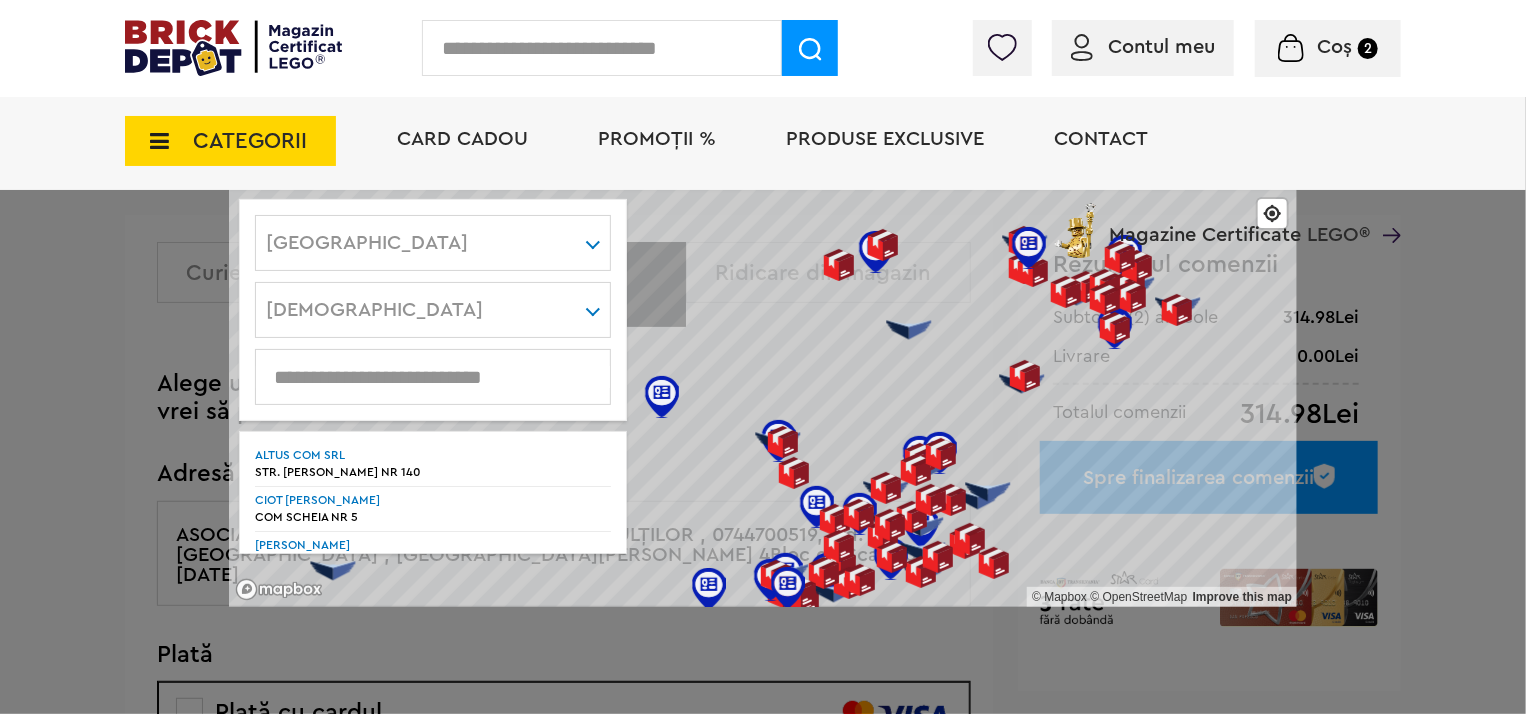 click at bounding box center [433, 377] 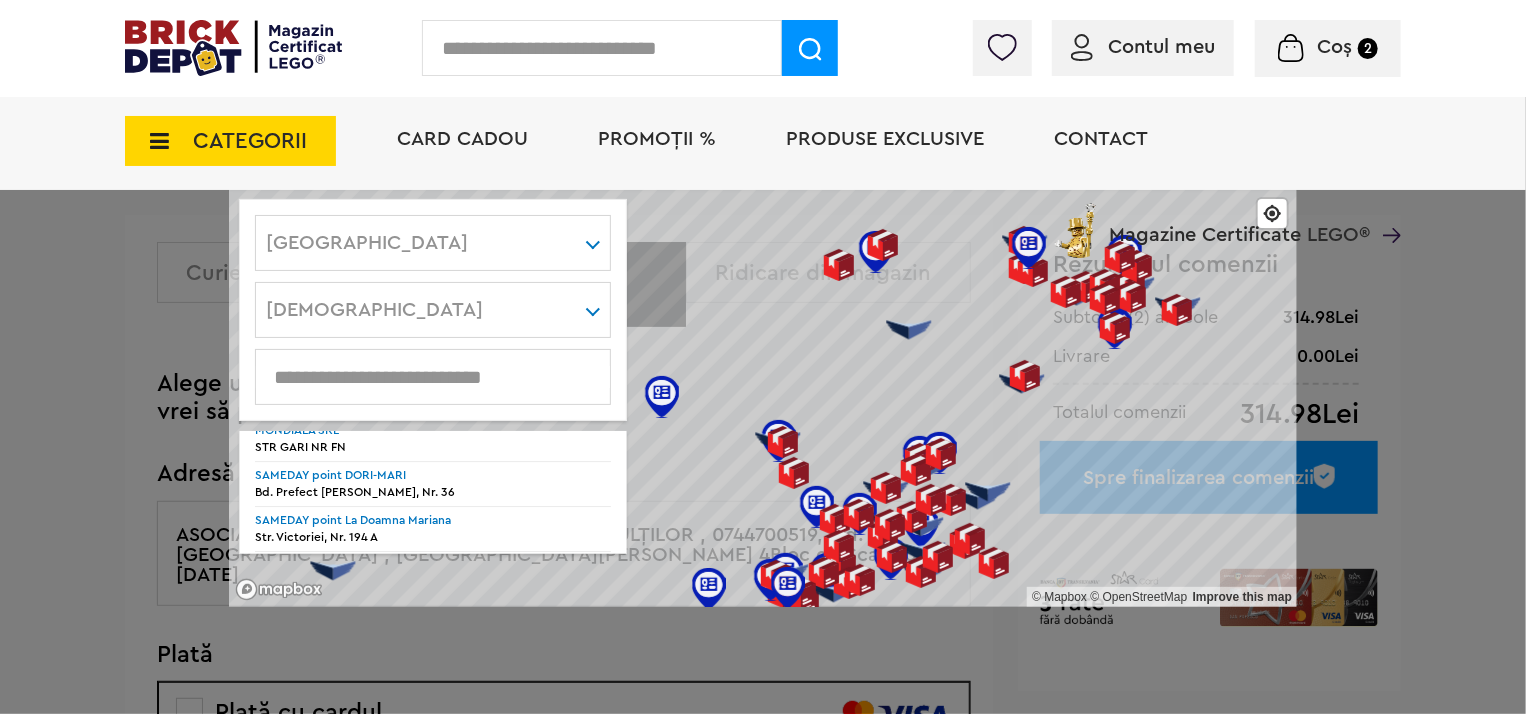 scroll, scrollTop: 3536, scrollLeft: 0, axis: vertical 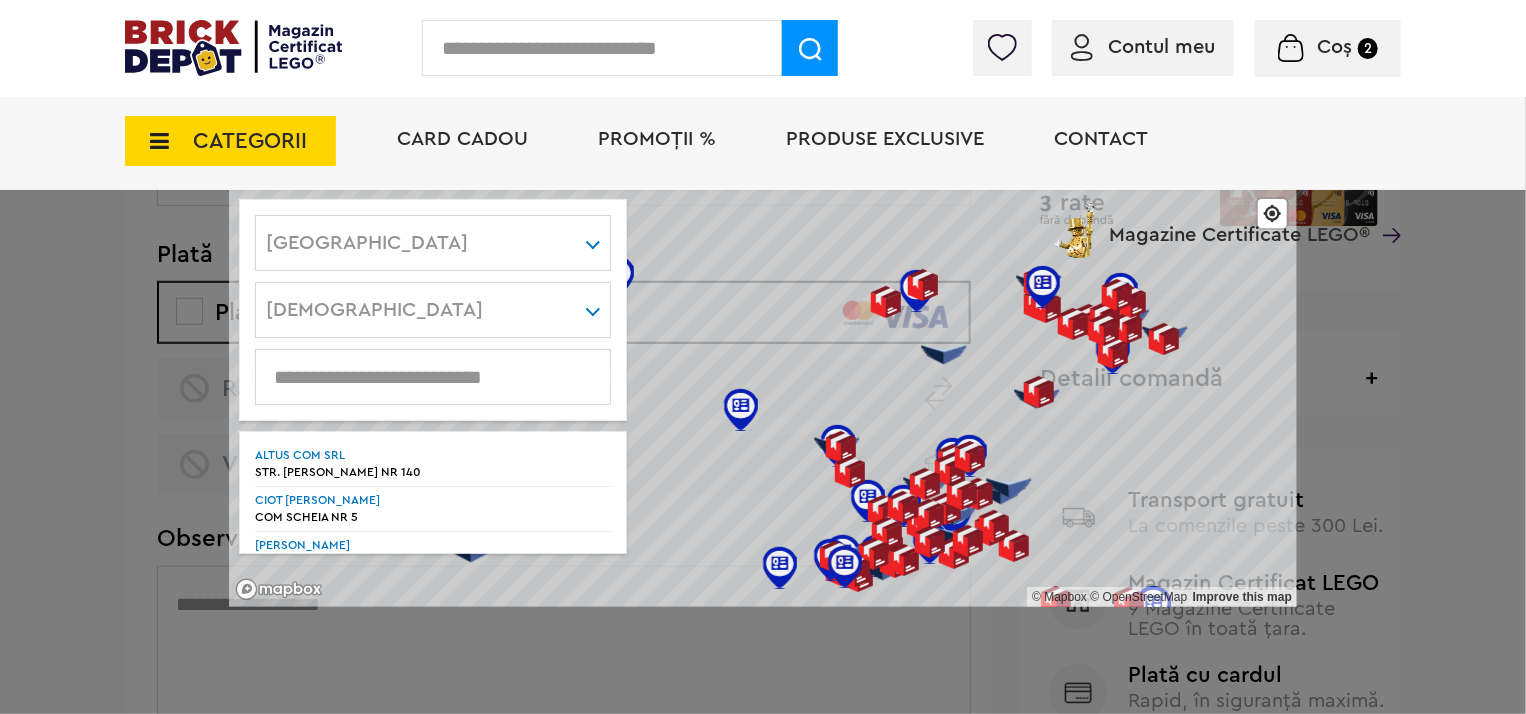 click at bounding box center (926, 484) 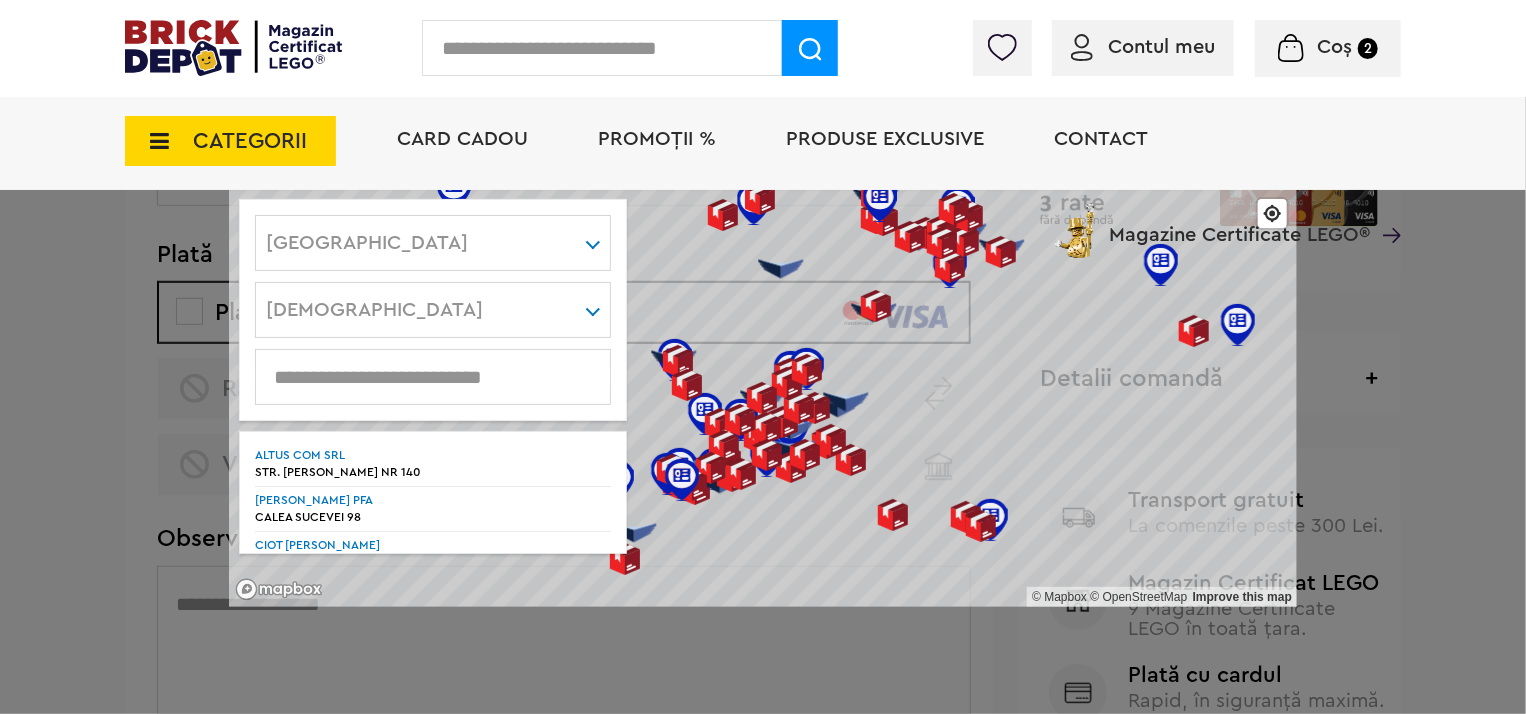 click at bounding box center (800, 408) 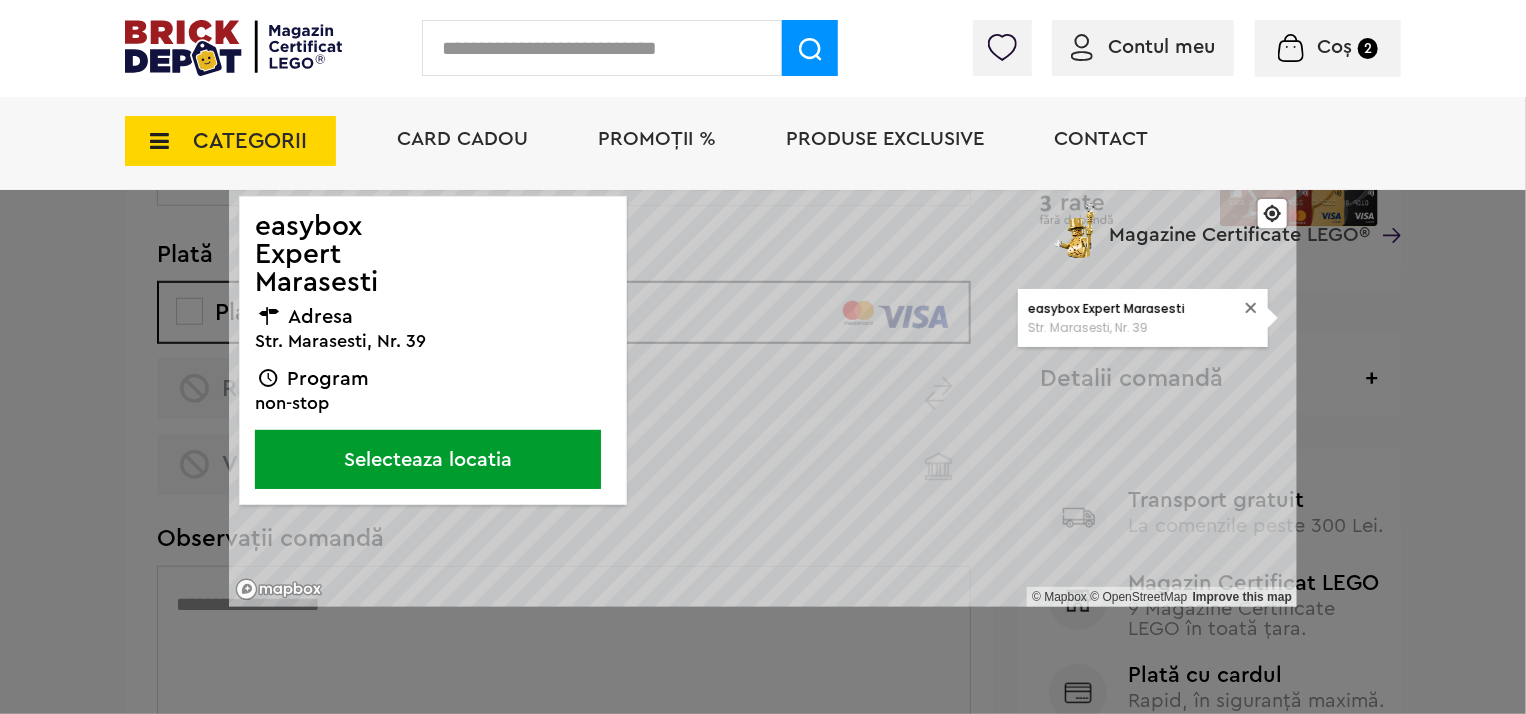 click on "Ridicare personala           © Mapbox   © OpenStreetMap   Improve this map easybox Expert Marasesti Str. Marasesti, Nr. 39 ×     Suceava   Alba   Arad   Argeş   Bacău   Bihor   Bistriţa-Năsăud   Botoşani   Braşov   Brăila   București   Buzău   Caraş-Severin   Cluj   Constanţa   Covasna   Călăraşi   Dolj   Dâmboviţa   Galaţi   Giurgiu   Gorj   Harghita   Hunedoara   Ialomiţa   Iaşi   Ilfov   Maramureş   Mehedinţi   Mureş   Neamţ   Olt   Prahova   Satu Mare   Sibiu   Suceava   Sălaj   Teleorman   Timiş   Tulcea   Vaslui   Vrancea   Vâlcea       Scheia   Adancata   Antoceni   Arbore   Argel   Argestru   Arghira   Artari   Badeuti   Badragi   Bahna Arin   Baia   Bainet   Baisesti   Balaceana   Balcauti   Balinesti   Bancesti   Banesti   Barasti   Basarabi   Benia   Berchisesti   Beresti   Bilca   Bivolaria   Bobeica   Bodnareni   Bogata   Bogdanesti   Boroaia   Bosanci   Botesti   Botos   Botosana   Botosanita Mare   Botosanita Mica   Botus   Botusel   Boura   Bradatel   Braiesti" at bounding box center (763, 357) 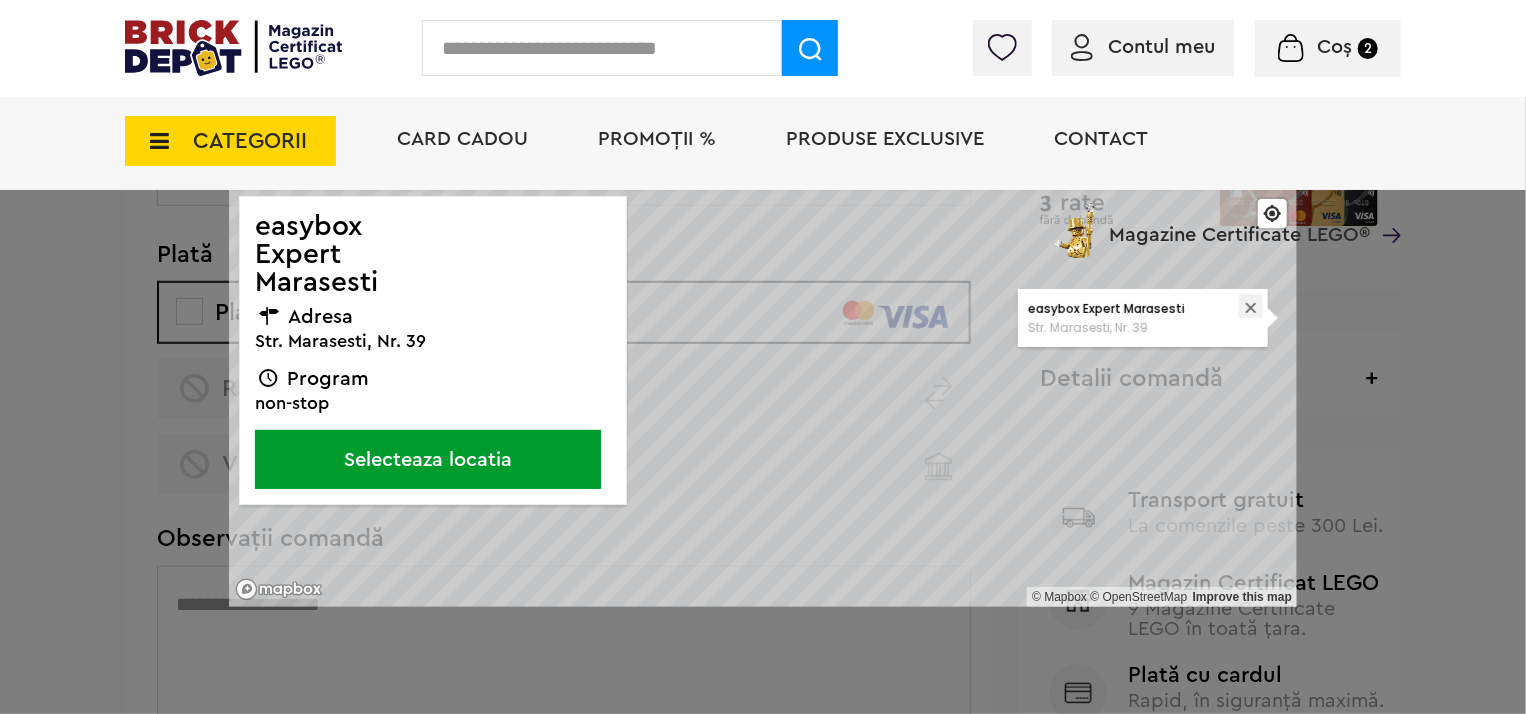 click on "×" at bounding box center (1251, 306) 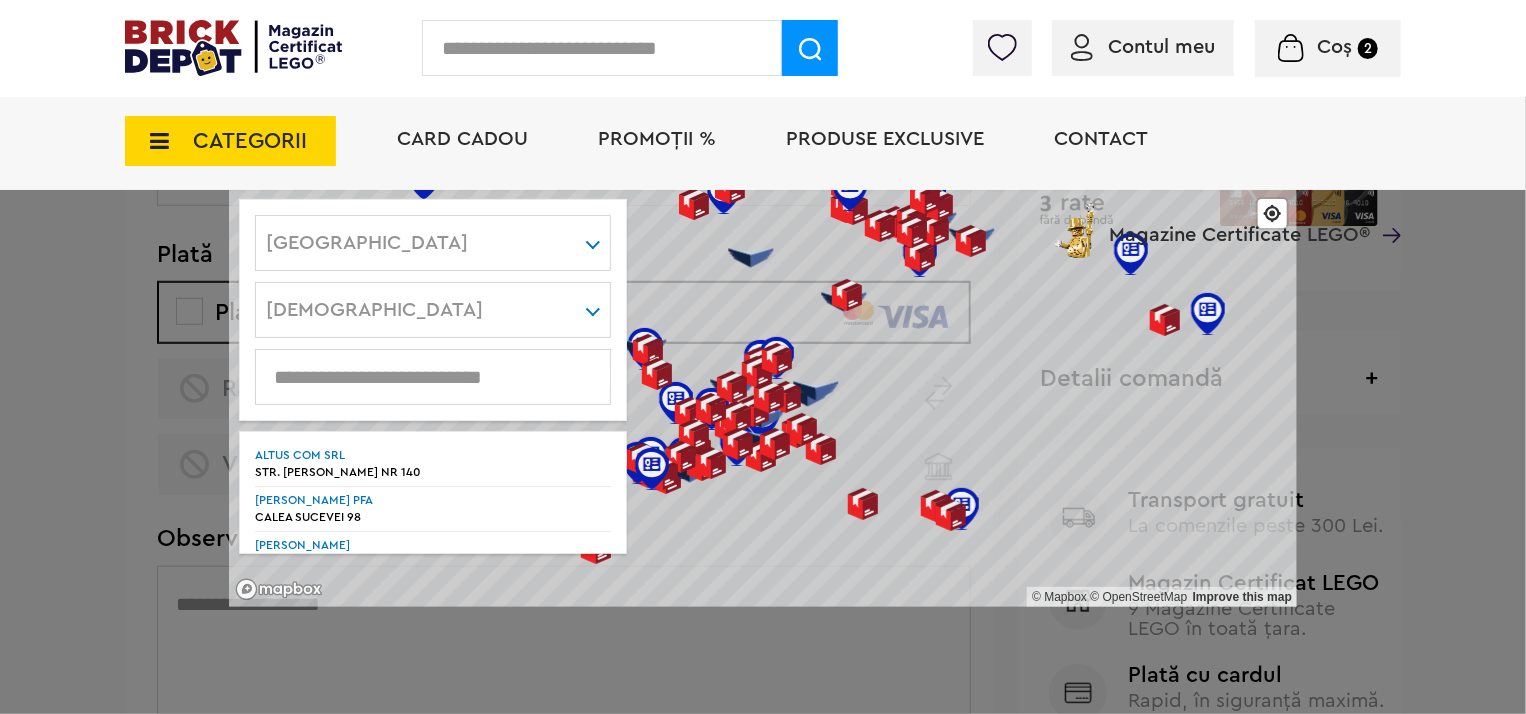 type on "******" 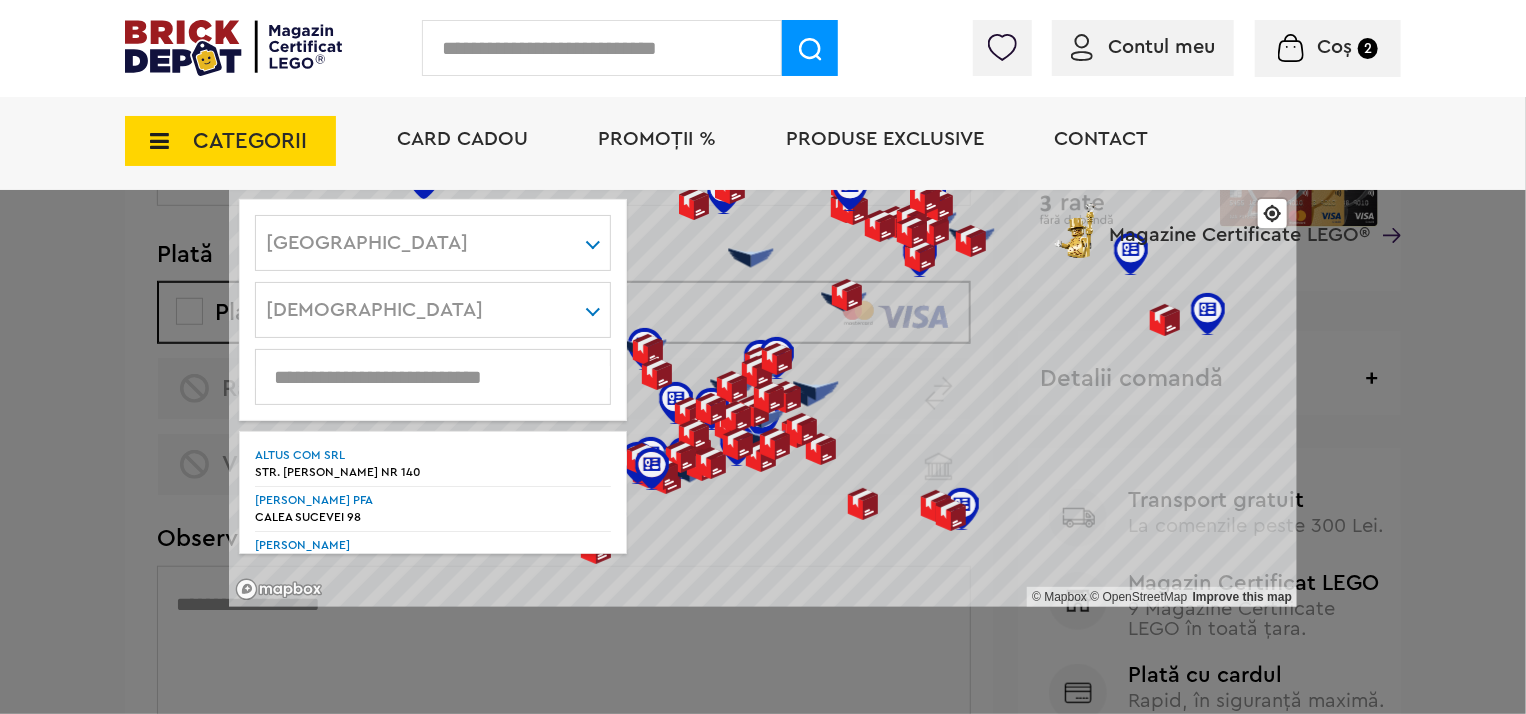 scroll, scrollTop: 371, scrollLeft: 0, axis: vertical 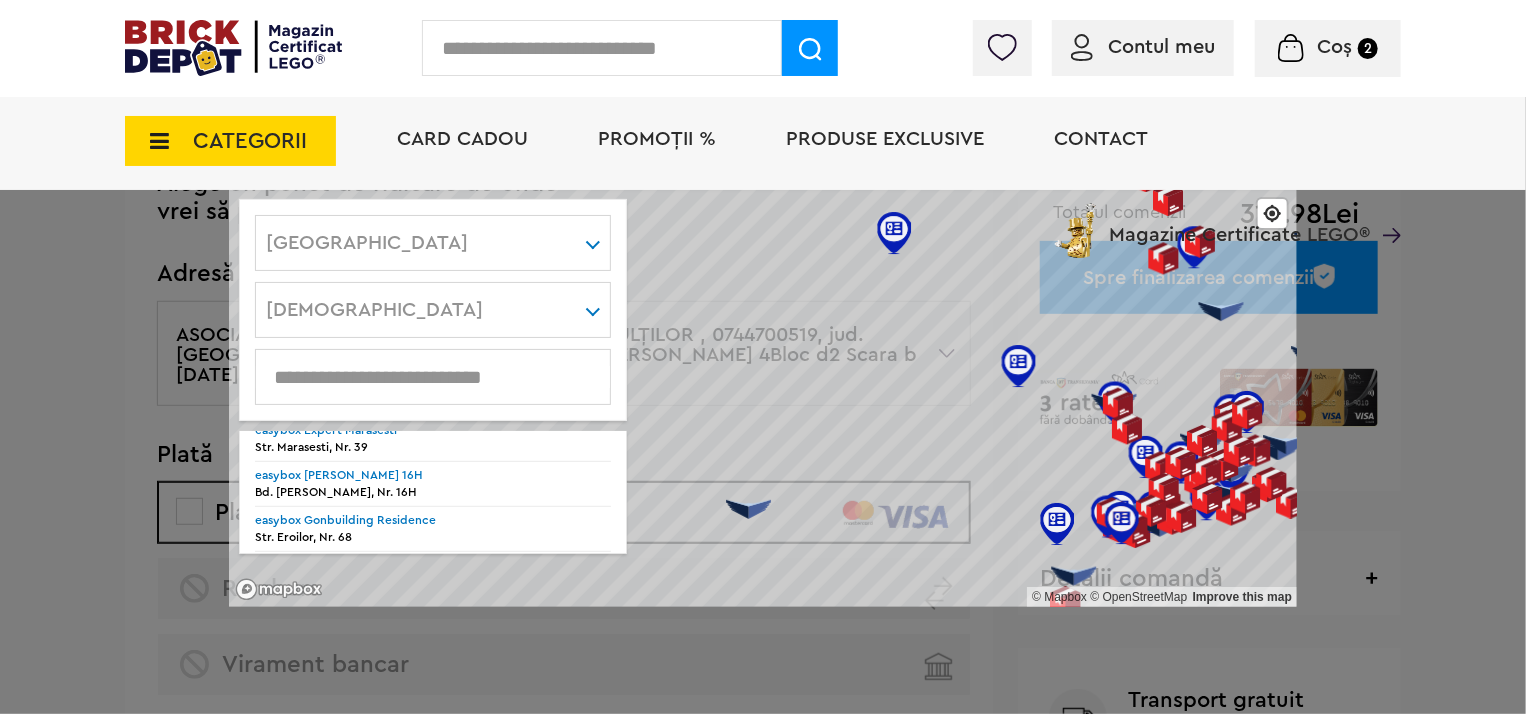 drag, startPoint x: 778, startPoint y: 386, endPoint x: 1248, endPoint y: 440, distance: 473.09195 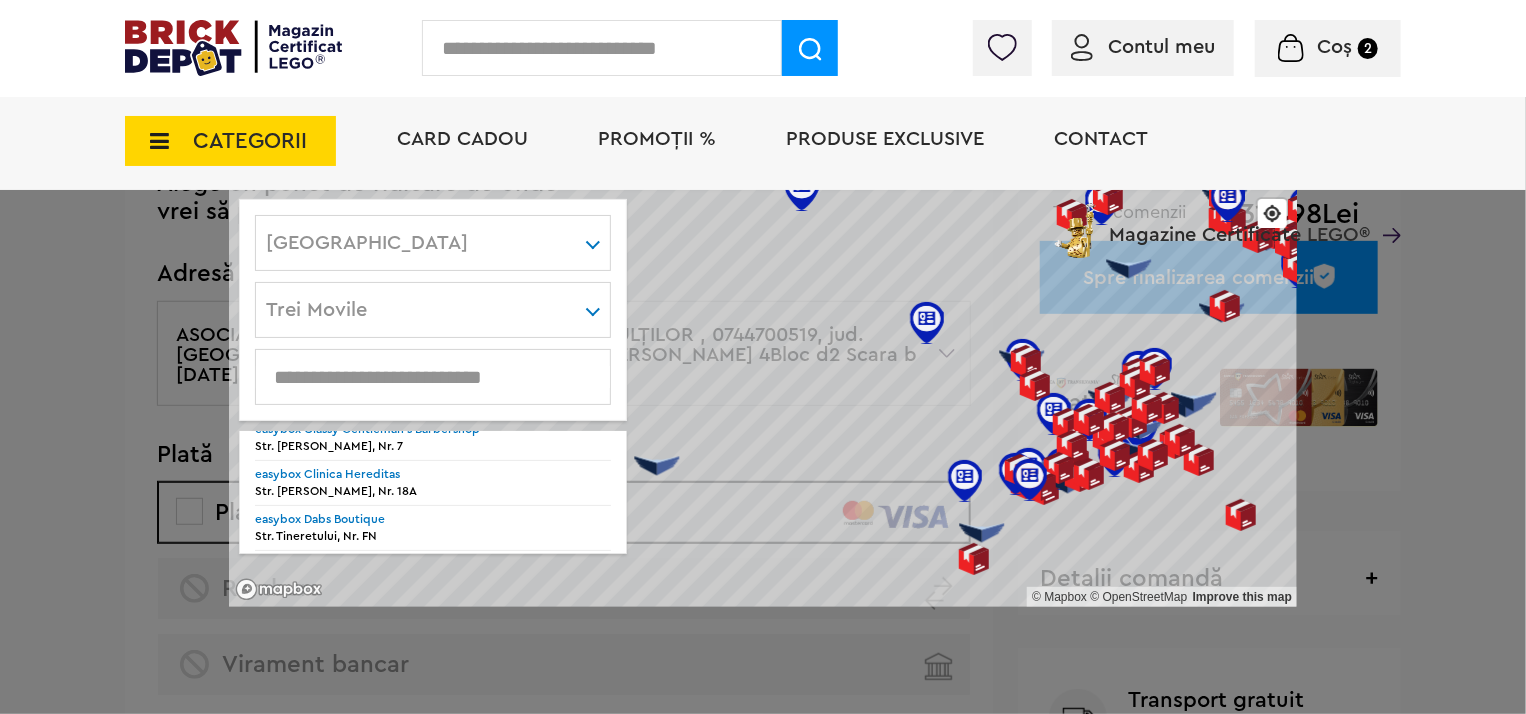 scroll, scrollTop: 610, scrollLeft: 0, axis: vertical 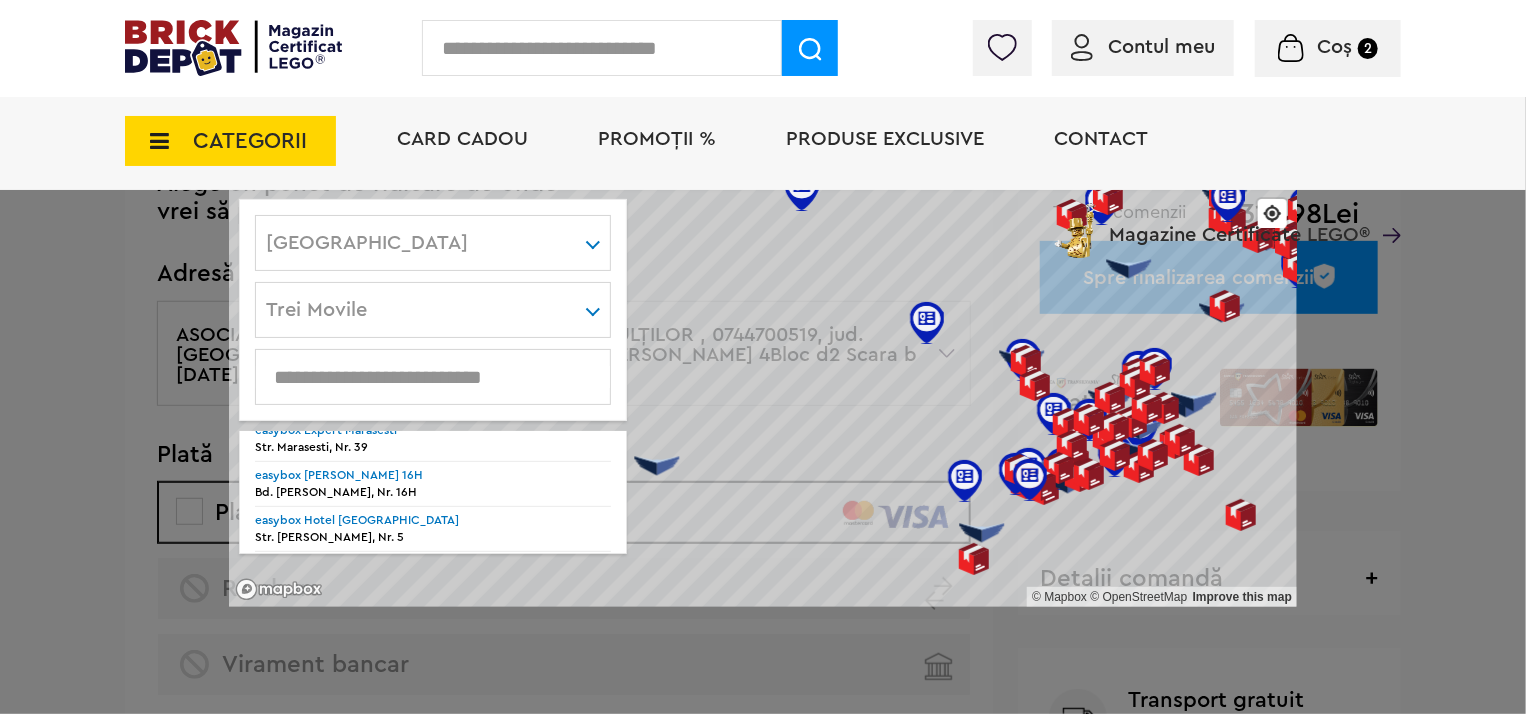 click at bounding box center [965, 481] 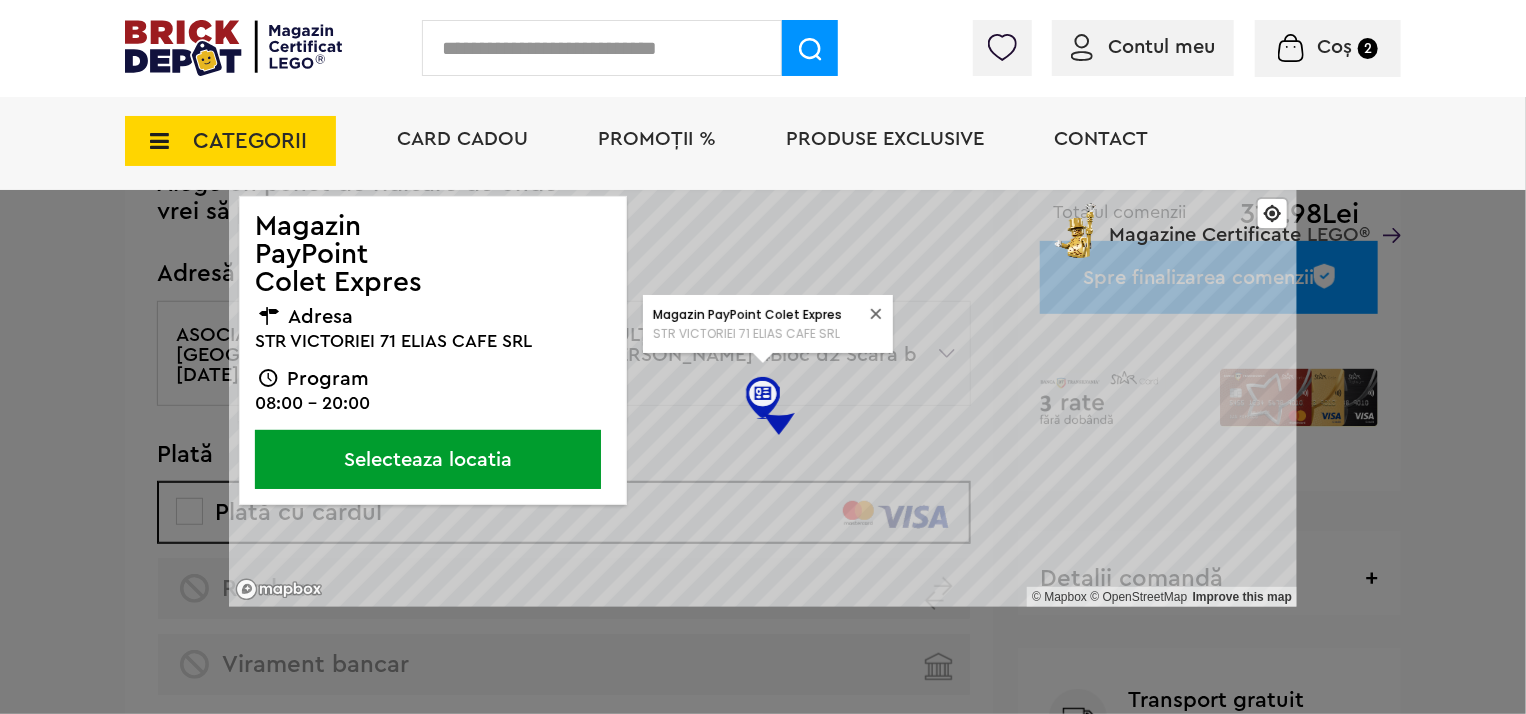 click on "Selecteaza locatia" at bounding box center [428, 459] 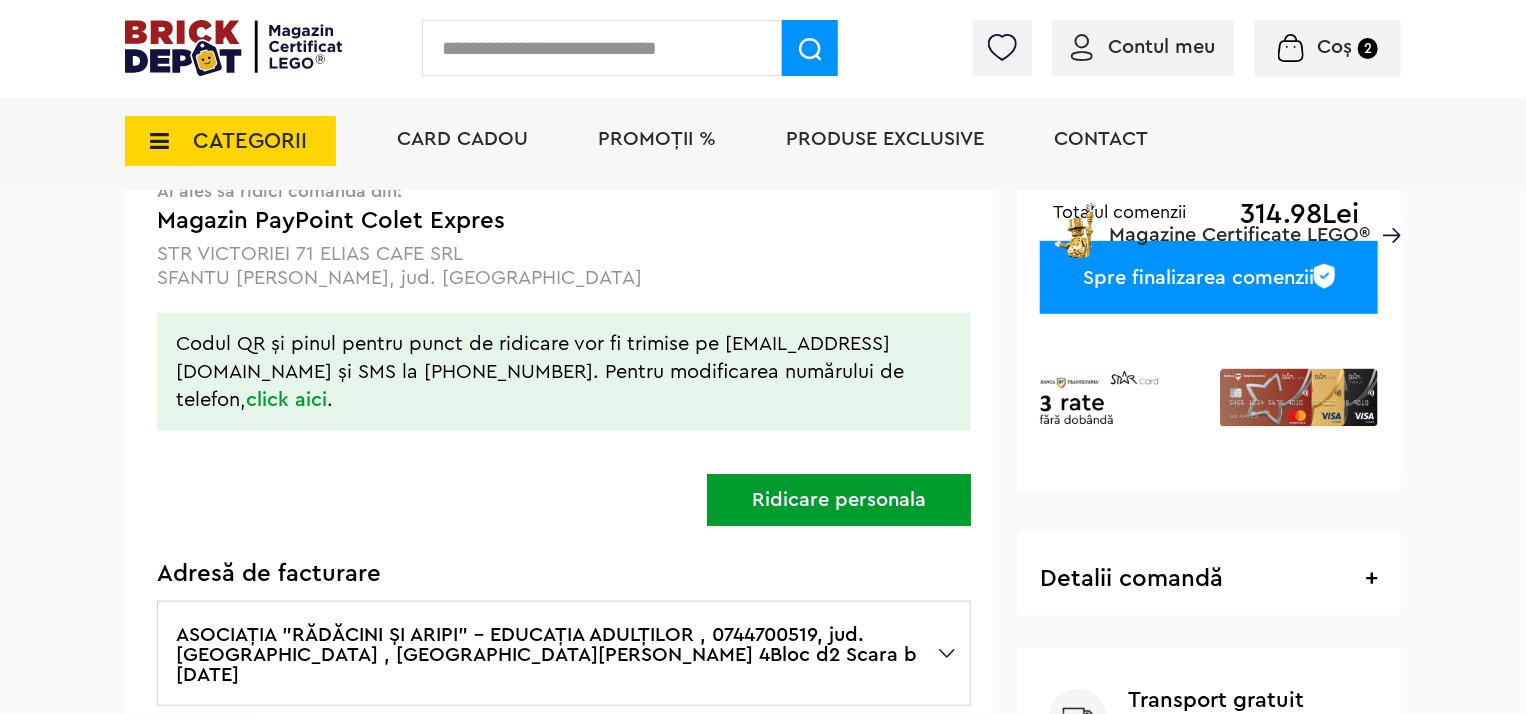 scroll, scrollTop: 271, scrollLeft: 0, axis: vertical 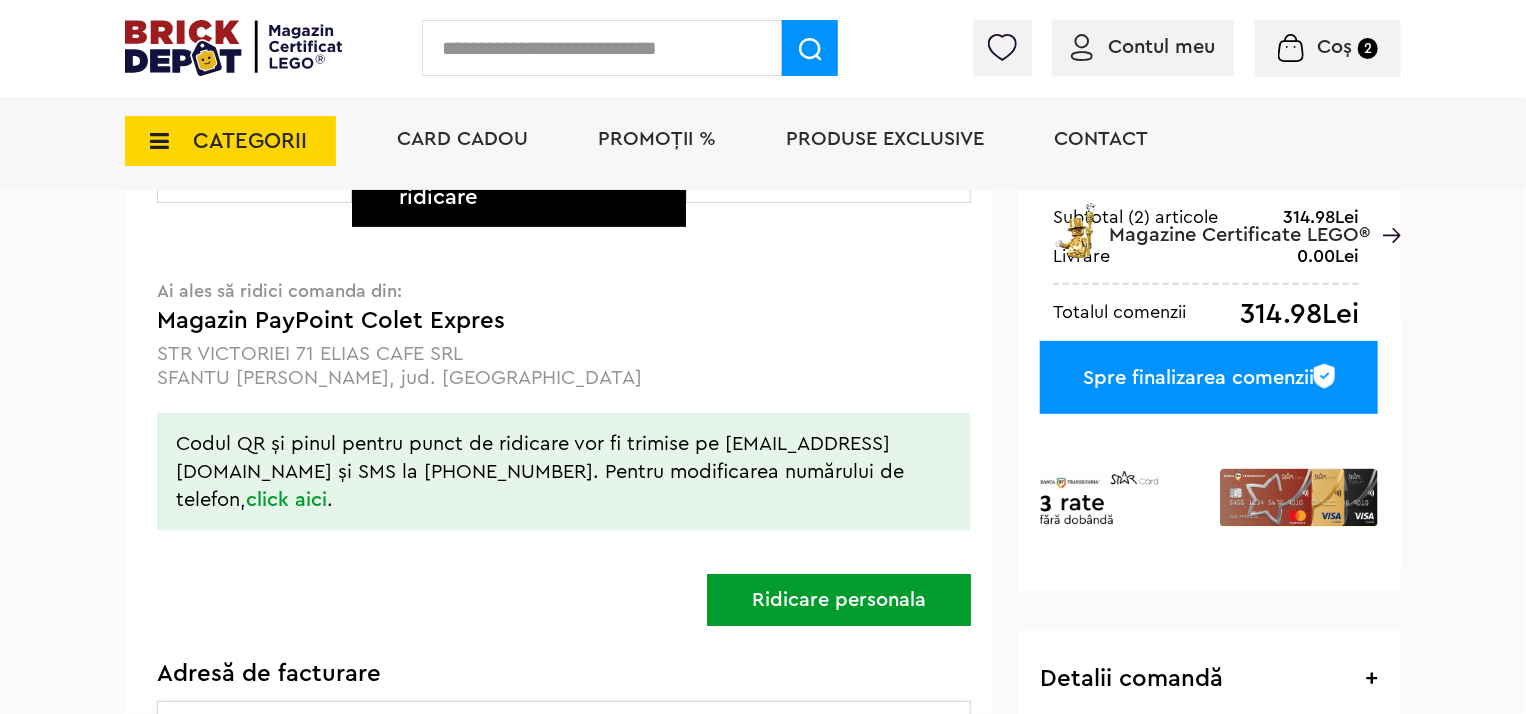 click on "SFANTU ILIE, jud. Suceava" at bounding box center (564, 378) 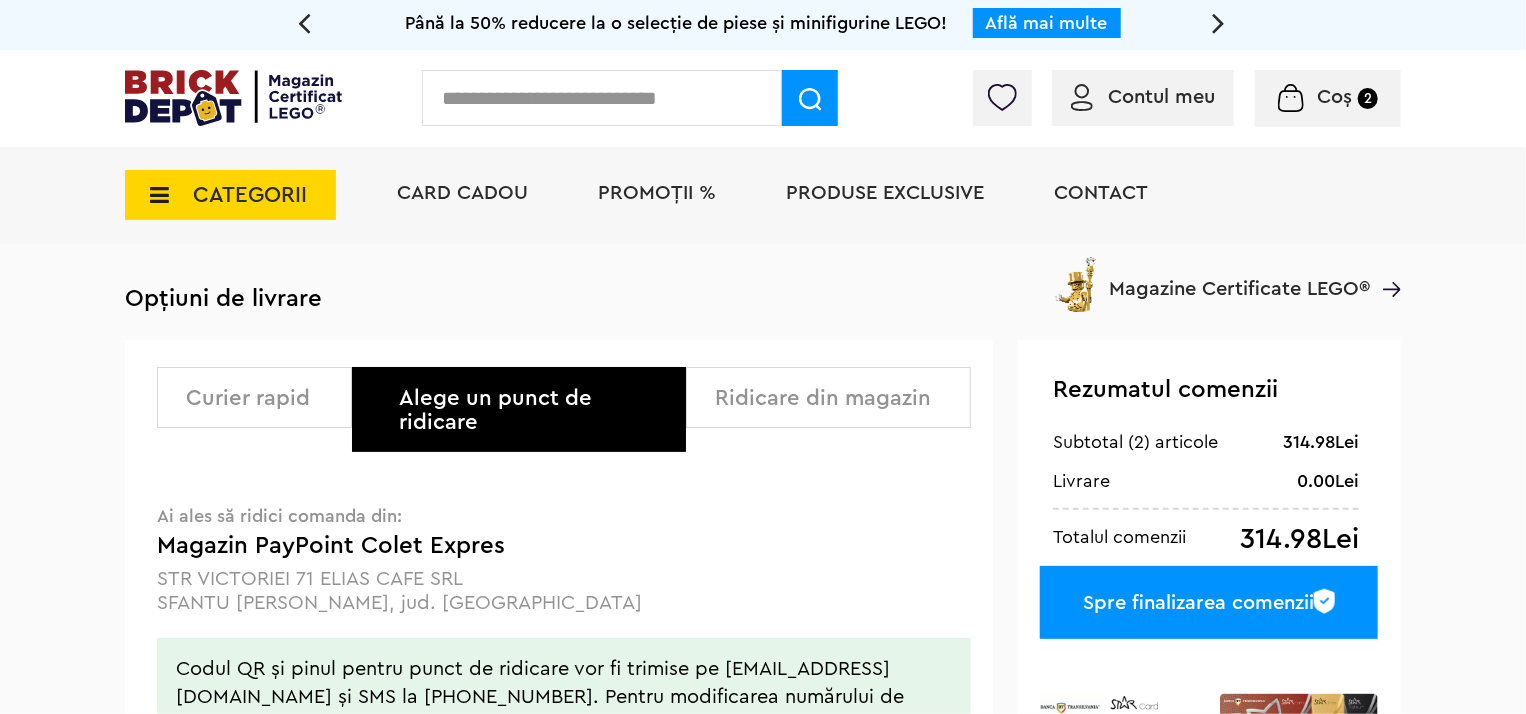 click on "Ridicare din magazin" at bounding box center [835, 398] 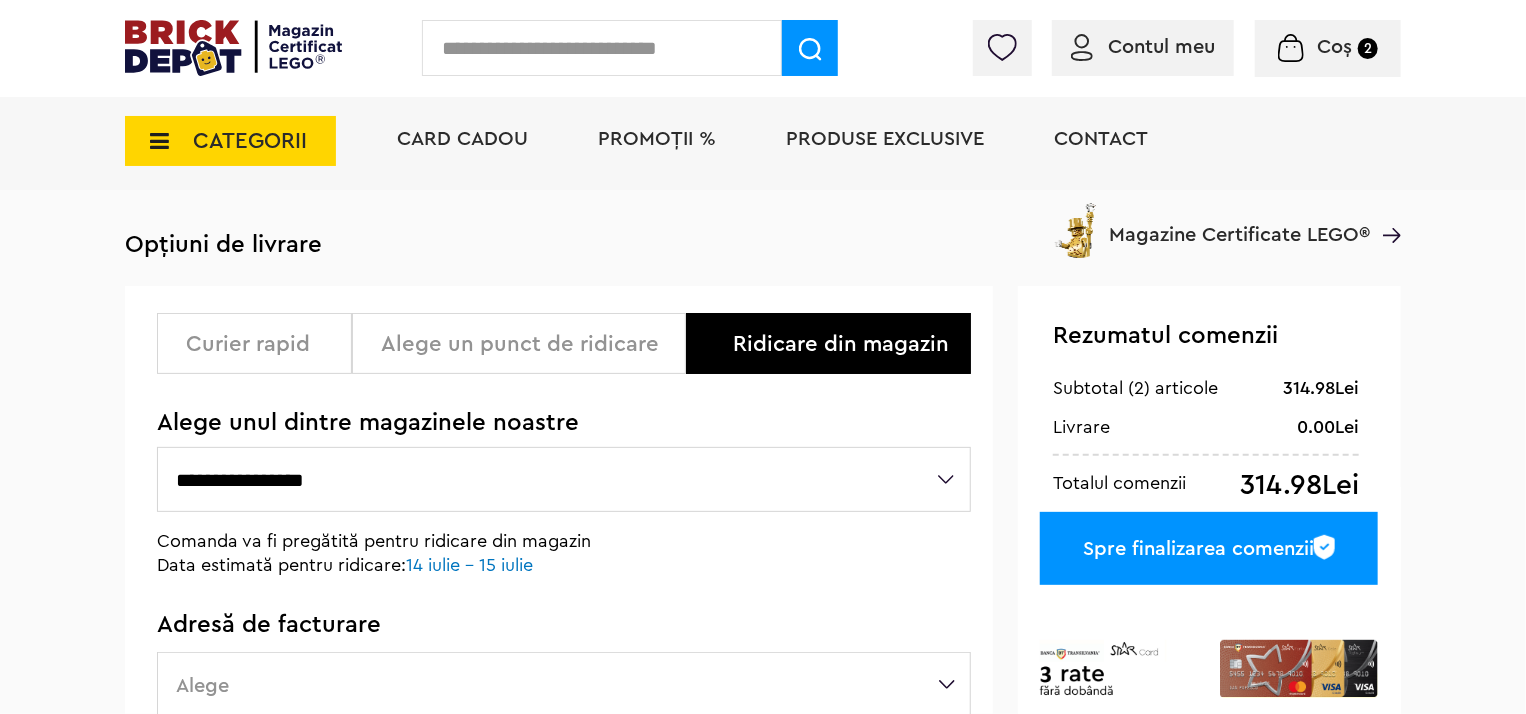 scroll, scrollTop: 0, scrollLeft: 0, axis: both 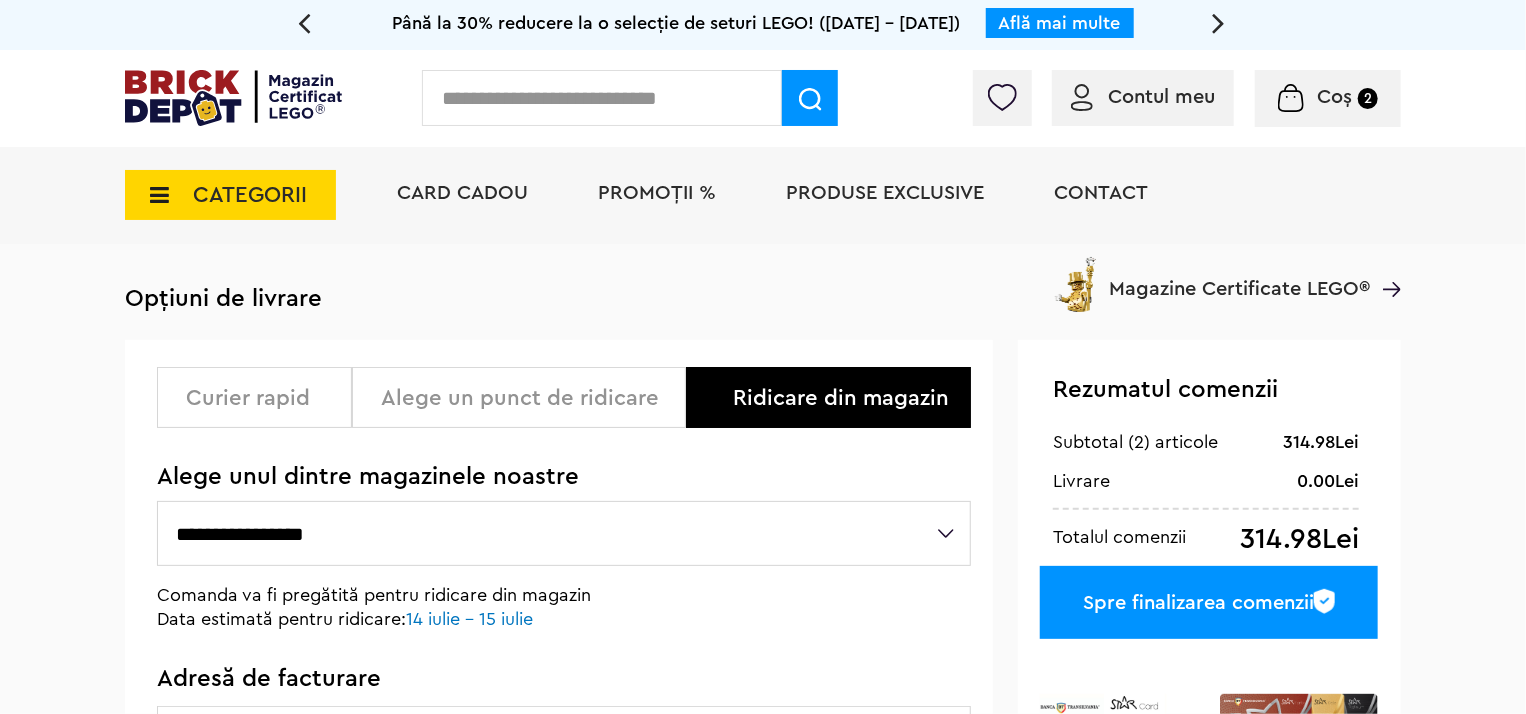 click on "Curier rapid" at bounding box center [261, 398] 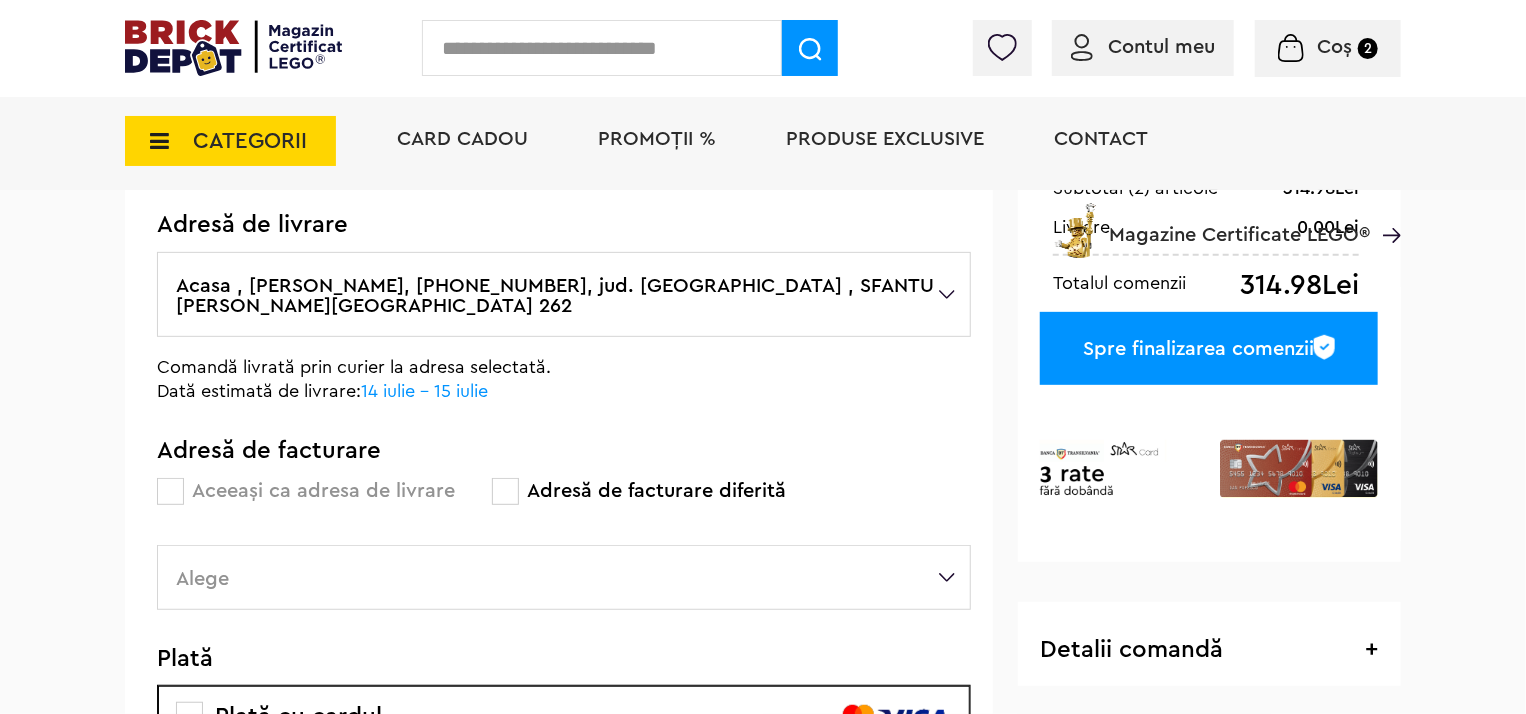 scroll, scrollTop: 100, scrollLeft: 0, axis: vertical 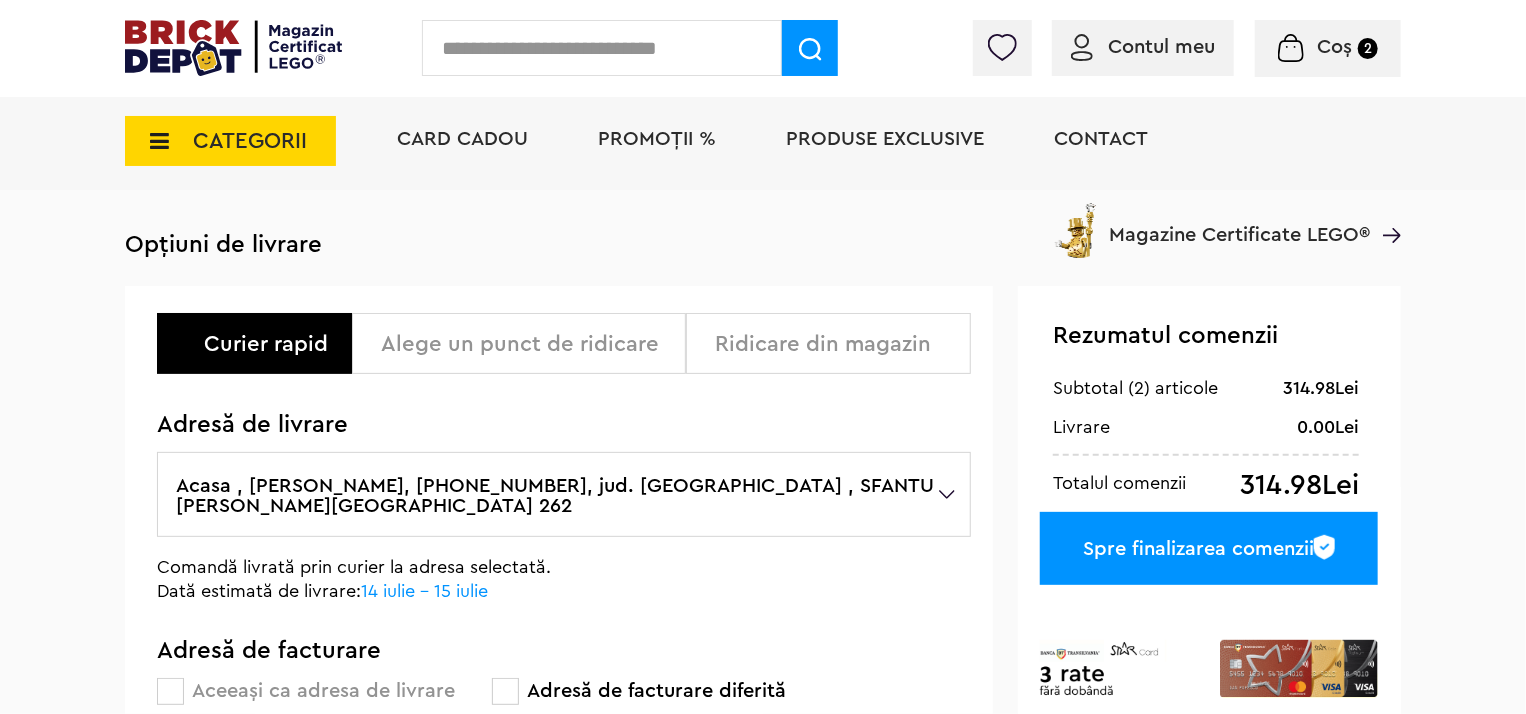 click on "Acasa , Hlade Nectaria, +40749776465, jud. Suceava , SFANTU ILIE, Morii 262" at bounding box center [564, 494] 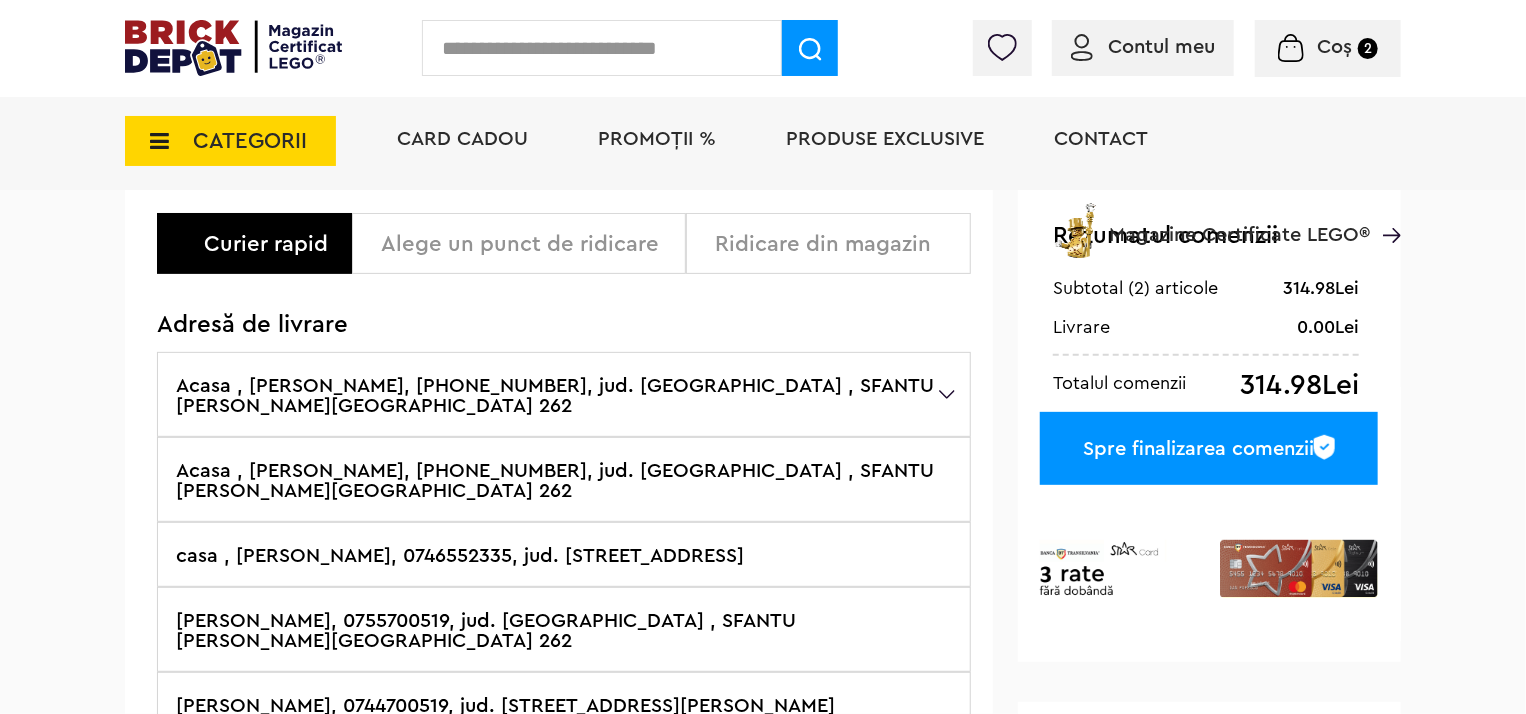 scroll, scrollTop: 300, scrollLeft: 0, axis: vertical 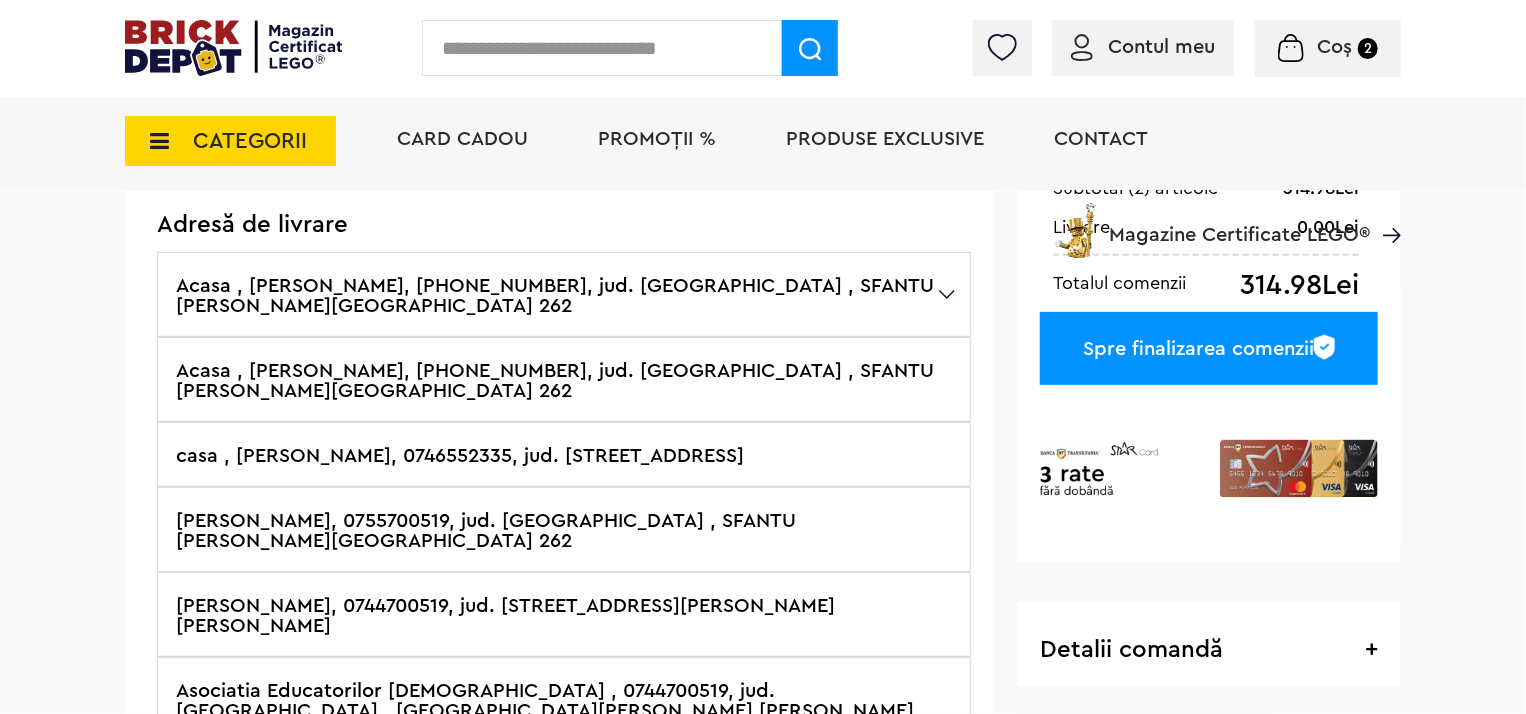 click on "Pavelescu Maria, 0744700519, jud. Suceava , SUCEAVA, Bdl George Enescu  26A" at bounding box center [564, 614] 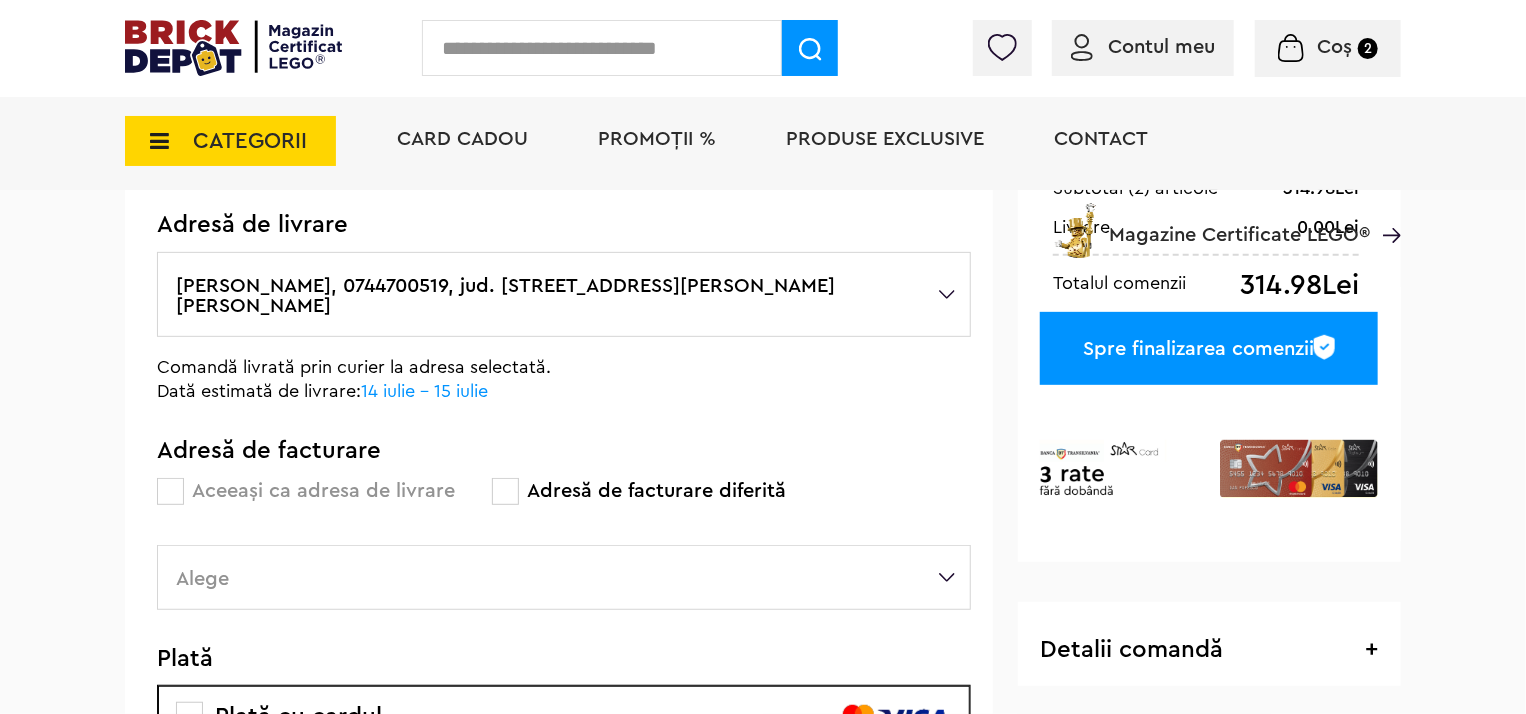 click at bounding box center (170, 491) 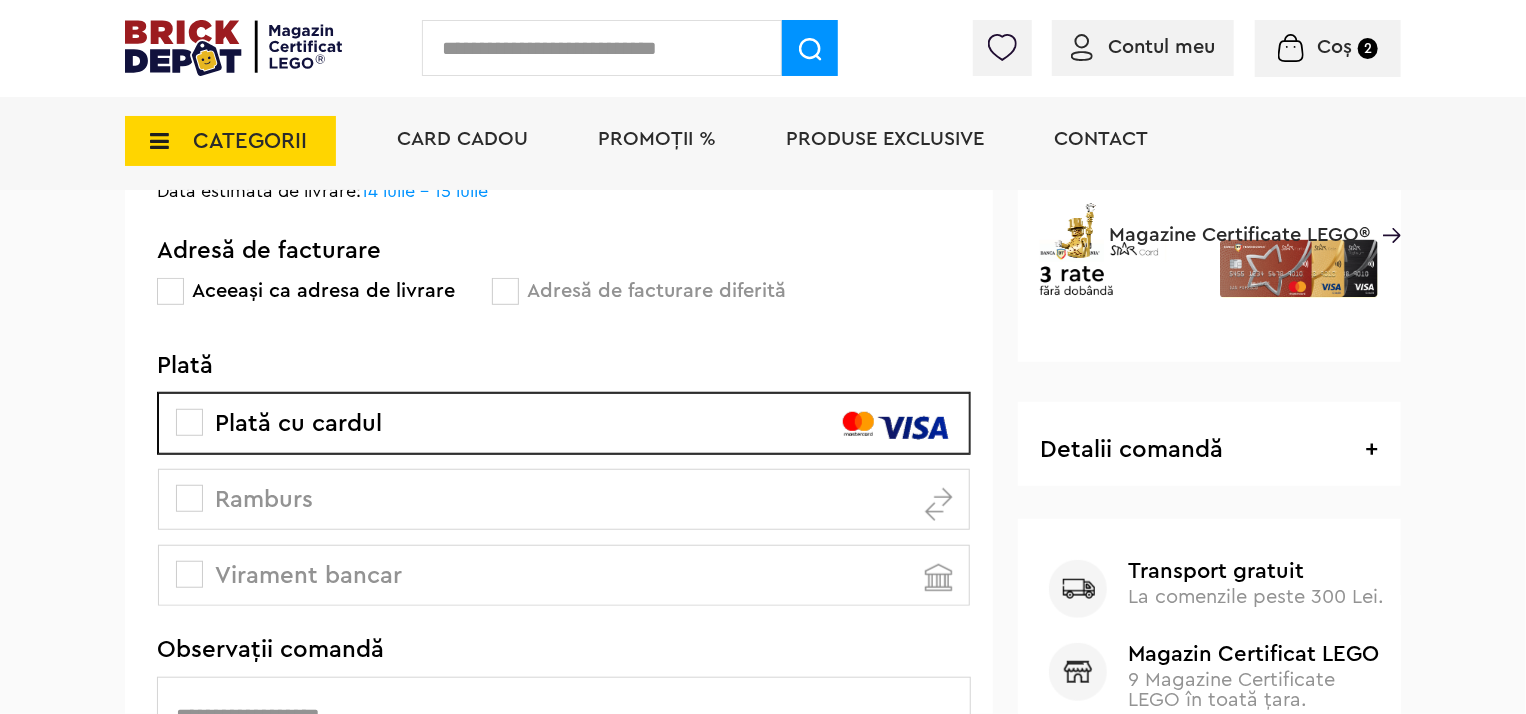 scroll, scrollTop: 700, scrollLeft: 0, axis: vertical 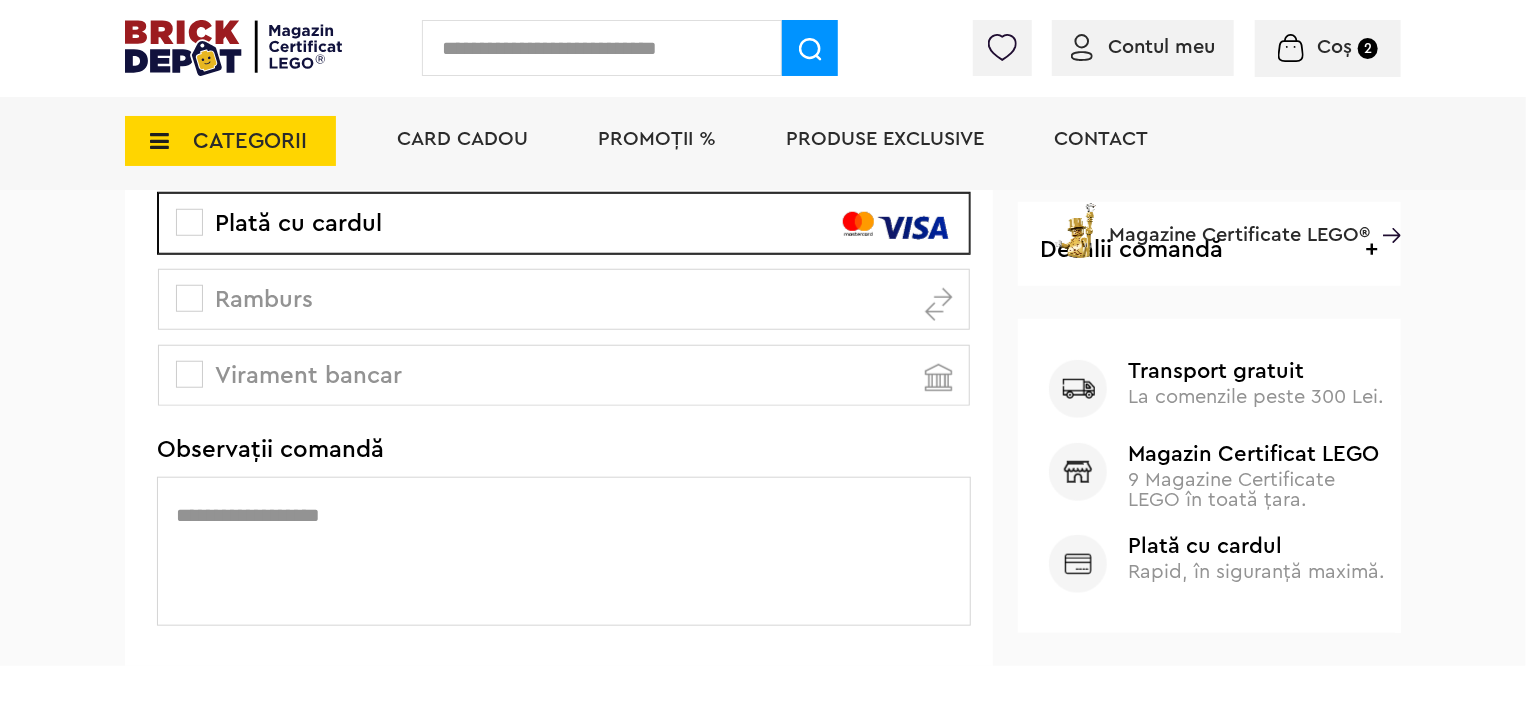 click at bounding box center (564, 551) 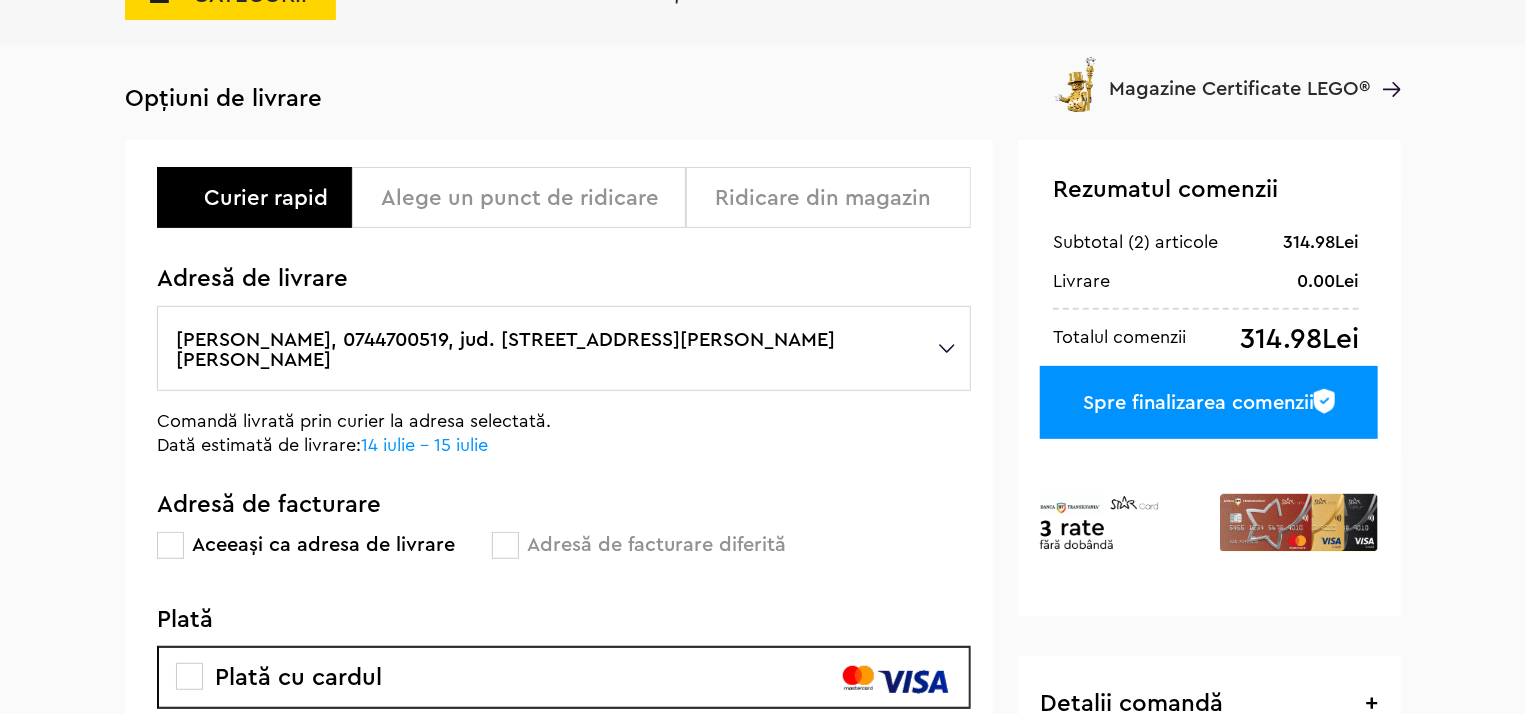 scroll, scrollTop: 0, scrollLeft: 0, axis: both 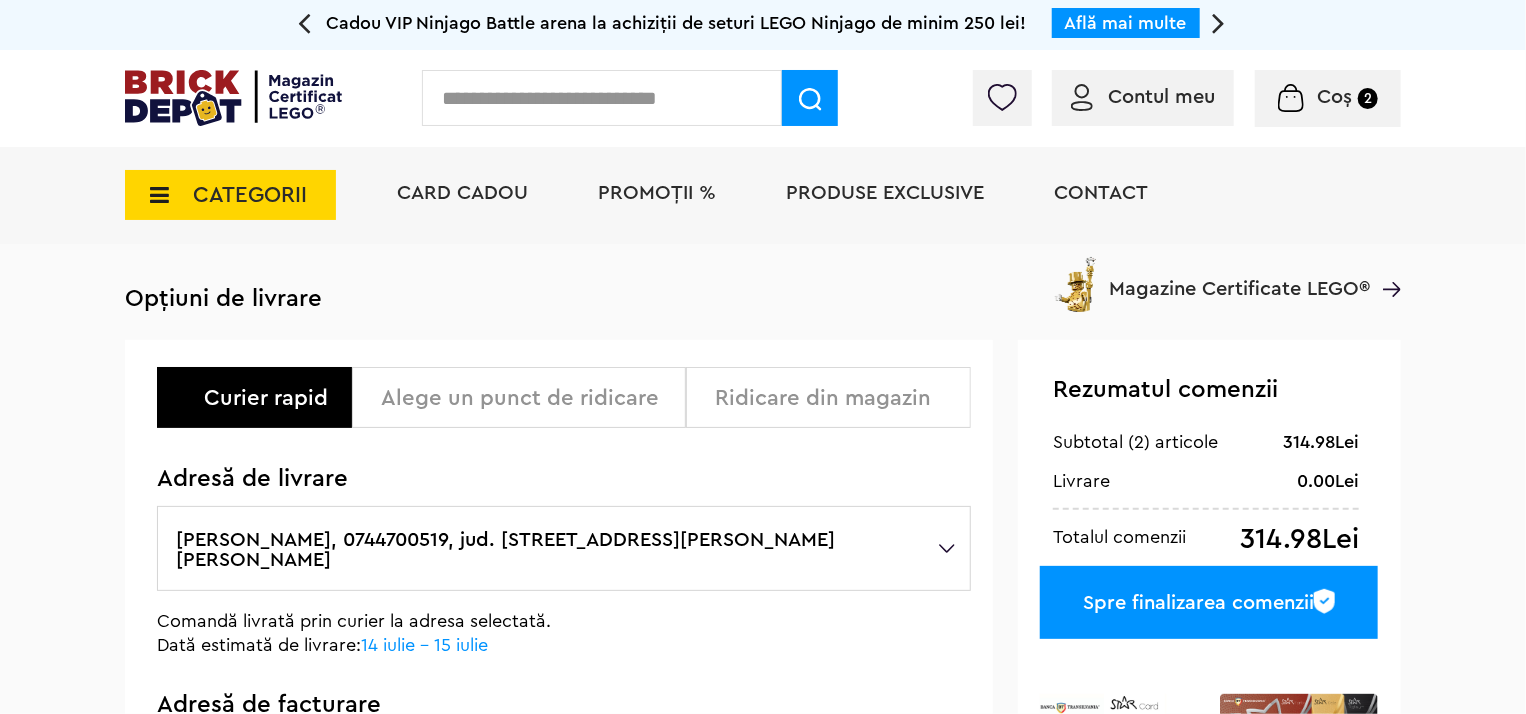 click on "Alege un punct de ridicare" at bounding box center (526, 398) 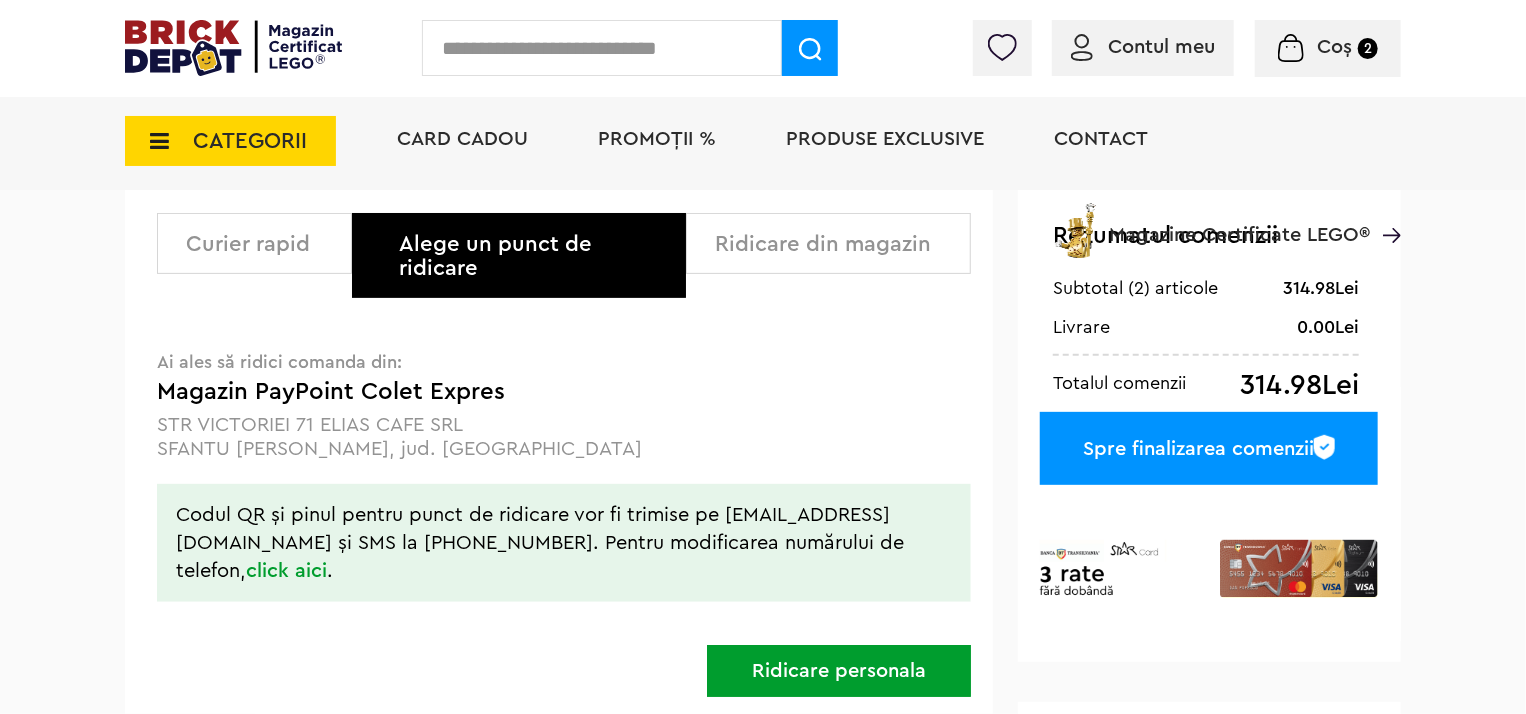 scroll, scrollTop: 300, scrollLeft: 0, axis: vertical 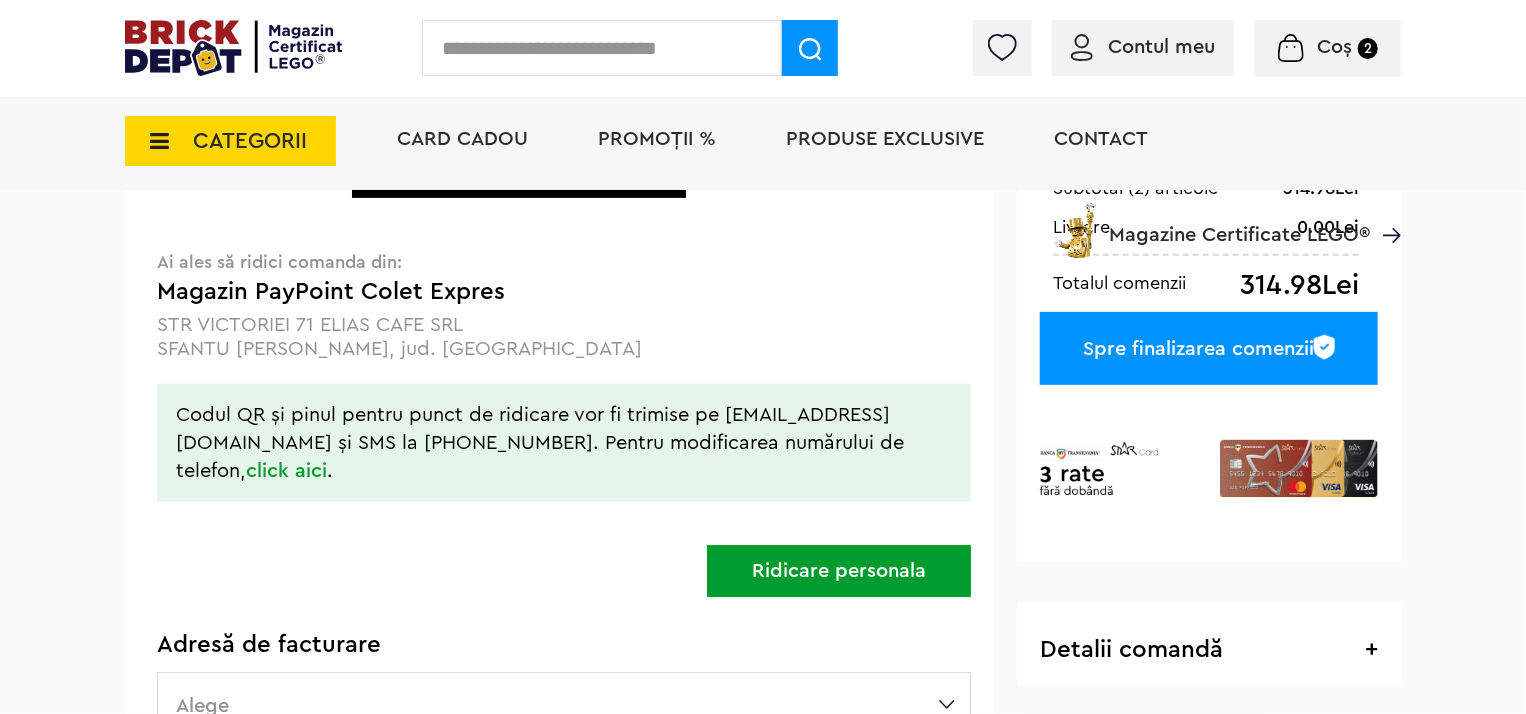 click on "SFANTU ILIE, jud. Suceava" at bounding box center (564, 349) 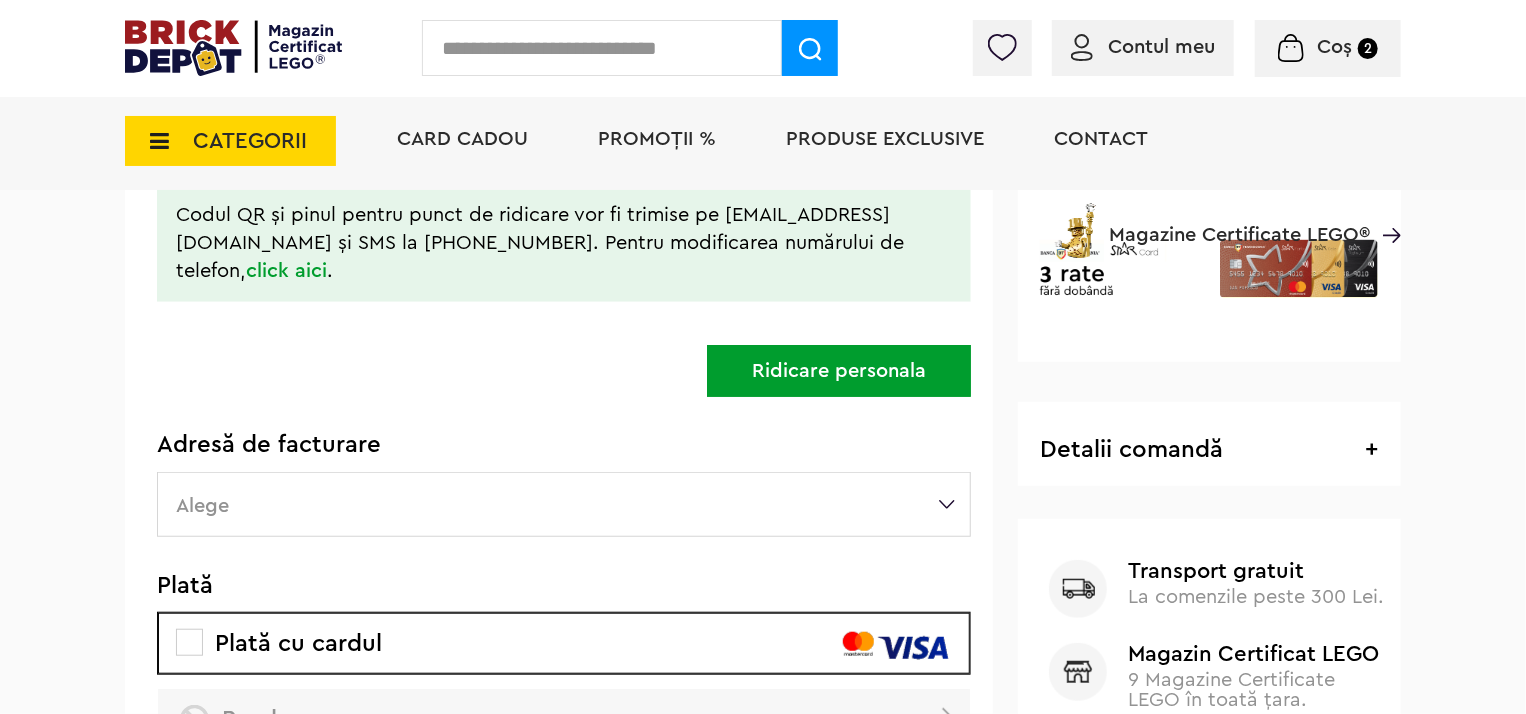 scroll, scrollTop: 600, scrollLeft: 0, axis: vertical 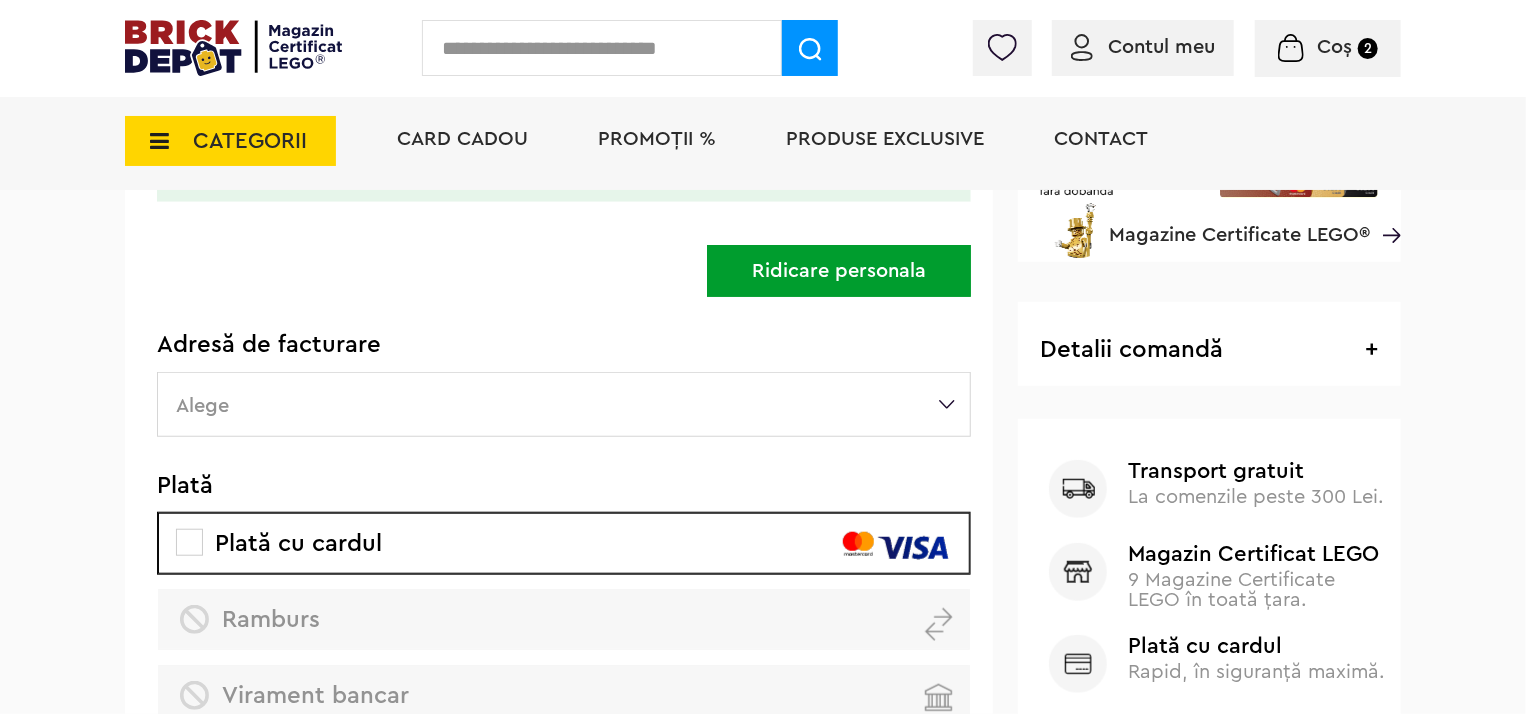 click on "Alege" at bounding box center (564, 404) 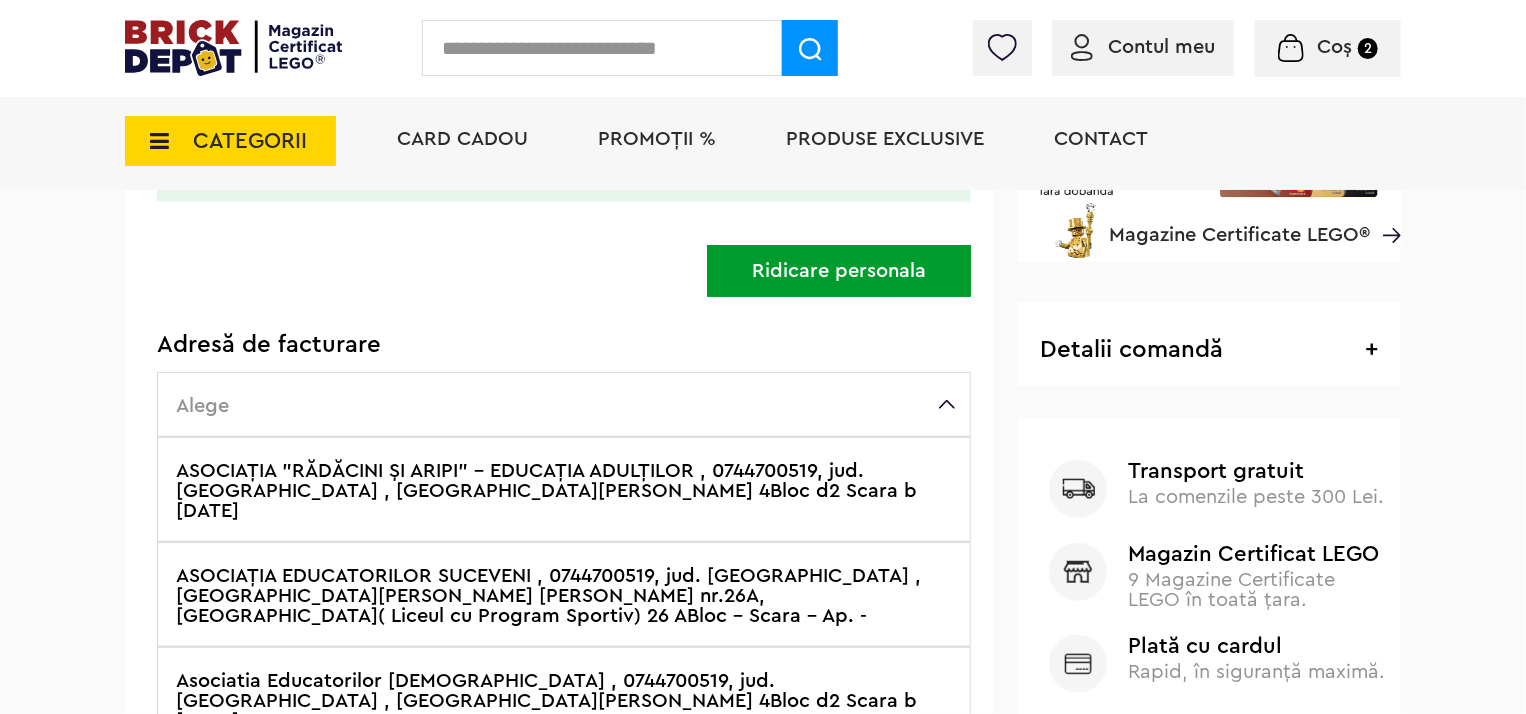 click on "ASOCIAŢIA "RĂDĂCINI ŞI ARIPI" - EDUCAŢIA ADULŢILOR , 0744700519, jud. Suceava , SUCEAVA, slatioarei 4Bloc d2 Scara b Ap. 4" at bounding box center (564, 489) 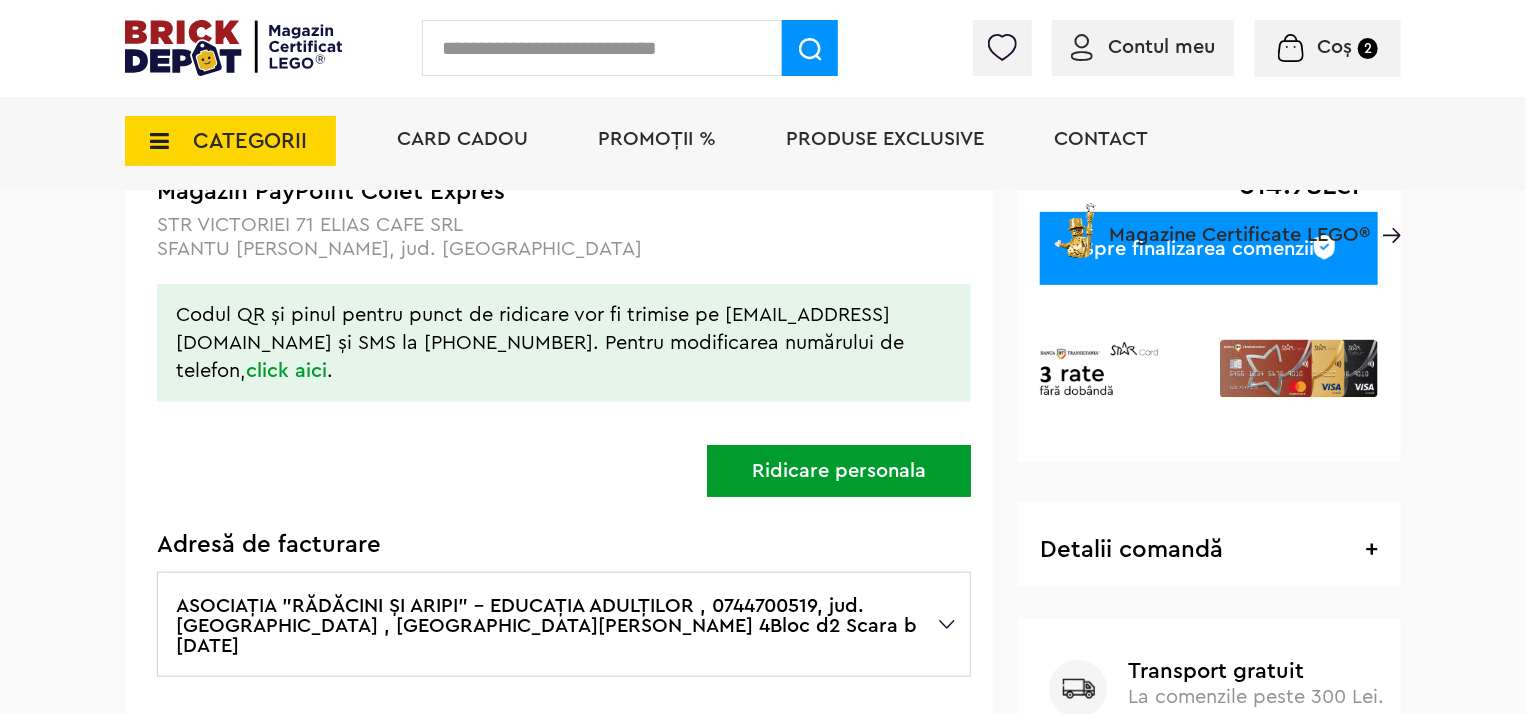 scroll, scrollTop: 200, scrollLeft: 0, axis: vertical 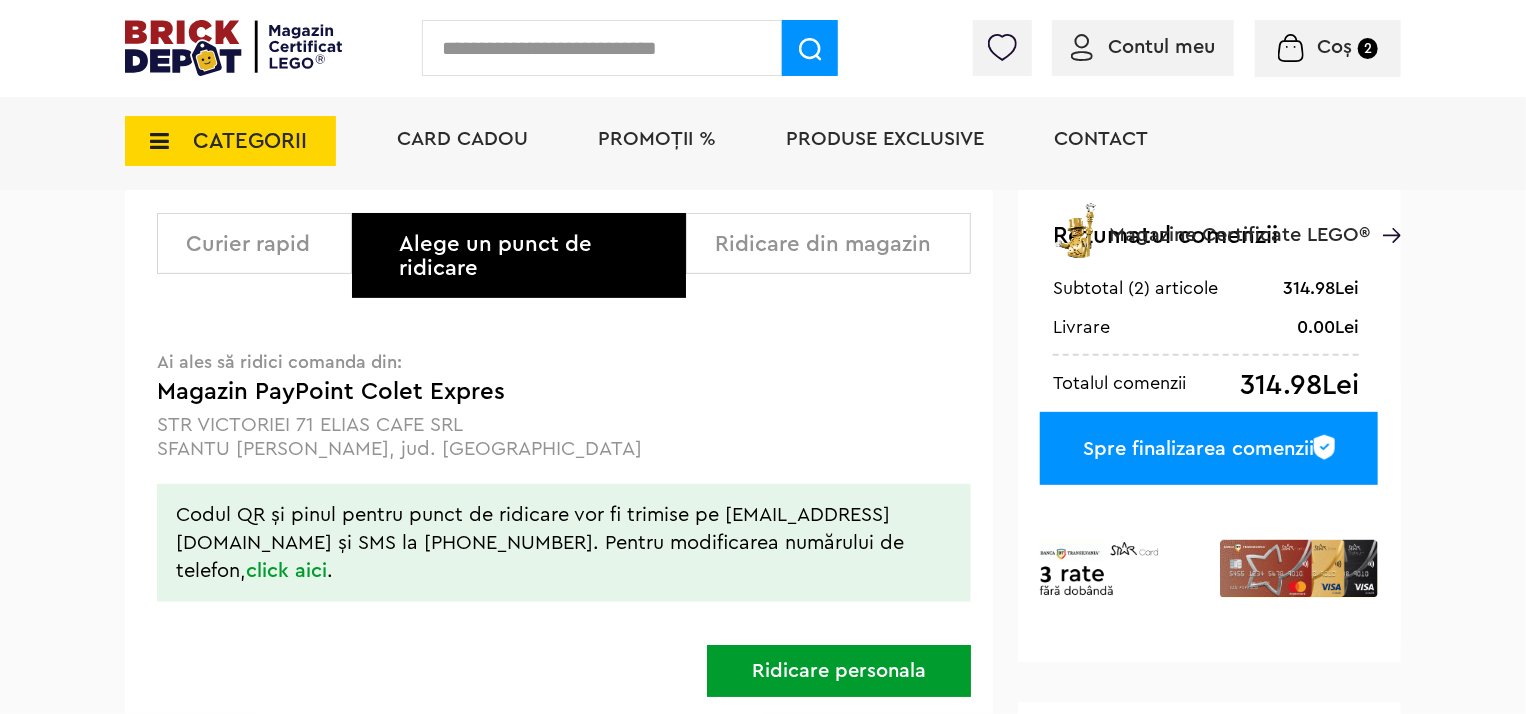 click on "CATEGORII
Jucării LEGO
Card Cadou LEGO Animal Crossing Architecture Art Nou Bluey Nou Brickheadz City Nou Classic Colecția Botanică Nou Creator DC Super Heroes Disney Nou DOTS DREAMZzz Nou DUPLO Nou Education Festivaluri Tradiţionale Chinezesti Fortnite Nou Friends Nou Gabby s Dollhouse Harry Potter Nou Icons (Creator Expert) Nou Ideas Nou Indiana Jones Jurassic World Nou Marvel Super Heroes Nou Minecraft Nou Minifigurine Minions Monkie Kid NIKE Nou Ninjago Nou One Piece Sonic the Hedgehog Speed Champions Nou Star Wars Nou Super Mario Nou Technic Nou The Legend of Zelda Wednesday Wicked Vezi Toate >> Card Cadou LEGO
Piese LEGO
Accesorii Nou Animale Autocolante Caramizi Nou Caramizi cu panta Nou Caramizi curbate Nou Caramizi rotunde Nou Caramizi speciale Nou Componente Figurine actiune Nou Minifigurine Minifigurine - Accesorii Minifigurine - Parti componente Piese decorate Nou Placi Nou Placi cu unghiuri ascutite Nou Placi netede Nou Placi netede modificate Nou Nou" at bounding box center [763, 175] 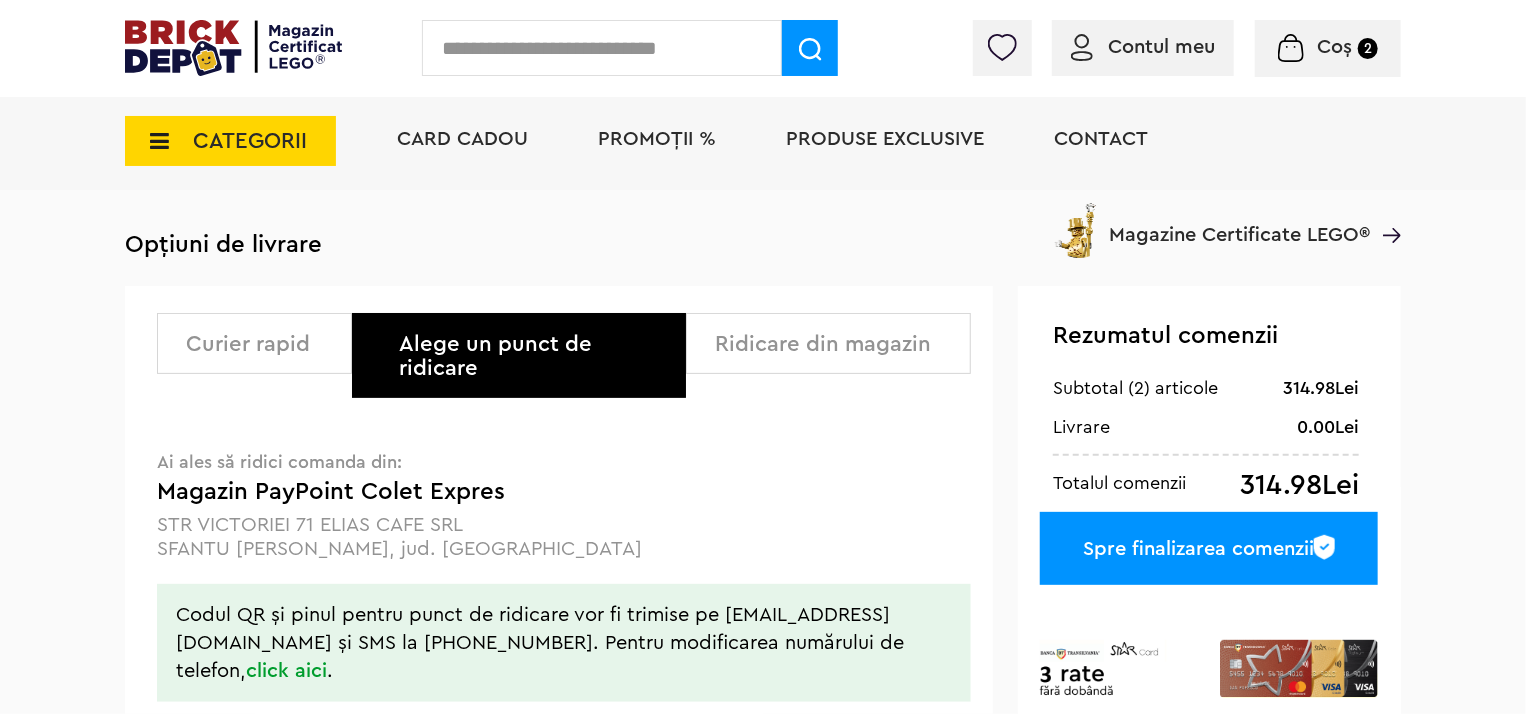 scroll, scrollTop: 200, scrollLeft: 0, axis: vertical 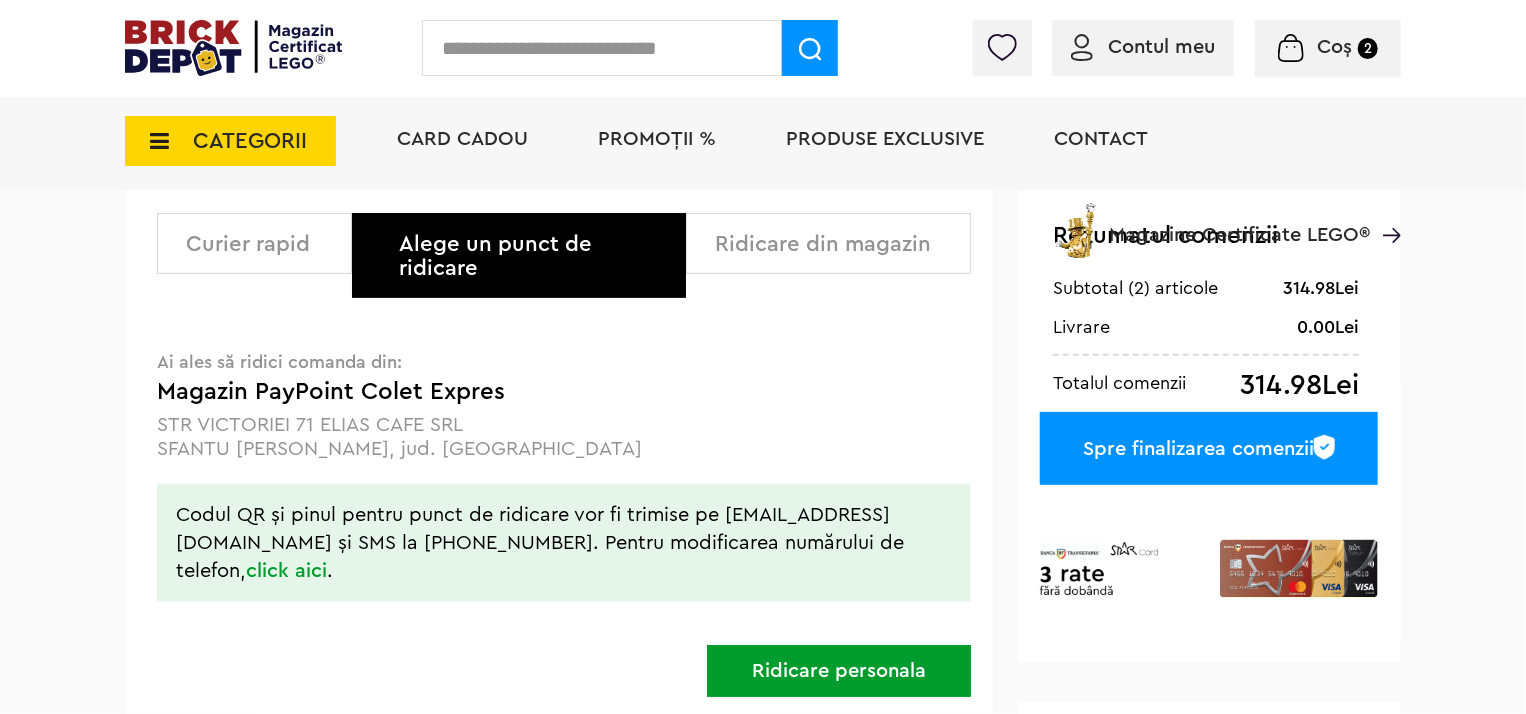 click on "STR VICTORIEI 71 ELIAS CAFE SRL" at bounding box center (564, 425) 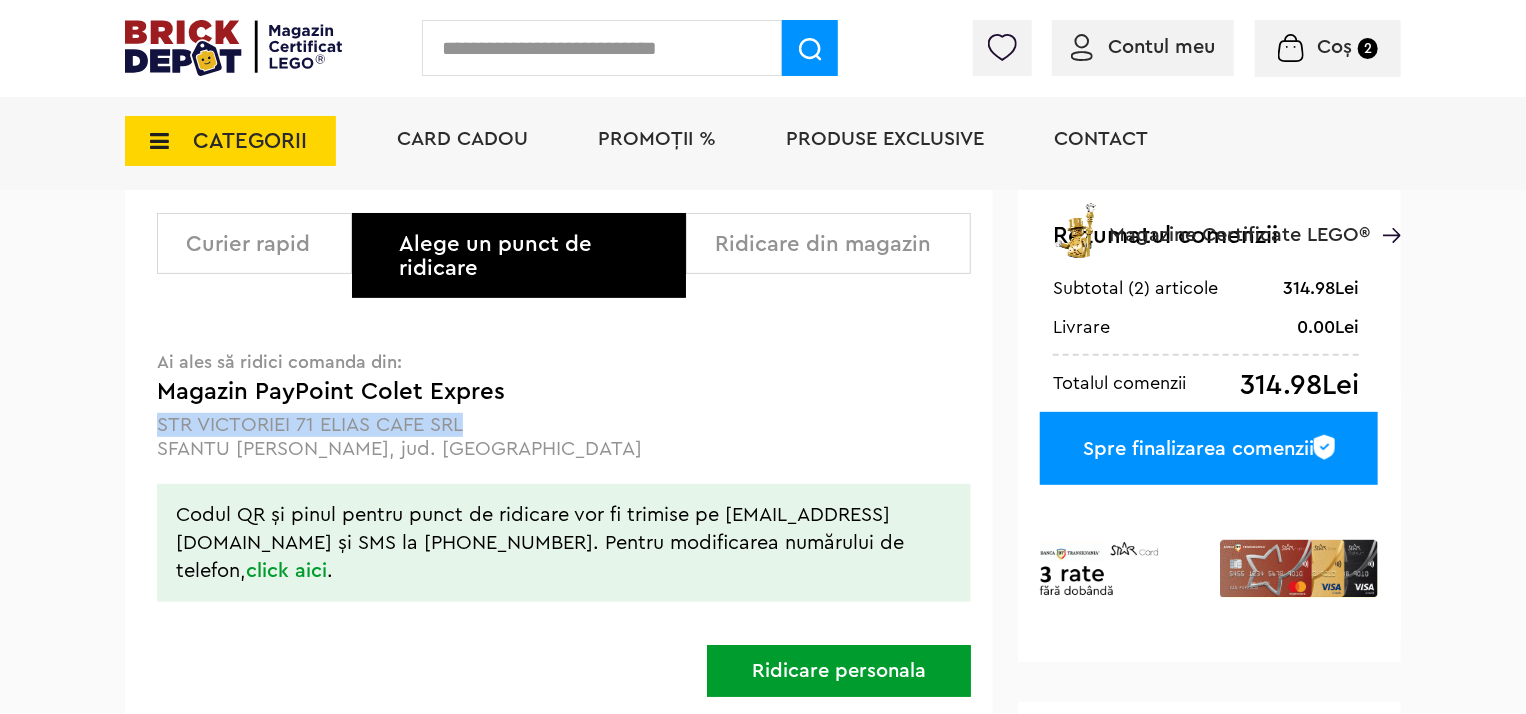 drag, startPoint x: 473, startPoint y: 418, endPoint x: 179, endPoint y: 432, distance: 294.33313 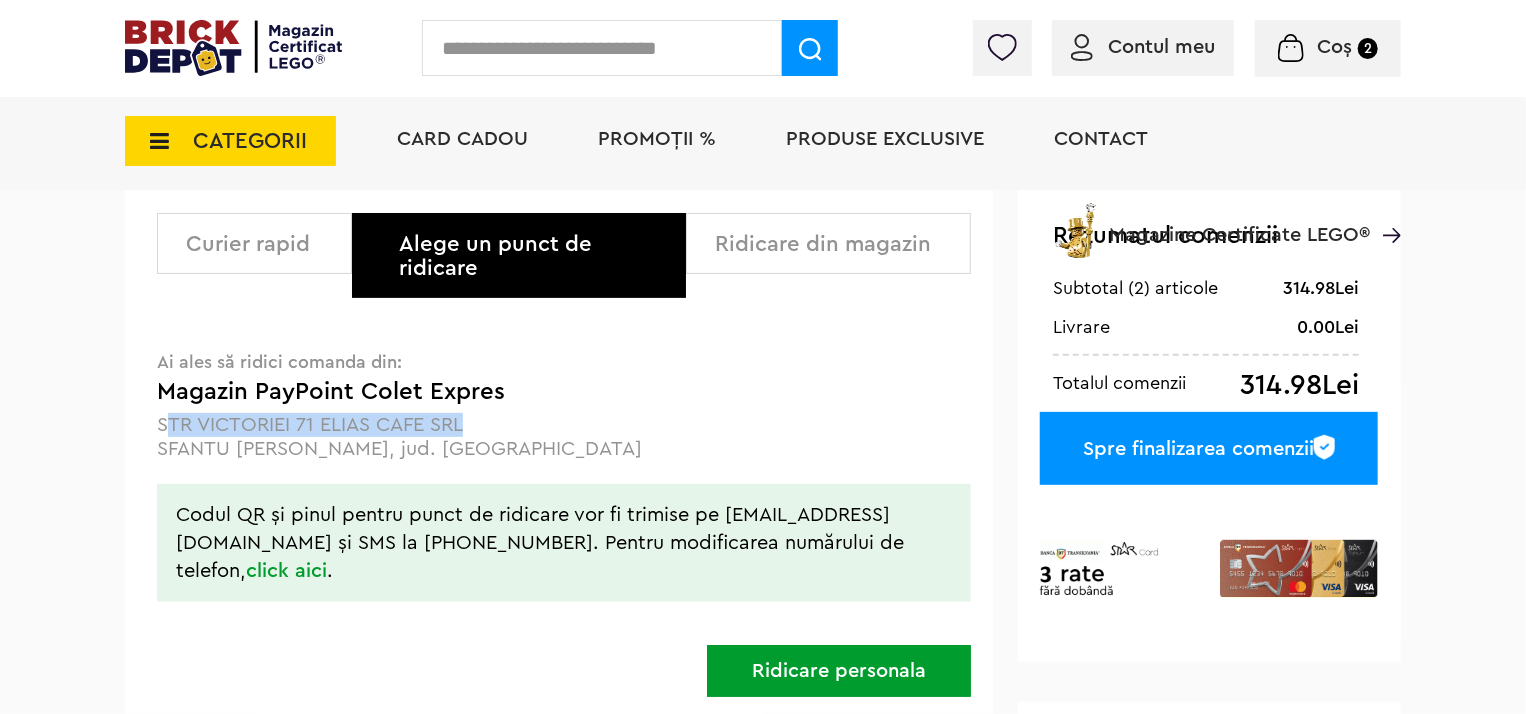 copy on "TR VICTORIEI 71 ELIAS CAFE SRL" 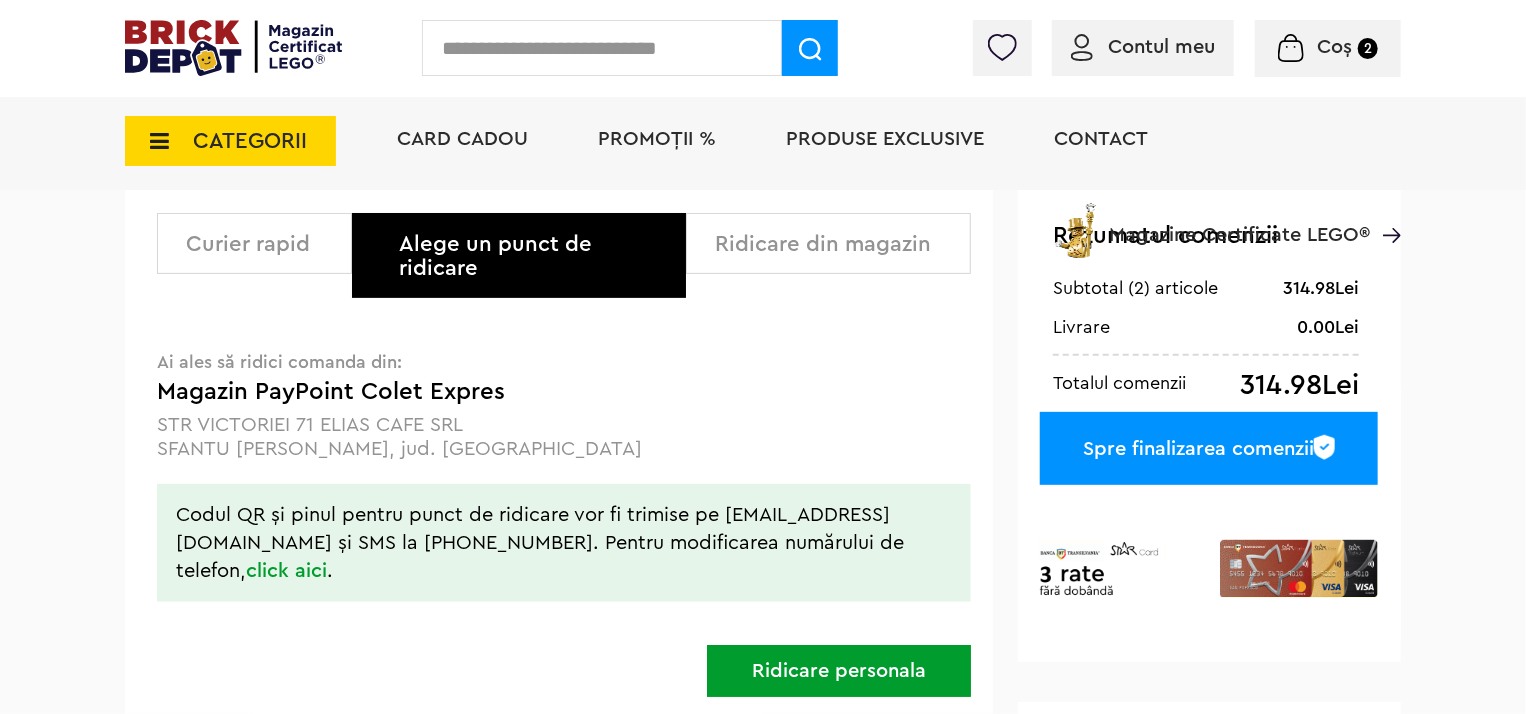 click on "Card Cadou    PROMOȚII %    Produse exclusive    Contact    Magazine Certificate LEGO®" at bounding box center (889, 175) 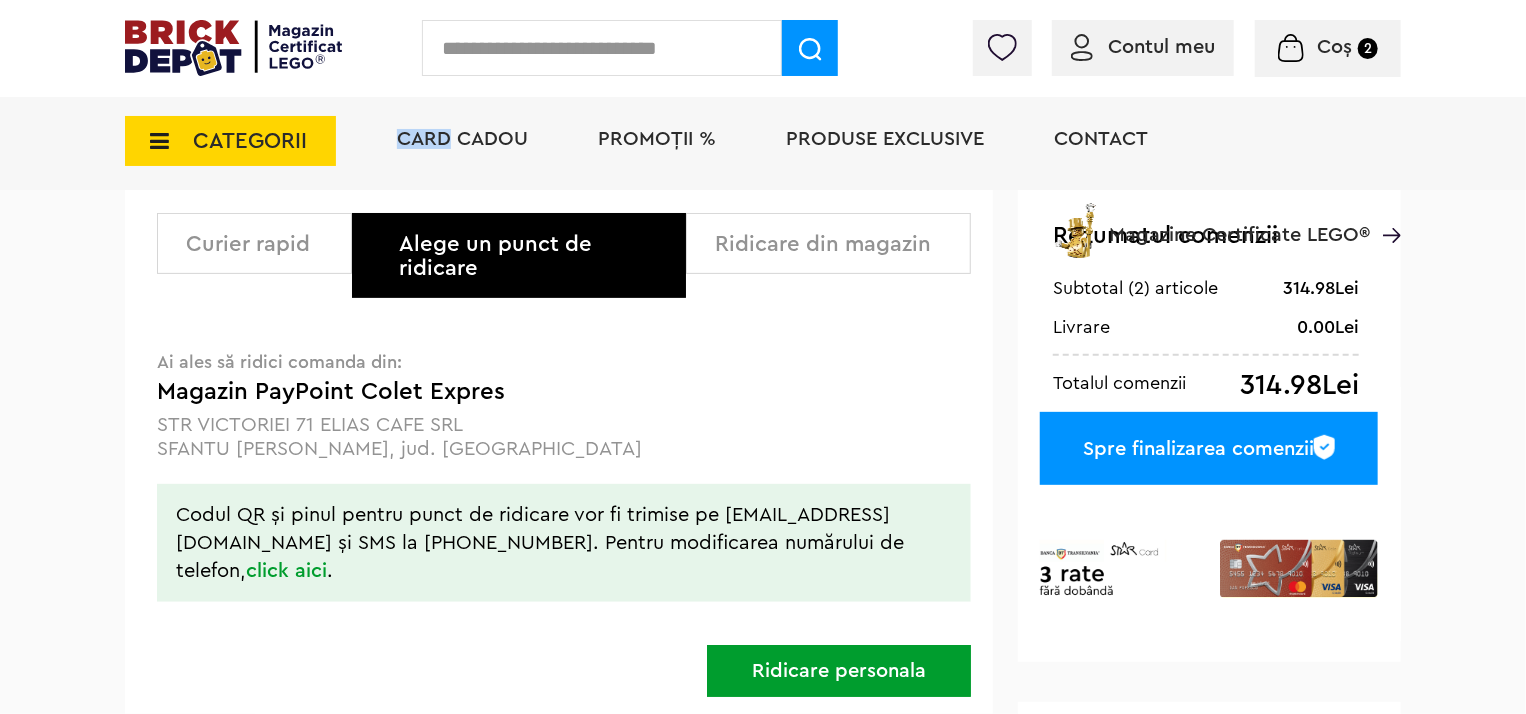 click on "Card Cadou    PROMOȚII %    Produse exclusive    Contact    Magazine Certificate LEGO®" at bounding box center (889, 175) 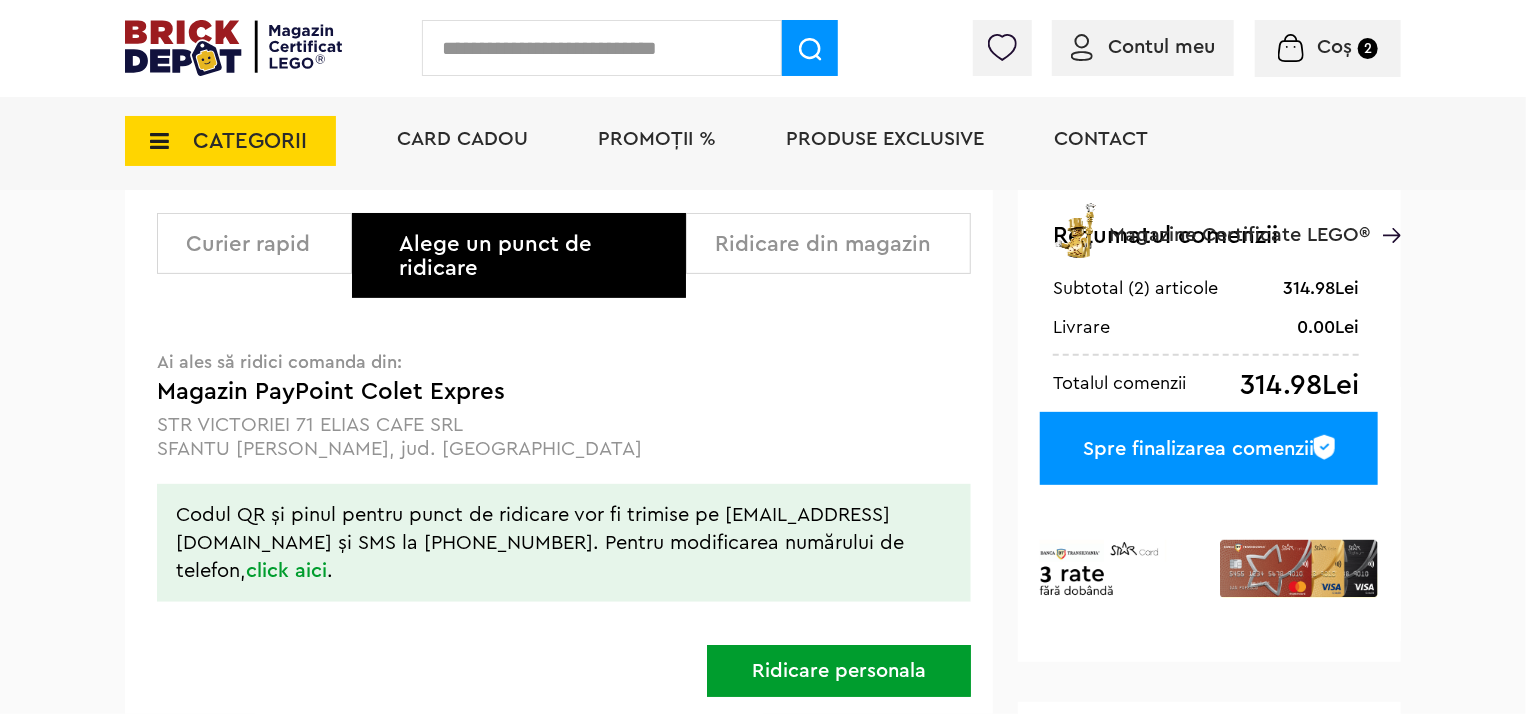 click on "Ai ales să ridici comanda din: Magazin PayPoint Colet Expres STR VICTORIEI 71 ELIAS CAFE SRL SFANTU ILIE, jud. Suceava  Codul QR și pinul pentru punct de ridicare vor fi trimise pe maria_pavelescu@yahoo.com și SMS la 0744 700519. Pentru modificarea numărului de telefon,  click aici ." at bounding box center [564, 450] 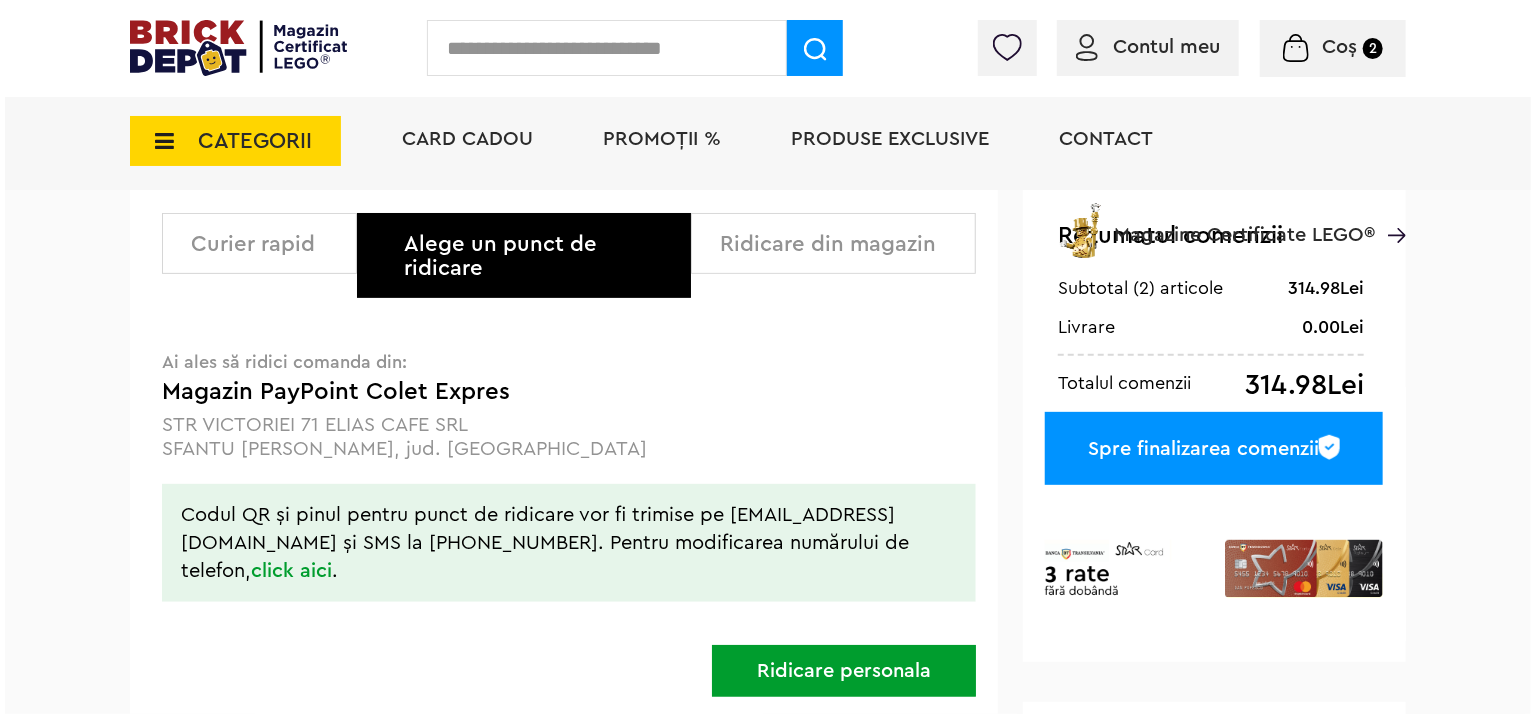 scroll, scrollTop: 0, scrollLeft: 0, axis: both 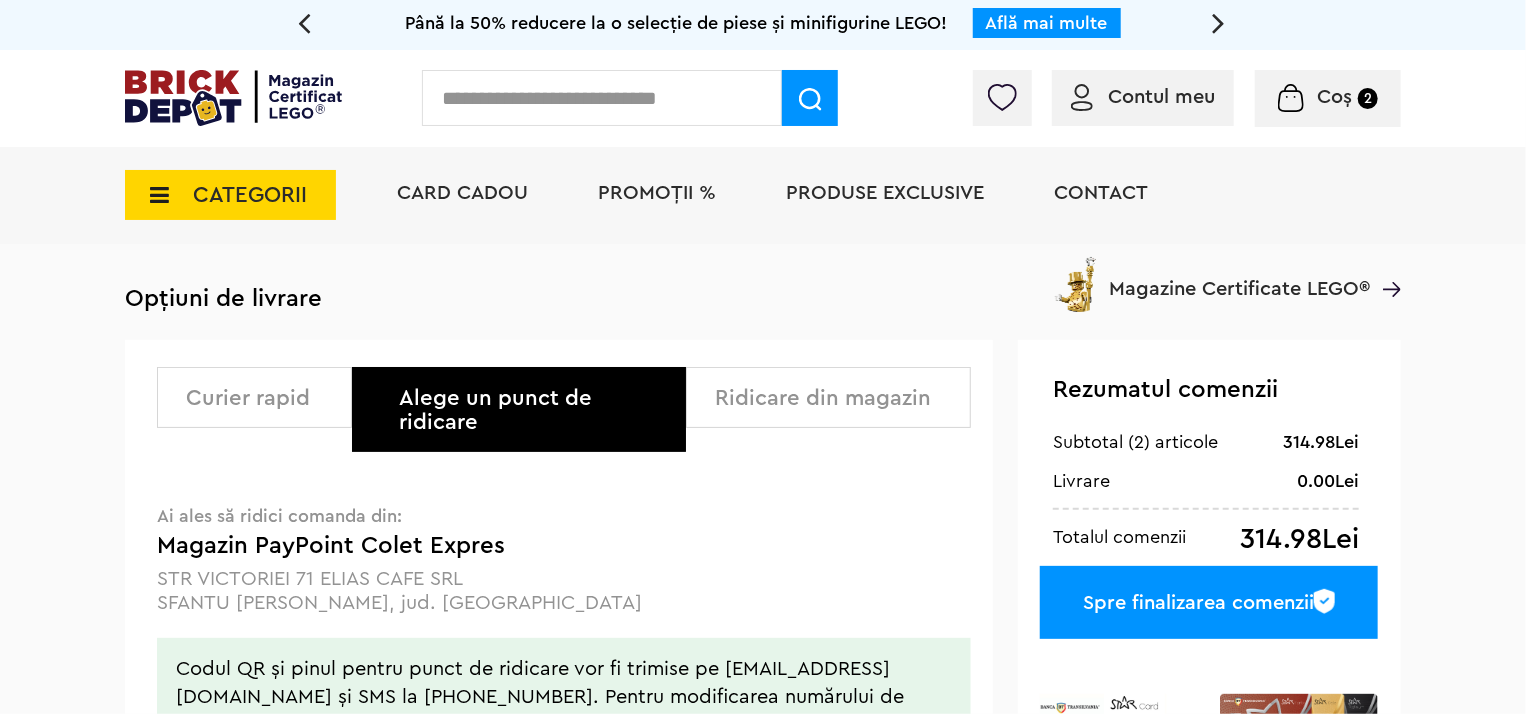 click on "CATEGORII" at bounding box center [250, 195] 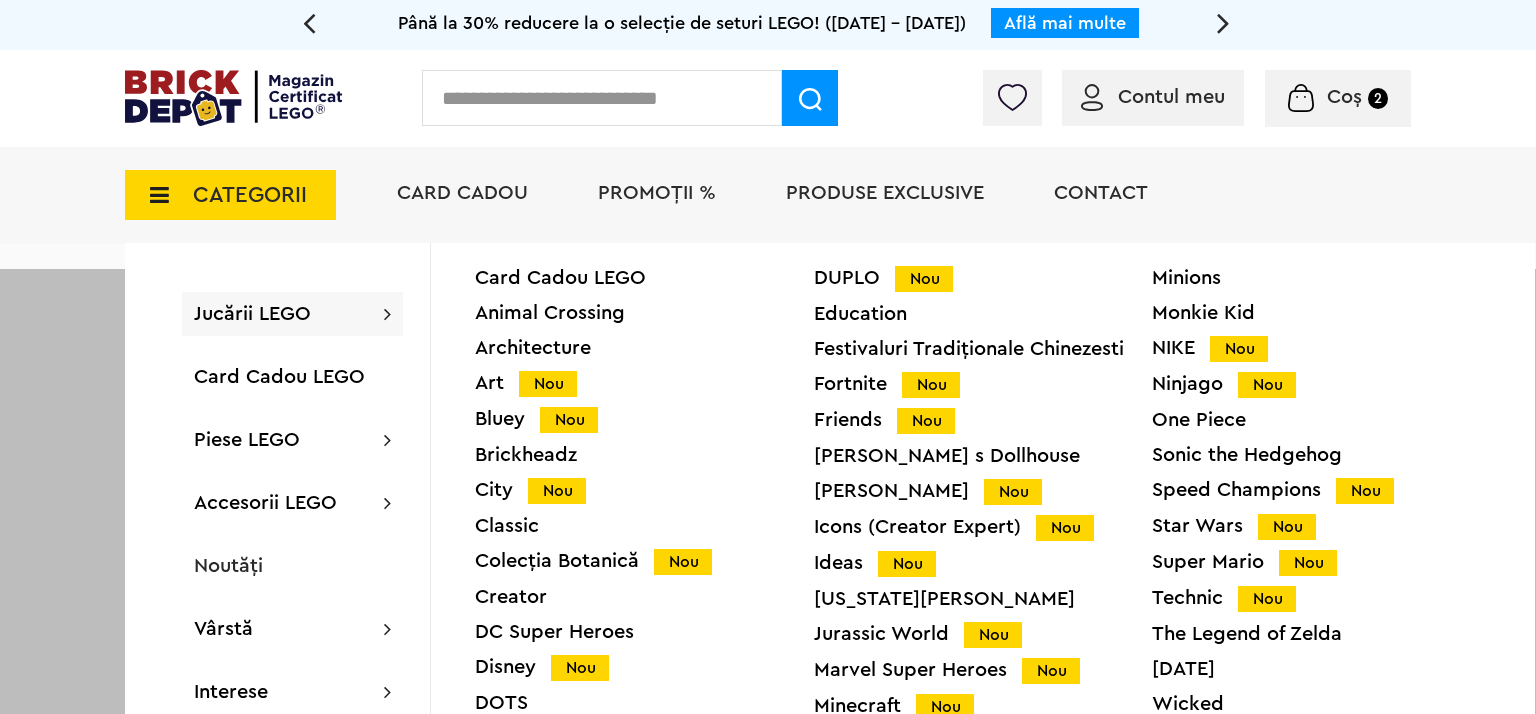 click on "Coș" at bounding box center [1344, 97] 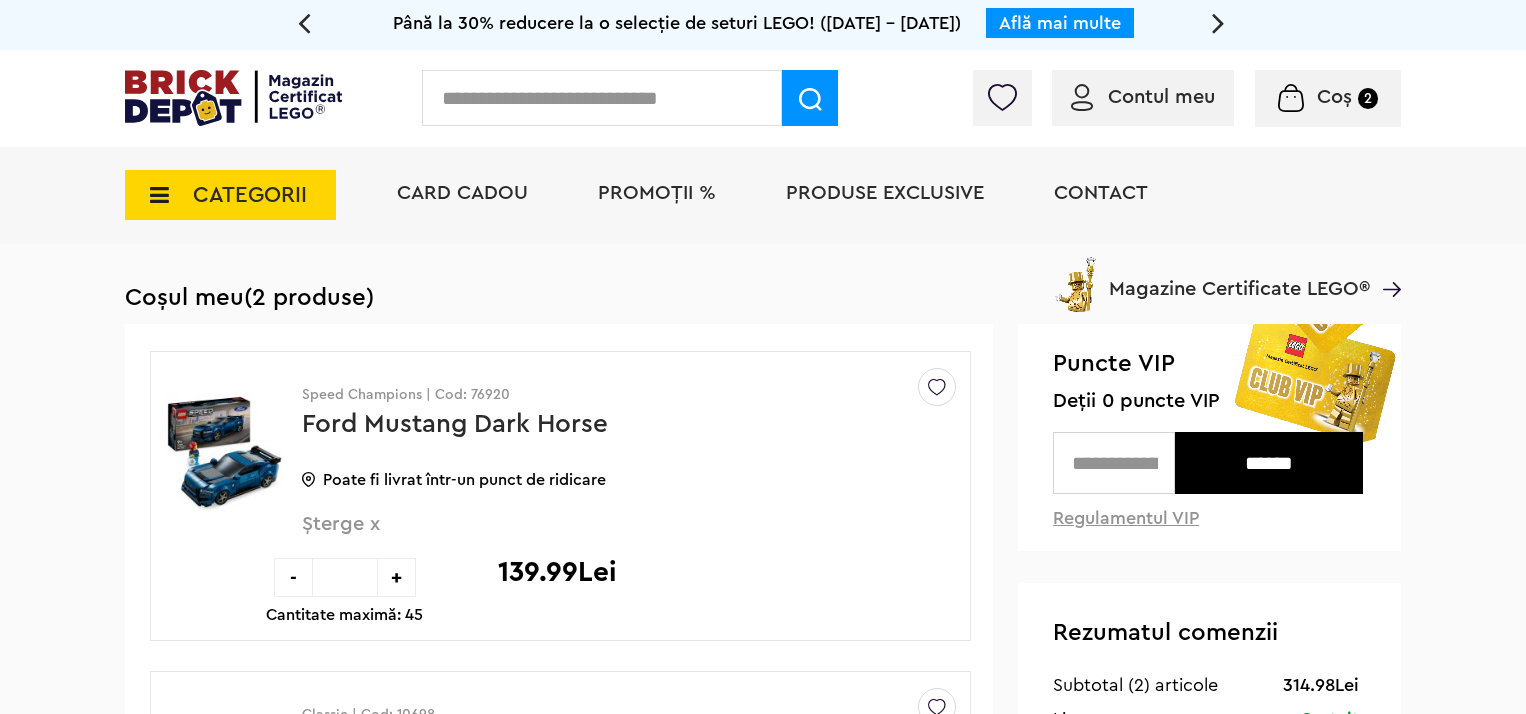 scroll, scrollTop: 0, scrollLeft: 0, axis: both 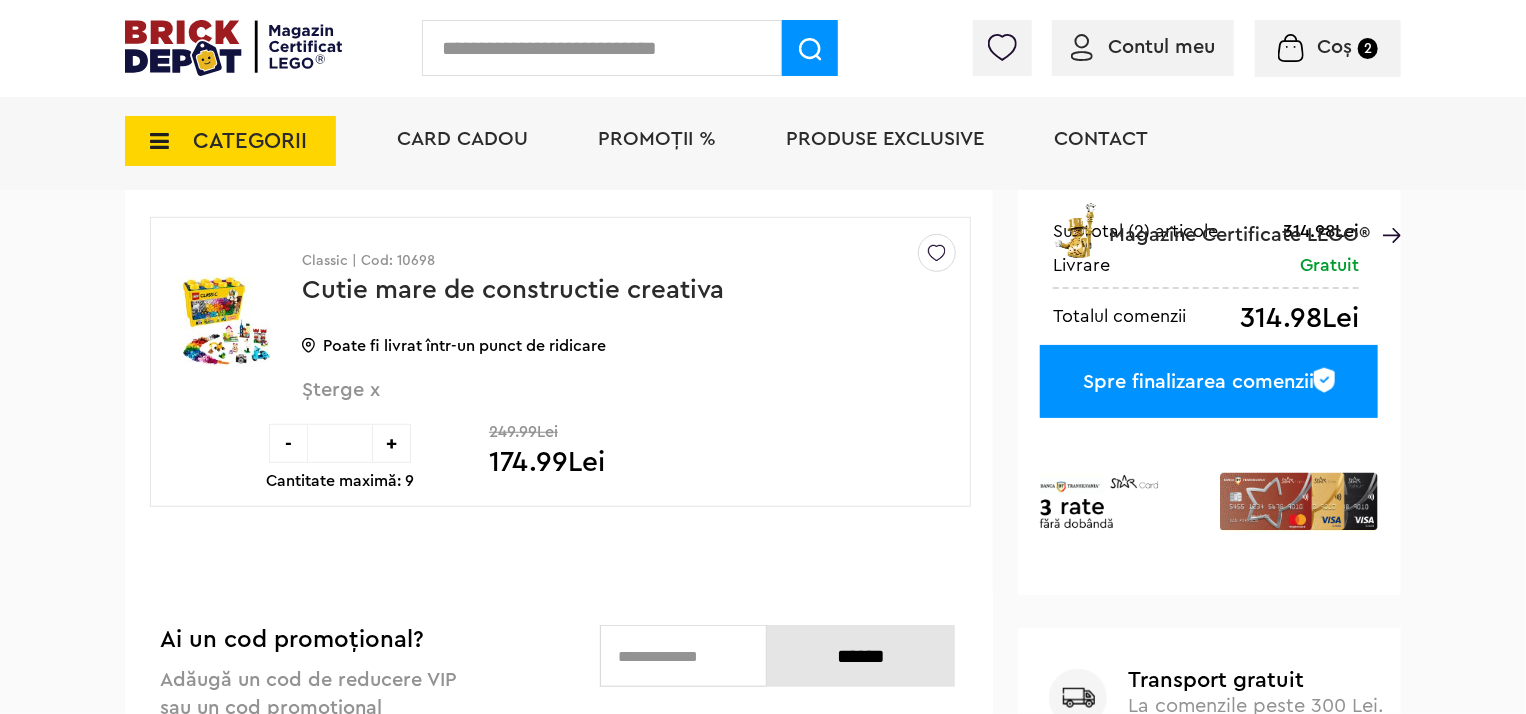 click on "Spre finalizarea comenzii" at bounding box center [1209, 381] 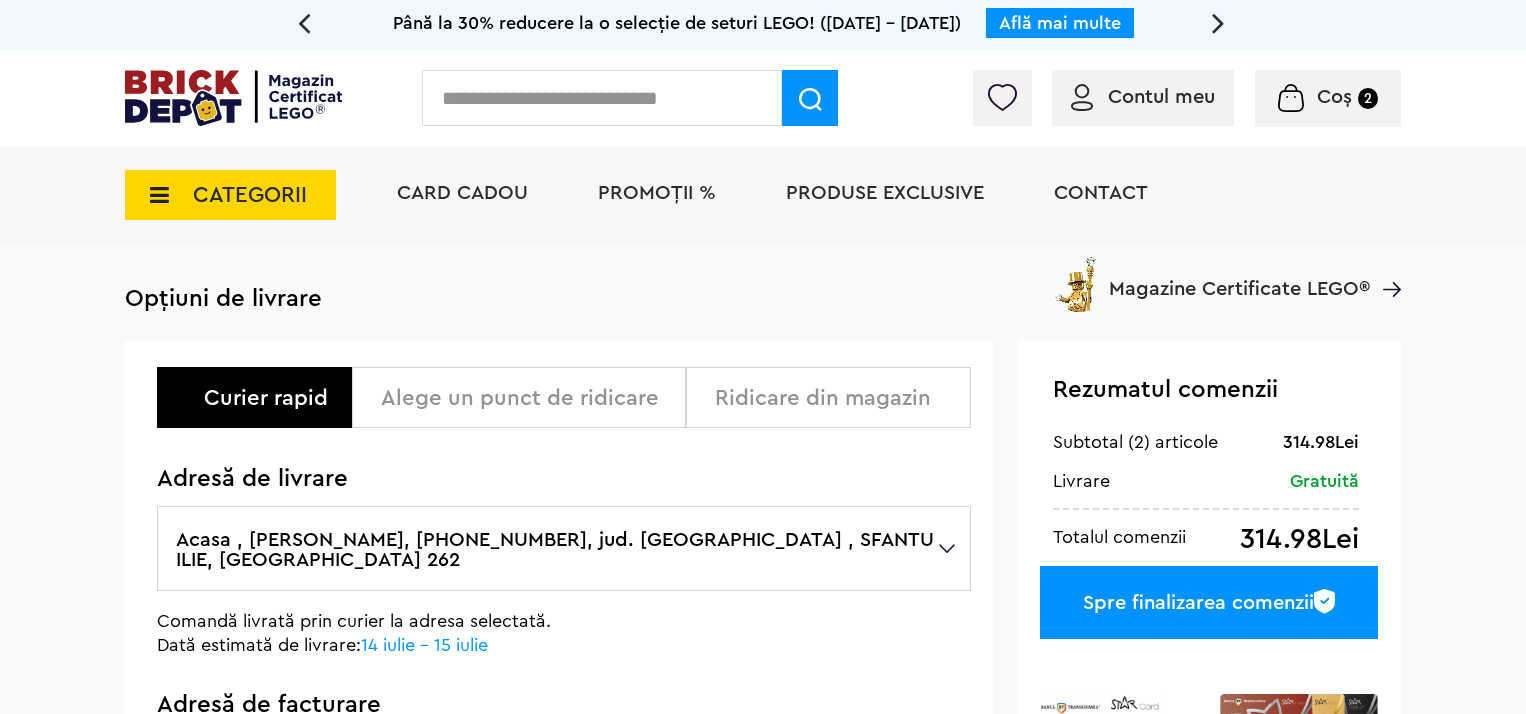 scroll, scrollTop: 0, scrollLeft: 0, axis: both 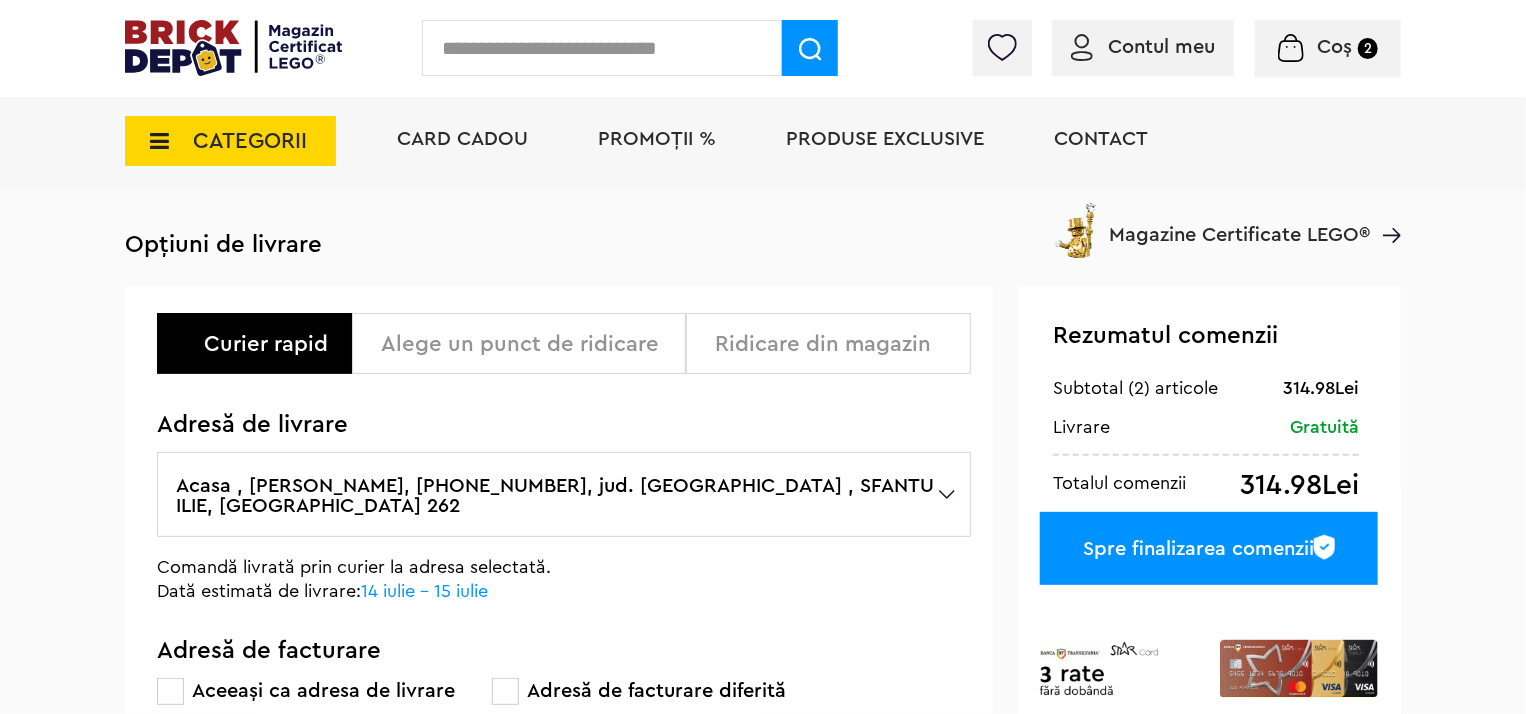 click on "Alege un punct de ridicare" at bounding box center (526, 344) 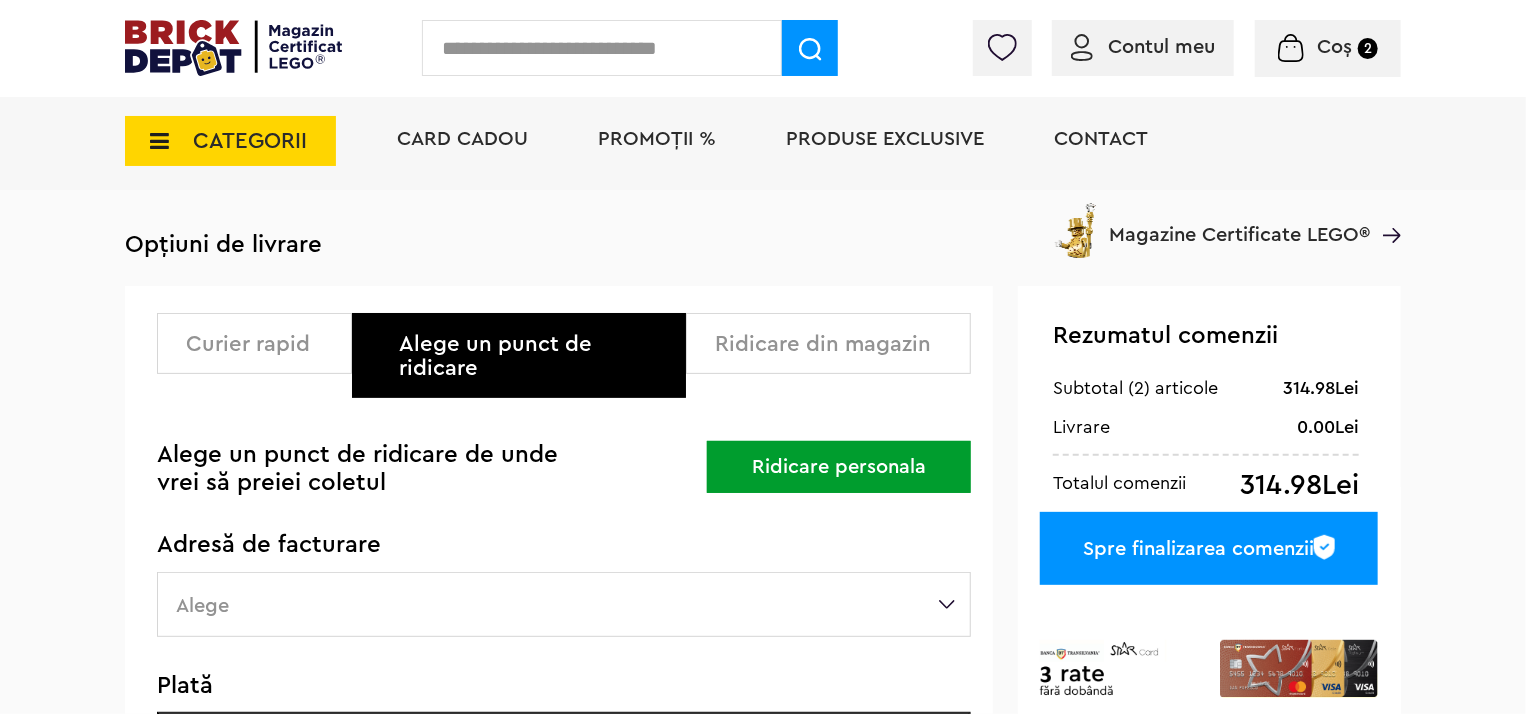 scroll, scrollTop: 300, scrollLeft: 0, axis: vertical 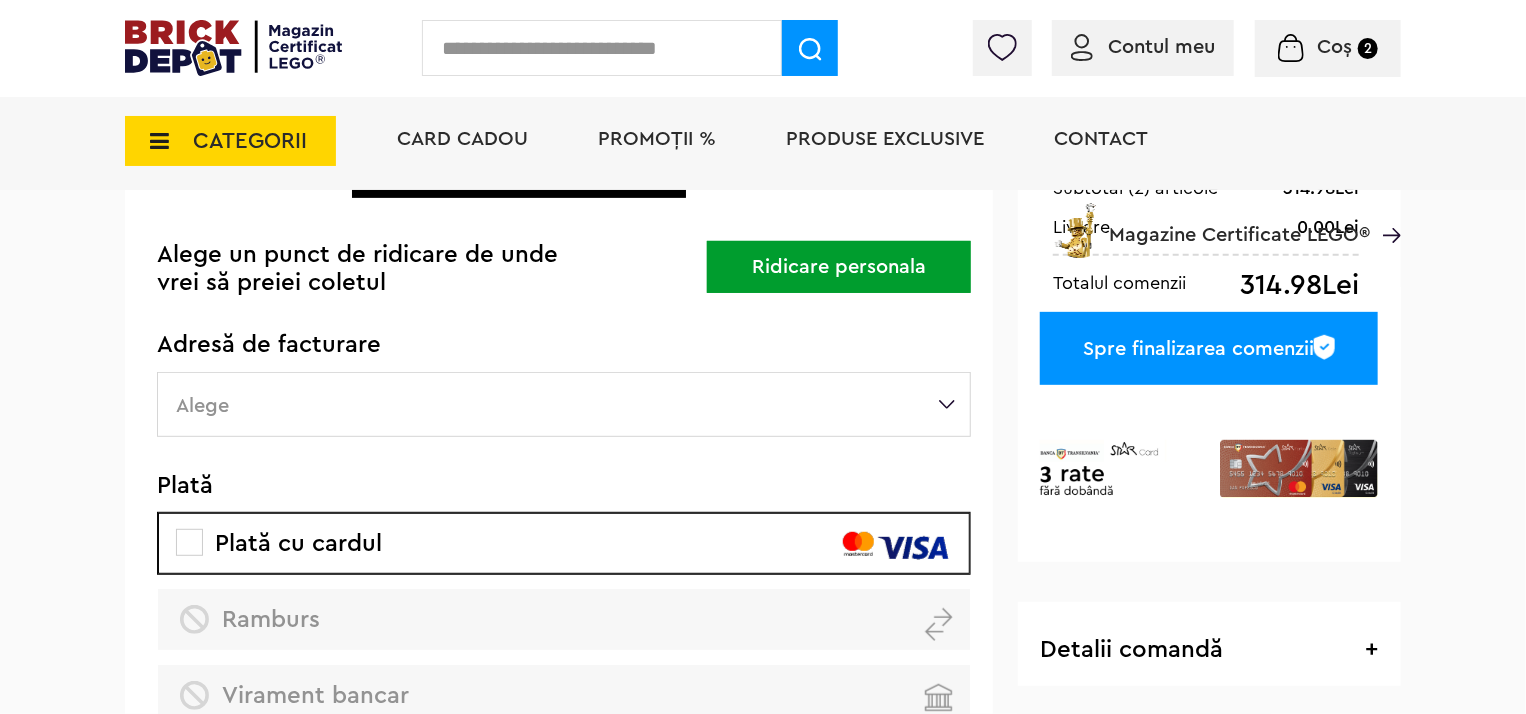 click on "Ridicare personala" at bounding box center [839, 267] 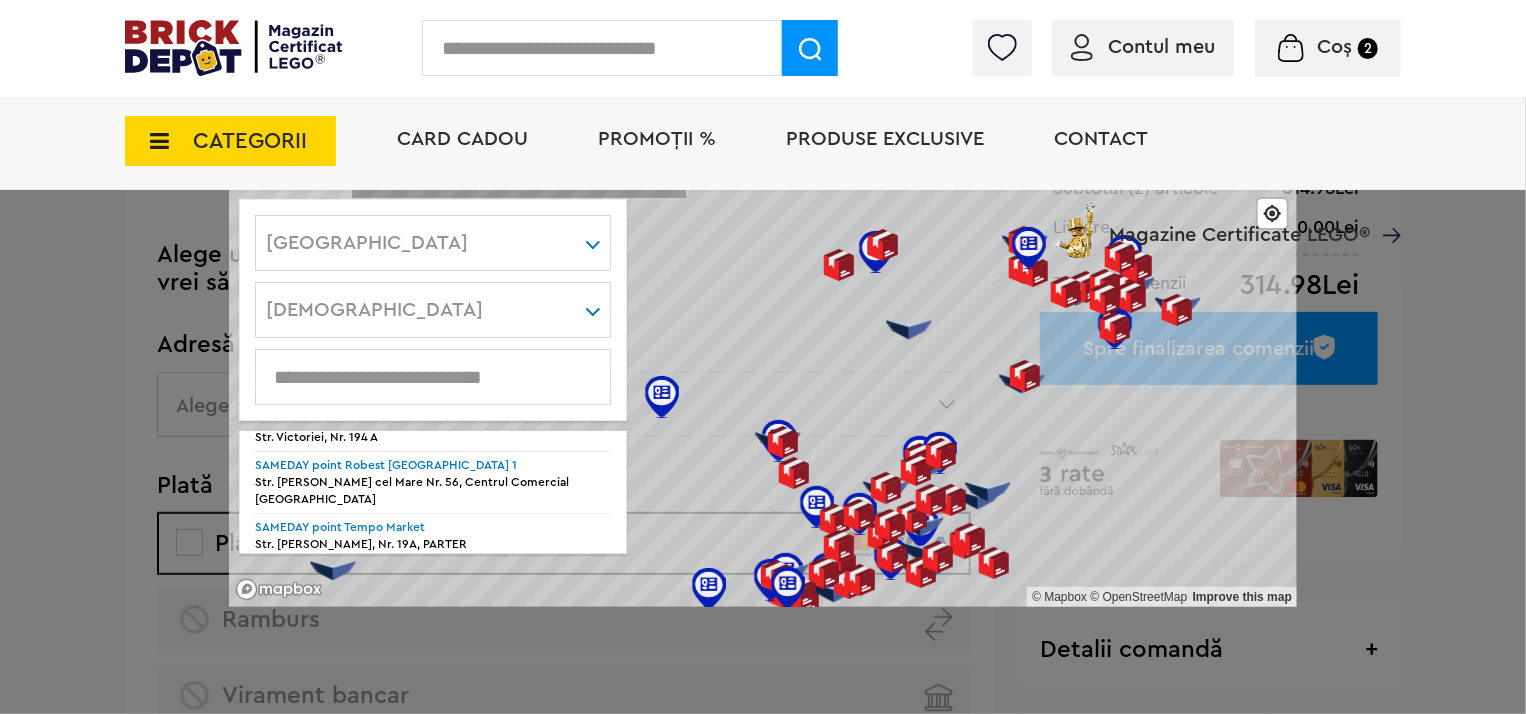 scroll, scrollTop: 3536, scrollLeft: 0, axis: vertical 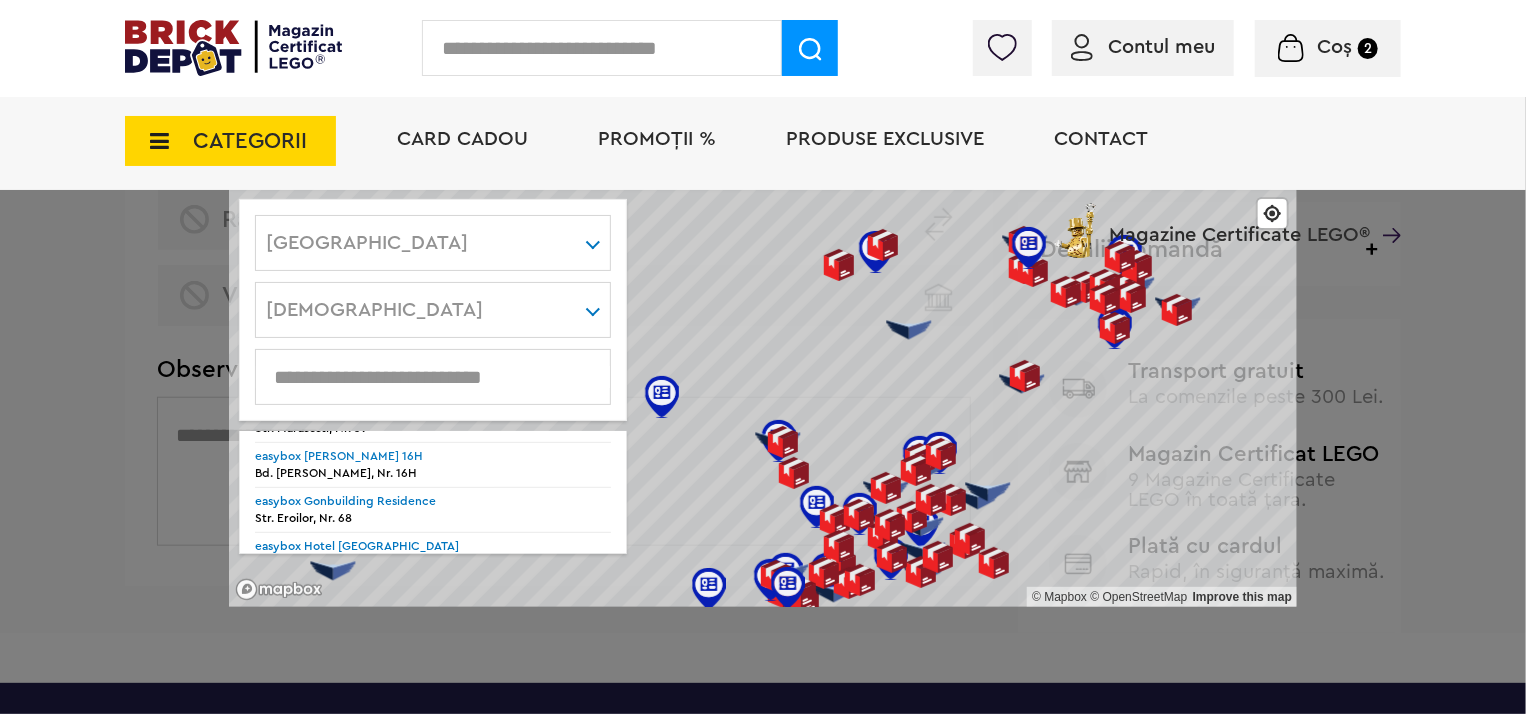 click on "easybox George Enescu 16H" at bounding box center [339, 456] 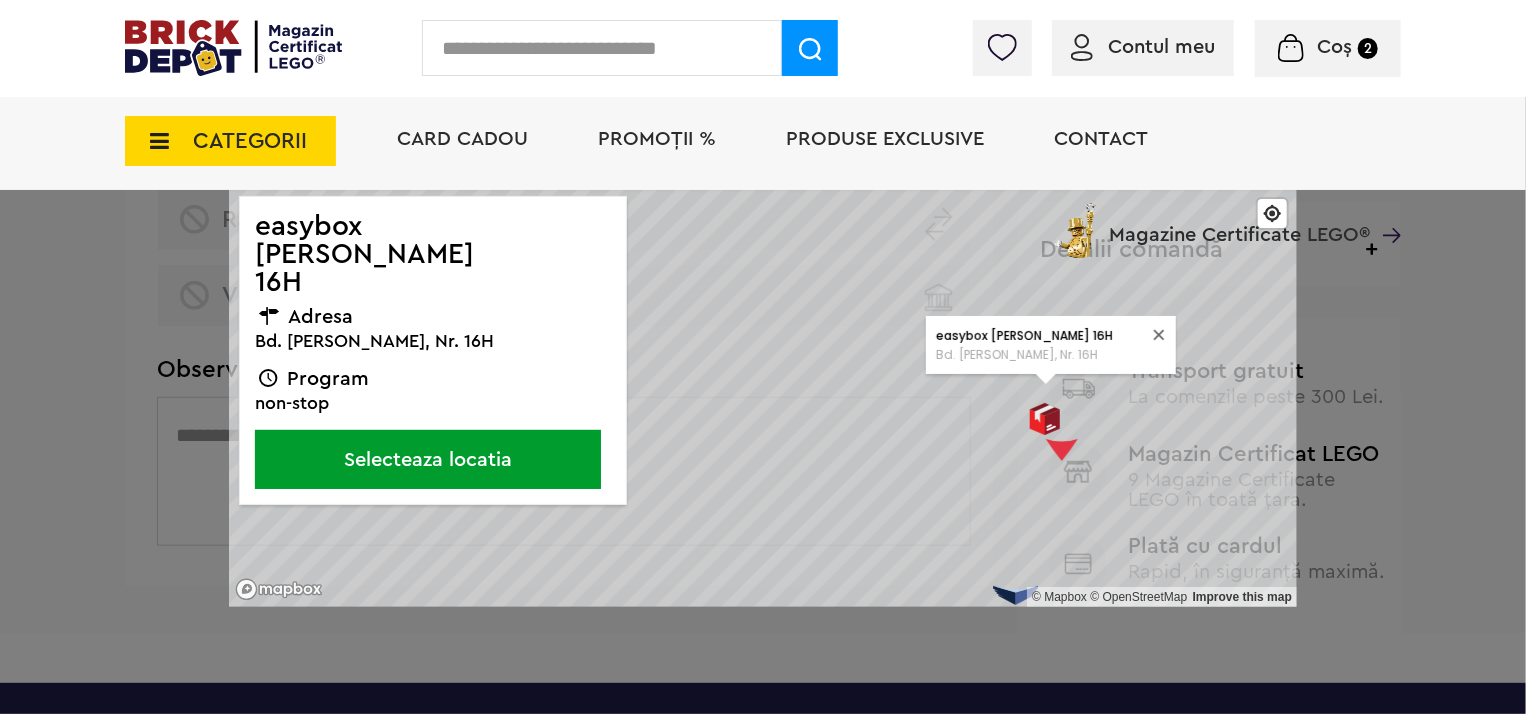 click on "Ridicare personala           © Mapbox   © OpenStreetMap   Improve this map easybox George Enescu 16H Bd. George Enescu, Nr. 16H ×     Suceava   Alba   Arad   Argeş   Bacău   Bihor   Bistriţa-Năsăud   Botoşani   Braşov   Brăila   București   Buzău   Caraş-Severin   Cluj   Constanţa   Covasna   Călăraşi   Dolj   Dâmboviţa   Galaţi   Giurgiu   Gorj   Harghita   Hunedoara   Ialomiţa   Iaşi   Ilfov   Maramureş   Mehedinţi   Mureş   Neamţ   Olt   Prahova   Satu Mare   Sibiu   Suceava   Sălaj   Teleorman   Timiş   Tulcea   Vaslui   Vrancea   Vâlcea       Scheia   Adancata   Antoceni   Arbore   Argel   Argestru   Arghira   Artari   Badeuti   Badragi   Bahna Arin   Baia   Bainet   Baisesti   Balaceana   Balcauti   Balinesti   Bancesti   Banesti   Barasti   Basarabi   Benia   Berchisesti   Beresti   Bilca   Bivolaria   Bobeica   Bodnareni   Bogata   Bogdanesti   Boroaia   Bosanci   Botesti   Botos   Botosana   Botosanita Mare   Botosanita Mica   Botus   Botusel   Boura   Bradatel" at bounding box center (763, 357) 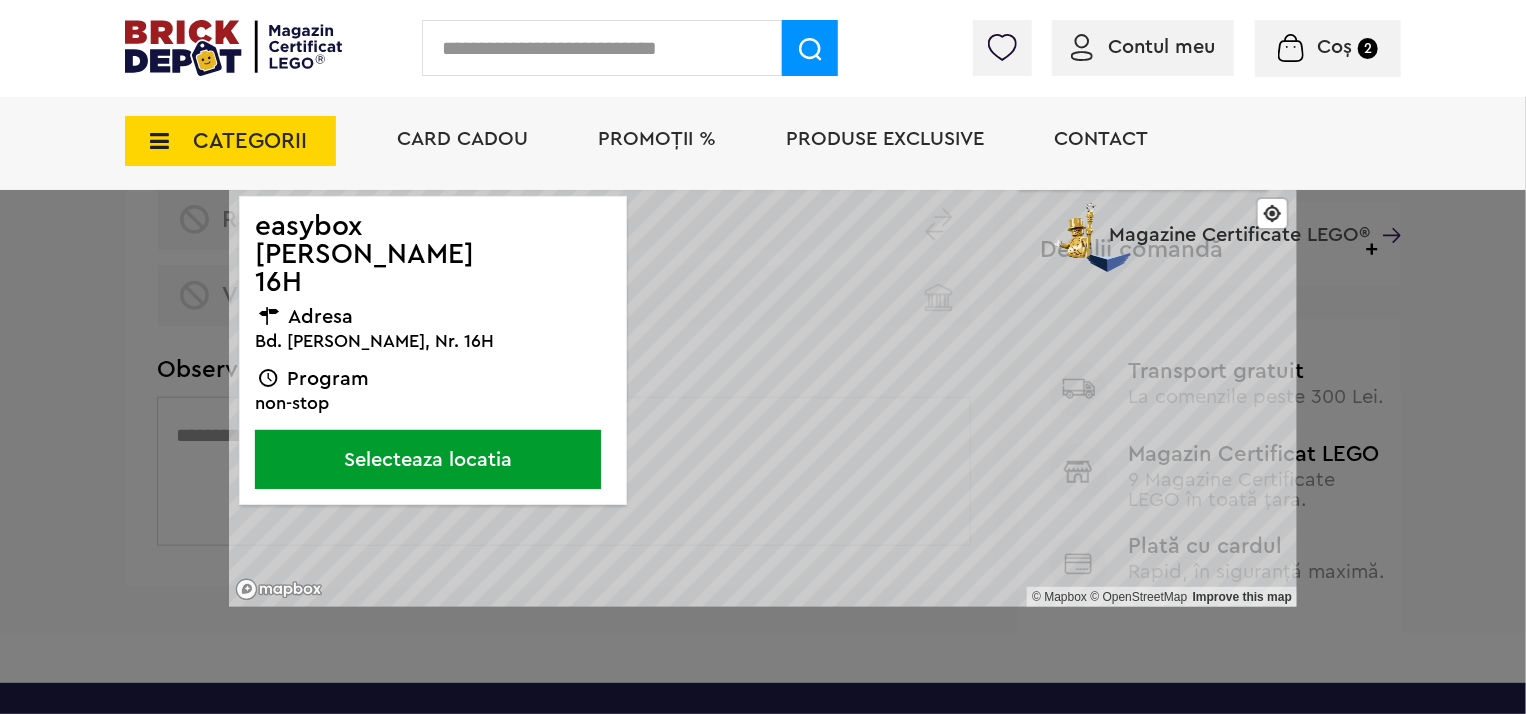 click on "Până la 30% reducere la o selecție de seturi LEGO! (30.06 - 29.07.2025) Află mai multe Cadou VIP Ninjago Battle arena la achiziții de seturi LEGO Ninjago de minim 250 lei! Află mai multe Până la 50% reducere la o selecție de piese și minifigurine LEGO! Află mai multe Până la 30% reducere la o selecție de seturi LEGO! (30.06 - 29.07.2025) Află mai multe Cadou VIP Ninjago Battle arena la achiziții de seturi LEGO Ninjago de minim 250 lei! Află mai multe
Contul meu
Contul meu
Comenzile mele
Date personale
Adrese
Parolă
Listă dorințe
Recenziile mele
VIP
Delogare
Coș   2" at bounding box center (763, -34) 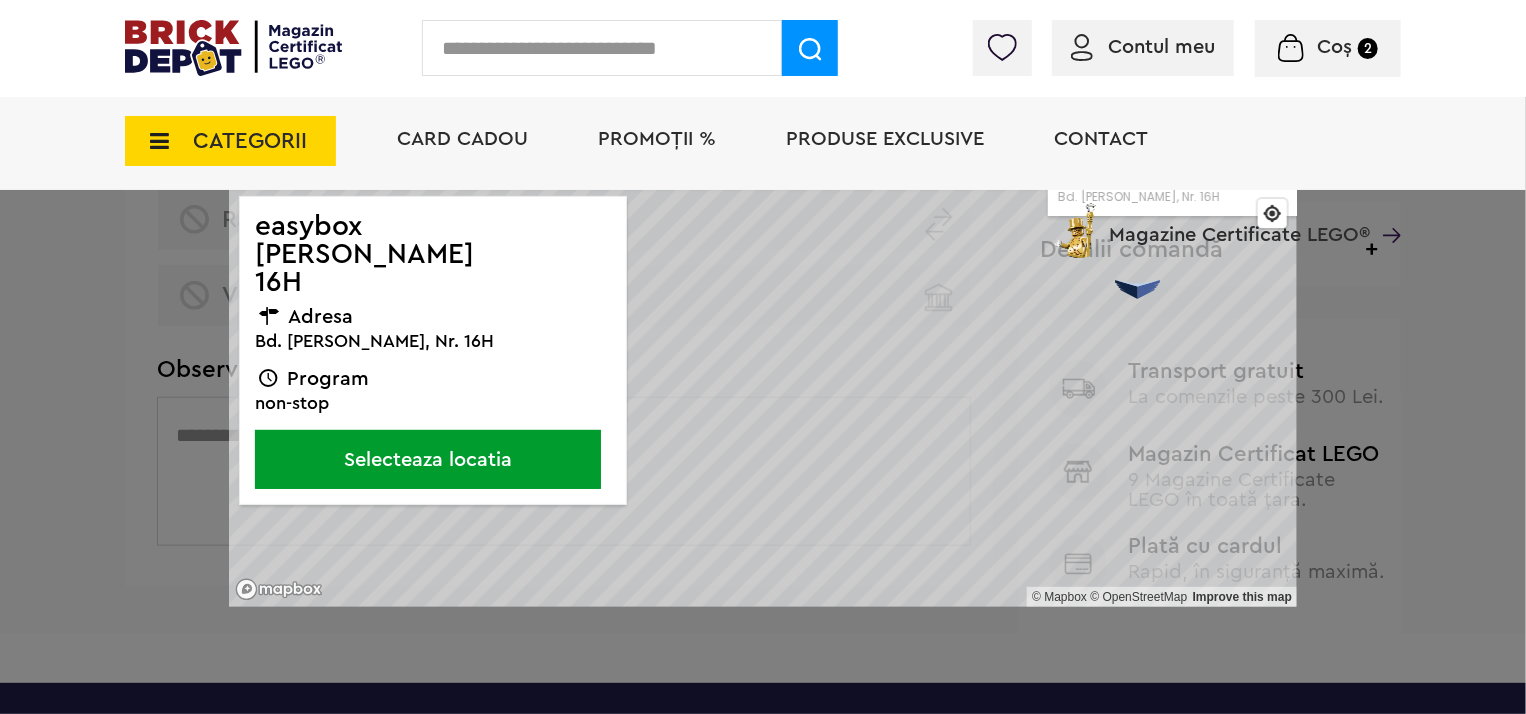 click on "Adăugat în coș Cutie mare de constructie creativa 174.99Lei 249.99Lei Către coșul tău Continuă cumpărăturile
Până la 30% reducere la o selecție de seturi LEGO! (30.06 - 29.07.2025) Află mai multe Cadou VIP Ninjago Battle arena la achiziții de seturi LEGO Ninjago de minim 250 lei! Află mai multe Până la 50% reducere la o selecție de piese și minifigurine LEGO! Află mai multe Până la 30% reducere la o selecție de seturi LEGO! (30.06 - 29.07.2025) Află mai multe Cadou VIP Ninjago Battle arena la achiziții de seturi LEGO Ninjago de minim 250 lei! Află mai multe
Contul meu
Contul meu
Comenzile mele" at bounding box center [763, 522] 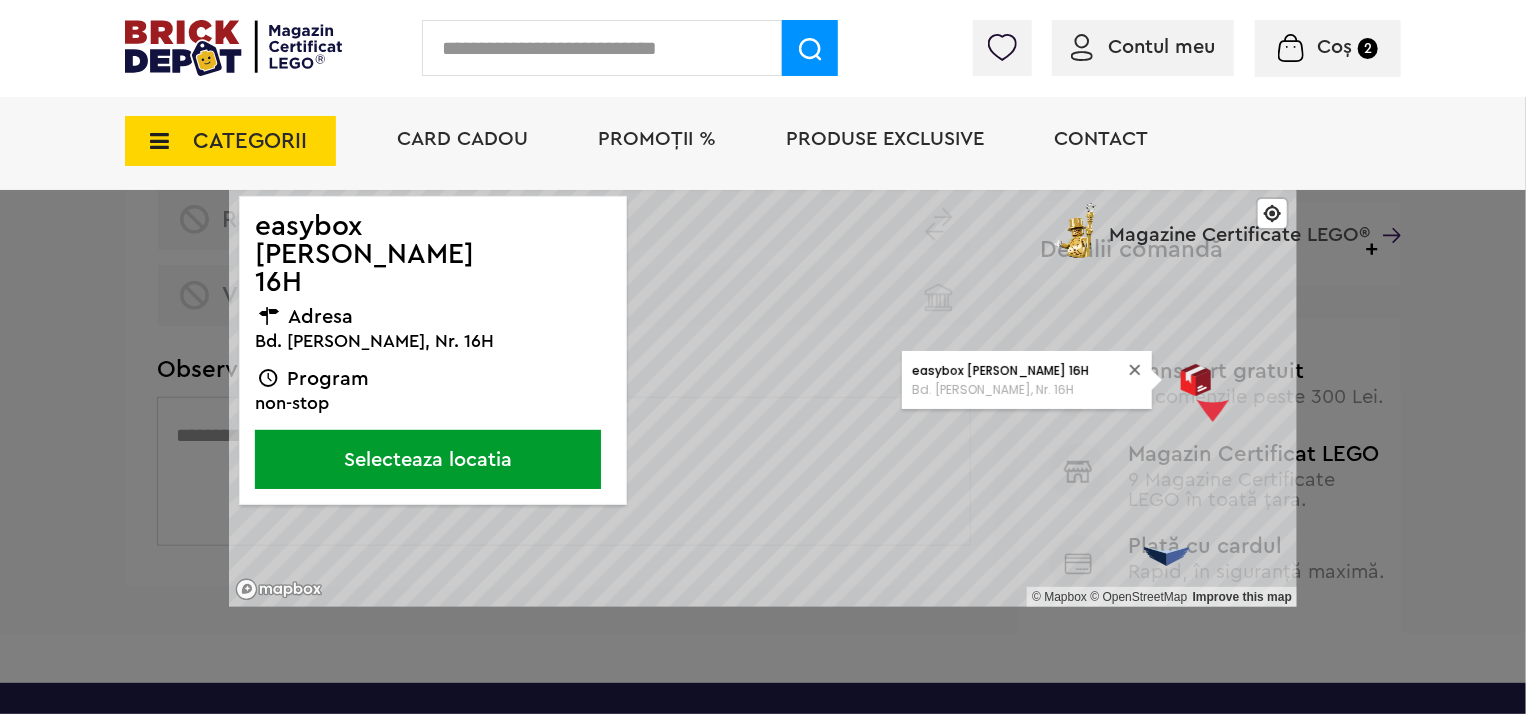 click on "Ridicare personala           © Mapbox   © OpenStreetMap   Improve this map easybox George Enescu 16H Bd. George Enescu, Nr. 16H ×     Suceava   Alba   Arad   Argeş   Bacău   Bihor   Bistriţa-Năsăud   Botoşani   Braşov   Brăila   București   Buzău   Caraş-Severin   Cluj   Constanţa   Covasna   Călăraşi   Dolj   Dâmboviţa   Galaţi   Giurgiu   Gorj   Harghita   Hunedoara   Ialomiţa   Iaşi   Ilfov   Maramureş   Mehedinţi   Mureş   Neamţ   Olt   Prahova   Satu Mare   Sibiu   Suceava   Sălaj   Teleorman   Timiş   Tulcea   Vaslui   Vrancea   Vâlcea       Scheia   Adancata   Antoceni   Arbore   Argel   Argestru   Arghira   Artari   Badeuti   Badragi   Bahna Arin   Baia   Bainet   Baisesti   Balaceana   Balcauti   Balinesti   Bancesti   Banesti   Barasti   Basarabi   Benia   Berchisesti   Beresti   Bilca   Bivolaria   Bobeica   Bodnareni   Bogata   Bogdanesti   Boroaia   Bosanci   Botesti   Botos   Botosana   Botosanita Mare   Botosanita Mica   Botus   Botusel   Boura   Bradatel" at bounding box center [763, 357] 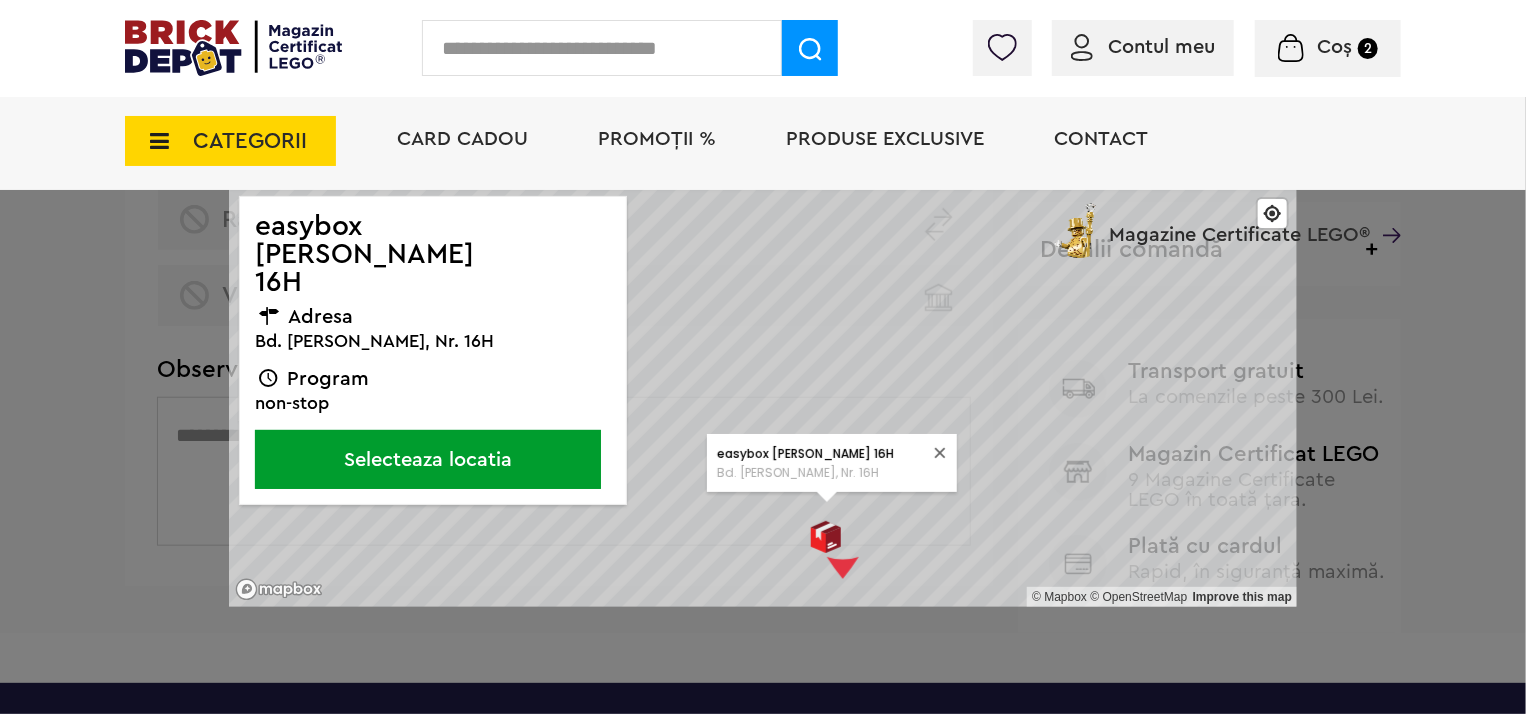 click on "Ridicare personala           © Mapbox   © OpenStreetMap   Improve this map easybox George Enescu 16H Bd. George Enescu, Nr. 16H ×     Suceava   Alba   Arad   Argeş   Bacău   Bihor   Bistriţa-Năsăud   Botoşani   Braşov   Brăila   București   Buzău   Caraş-Severin   Cluj   Constanţa   Covasna   Călăraşi   Dolj   Dâmboviţa   Galaţi   Giurgiu   Gorj   Harghita   Hunedoara   Ialomiţa   Iaşi   Ilfov   Maramureş   Mehedinţi   Mureş   Neamţ   Olt   Prahova   Satu Mare   Sibiu   Suceava   Sălaj   Teleorman   Timiş   Tulcea   Vaslui   Vrancea   Vâlcea       Scheia   Adancata   Antoceni   Arbore   Argel   Argestru   Arghira   Artari   Badeuti   Badragi   Bahna Arin   Baia   Bainet   Baisesti   Balaceana   Balcauti   Balinesti   Bancesti   Banesti   Barasti   Basarabi   Benia   Berchisesti   Beresti   Bilca   Bivolaria   Bobeica   Bodnareni   Bogata   Bogdanesti   Boroaia   Bosanci   Botesti   Botos   Botosana   Botosanita Mare   Botosanita Mica   Botus   Botusel   Boura   Bradatel" at bounding box center [763, 357] 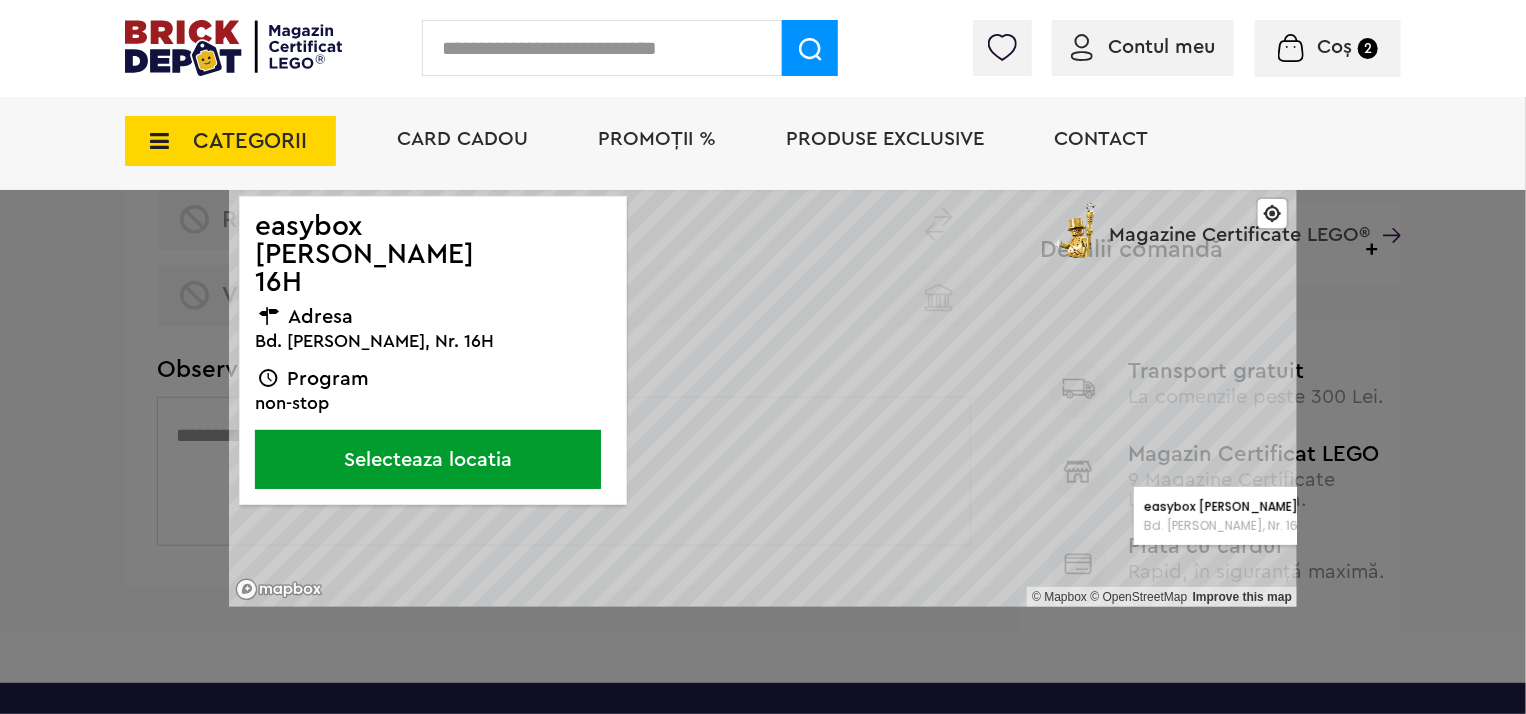 click on "Ridicare personala           © Mapbox   © OpenStreetMap   Improve this map easybox George Enescu 16H Bd. George Enescu, Nr. 16H ×     Suceava   Alba   Arad   Argeş   Bacău   Bihor   Bistriţa-Năsăud   Botoşani   Braşov   Brăila   București   Buzău   Caraş-Severin   Cluj   Constanţa   Covasna   Călăraşi   Dolj   Dâmboviţa   Galaţi   Giurgiu   Gorj   Harghita   Hunedoara   Ialomiţa   Iaşi   Ilfov   Maramureş   Mehedinţi   Mureş   Neamţ   Olt   Prahova   Satu Mare   Sibiu   Suceava   Sălaj   Teleorman   Timiş   Tulcea   Vaslui   Vrancea   Vâlcea       Scheia   Adancata   Antoceni   Arbore   Argel   Argestru   Arghira   Artari   Badeuti   Badragi   Bahna Arin   Baia   Bainet   Baisesti   Balaceana   Balcauti   Balinesti   Bancesti   Banesti   Barasti   Basarabi   Benia   Berchisesti   Beresti   Bilca   Bivolaria   Bobeica   Bodnareni   Bogata   Bogdanesti   Boroaia   Bosanci   Botesti   Botos   Botosana   Botosanita Mare   Botosanita Mica   Botus   Botusel   Boura   Bradatel" at bounding box center [763, 357] 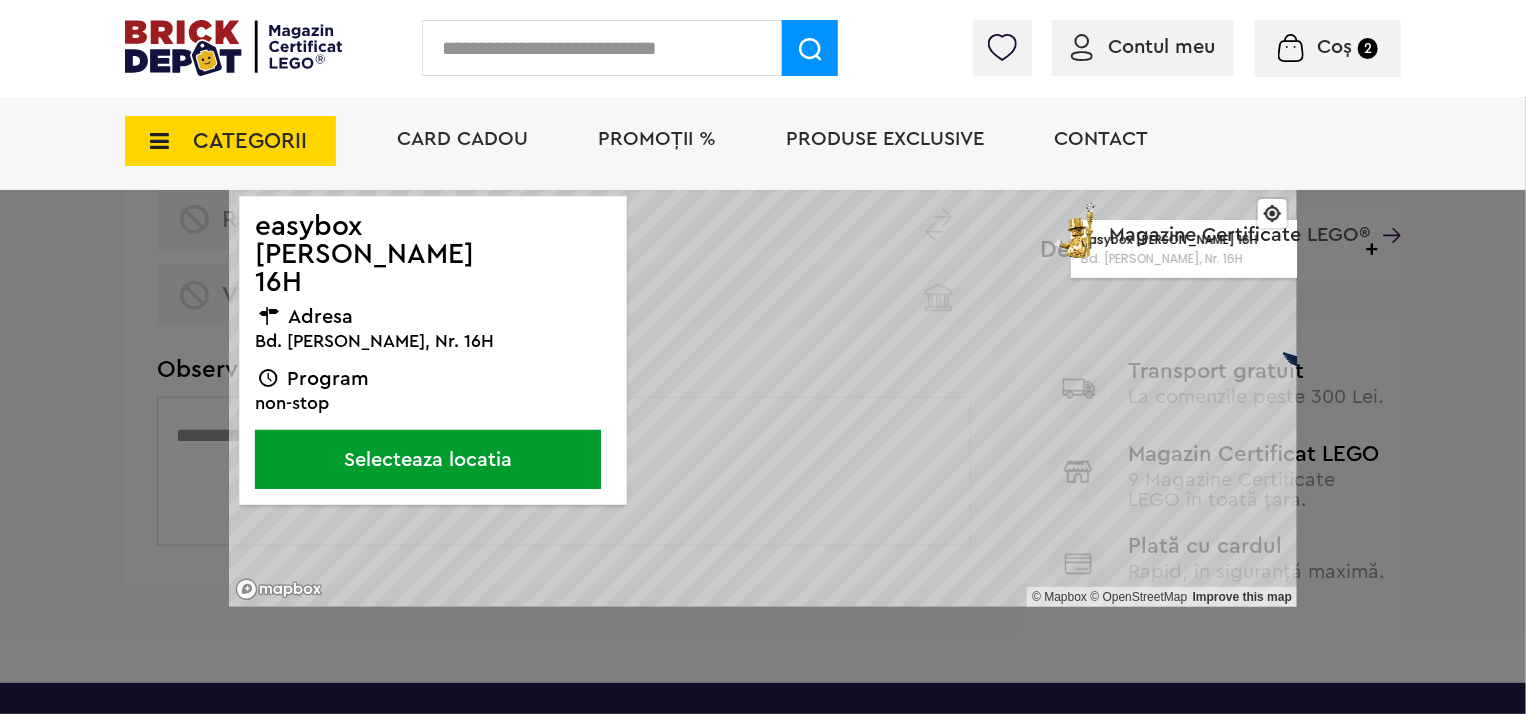 click on "Până la 30% reducere la o selecție de seturi LEGO! (30.06 - 29.07.2025) Află mai multe Cadou VIP Ninjago Battle arena la achiziții de seturi LEGO Ninjago de minim 250 lei! Află mai multe Până la 50% reducere la o selecție de piese și minifigurine LEGO! Află mai multe Până la 30% reducere la o selecție de seturi LEGO! (30.06 - 29.07.2025) Află mai multe Cadou VIP Ninjago Battle arena la achiziții de seturi LEGO Ninjago de minim 250 lei! Află mai multe
Contul meu
Contul meu
Comenzile mele
Date personale
Adrese
Parolă
Listă dorințe
Recenziile mele
VIP
Delogare
Coș   2" at bounding box center [763, -34] 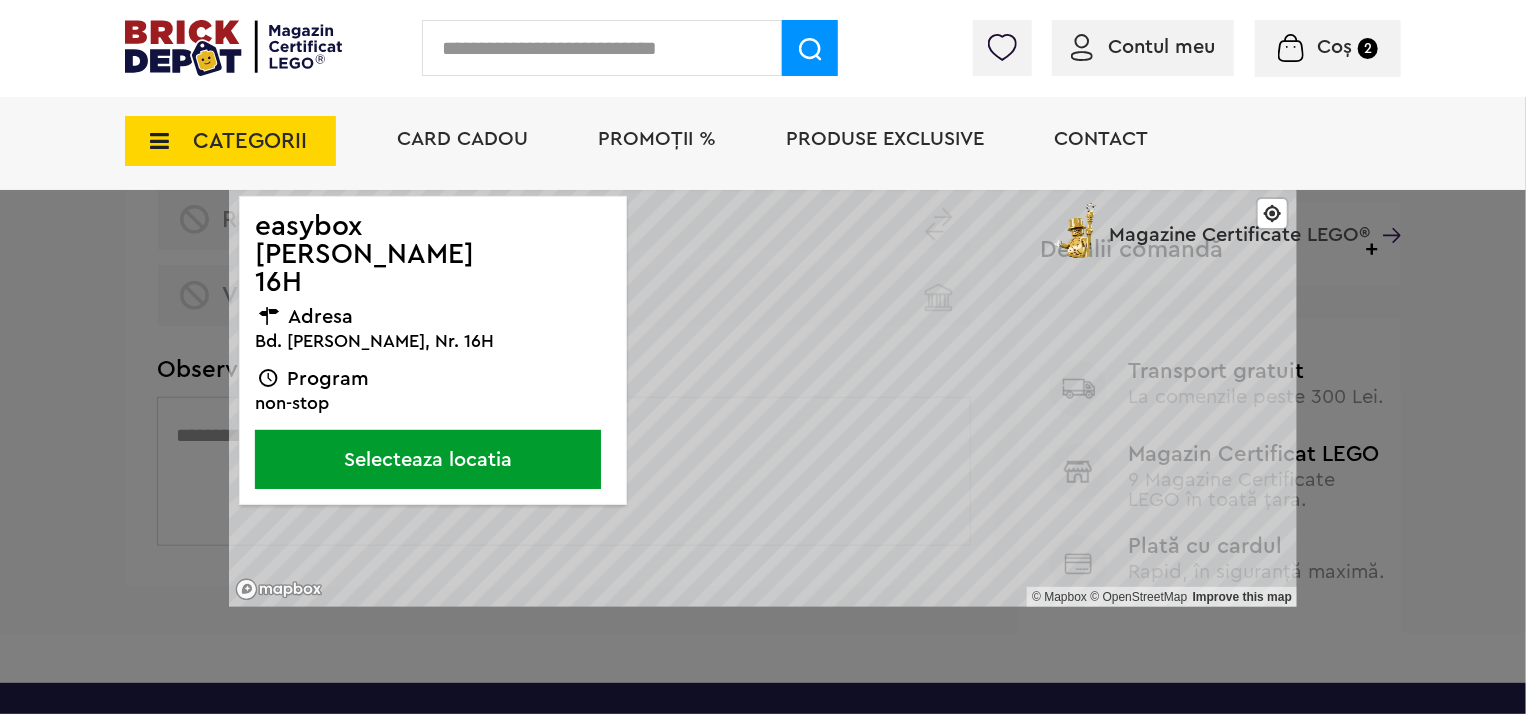 click on "Până la 30% reducere la o selecție de seturi LEGO! (30.06 - 29.07.2025) Află mai multe Cadou VIP Ninjago Battle arena la achiziții de seturi LEGO Ninjago de minim 250 lei! Află mai multe Până la 50% reducere la o selecție de piese și minifigurine LEGO! Află mai multe Până la 30% reducere la o selecție de seturi LEGO! (30.06 - 29.07.2025) Află mai multe Cadou VIP Ninjago Battle arena la achiziții de seturi LEGO Ninjago de minim 250 lei! Află mai multe
Contul meu
Contul meu
Comenzile mele
Date personale
Adrese
Parolă
Listă dorințe
Recenziile mele
VIP
Delogare
Coș   2" at bounding box center [763, -34] 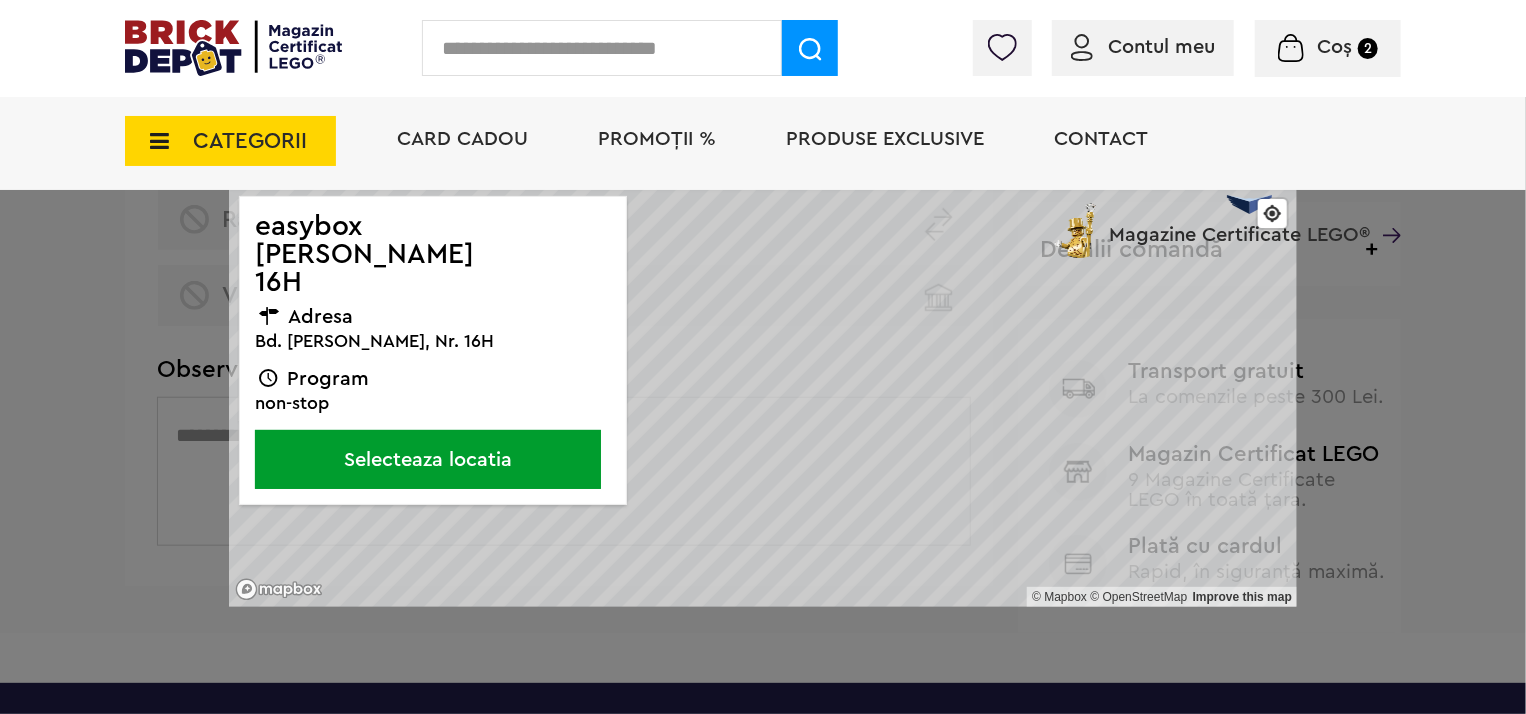 click on "Adăugat în coș Cutie mare de constructie creativa 174.99Lei 249.99Lei Către coșul tău Continuă cumpărăturile
Până la 30% reducere la o selecție de seturi LEGO! (30.06 - 29.07.2025) Află mai multe Cadou VIP Ninjago Battle arena la achiziții de seturi LEGO Ninjago de minim 250 lei! Află mai multe Până la 50% reducere la o selecție de piese și minifigurine LEGO! Află mai multe Până la 30% reducere la o selecție de seturi LEGO! (30.06 - 29.07.2025) Află mai multe Cadou VIP Ninjago Battle arena la achiziții de seturi LEGO Ninjago de minim 250 lei! Află mai multe
Contul meu
Contul meu
Comenzile mele" at bounding box center [763, 522] 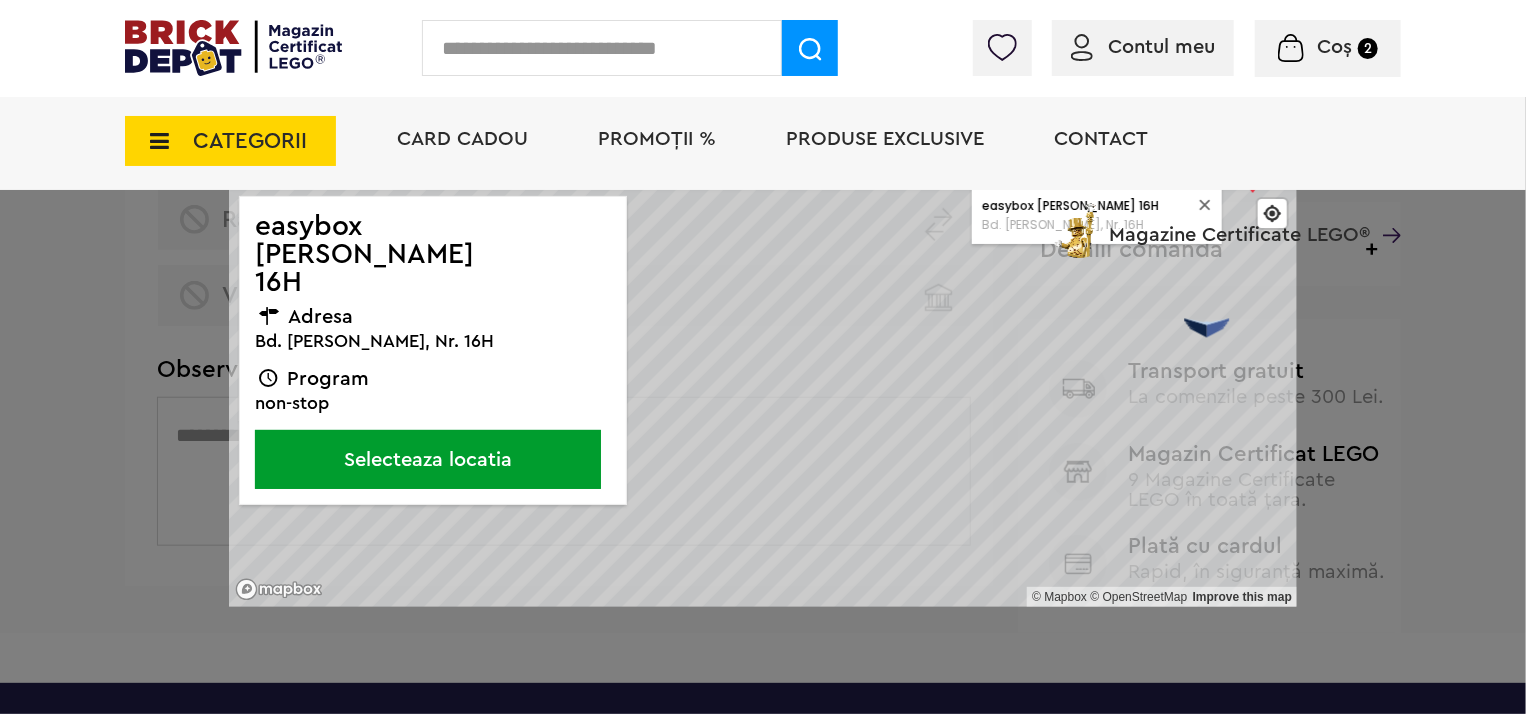 click on "Ridicare personala           © Mapbox   © OpenStreetMap   Improve this map easybox George Enescu 16H Bd. George Enescu, Nr. 16H ×     Suceava   Alba   Arad   Argeş   Bacău   Bihor   Bistriţa-Năsăud   Botoşani   Braşov   Brăila   București   Buzău   Caraş-Severin   Cluj   Constanţa   Covasna   Călăraşi   Dolj   Dâmboviţa   Galaţi   Giurgiu   Gorj   Harghita   Hunedoara   Ialomiţa   Iaşi   Ilfov   Maramureş   Mehedinţi   Mureş   Neamţ   Olt   Prahova   Satu Mare   Sibiu   Suceava   Sălaj   Teleorman   Timiş   Tulcea   Vaslui   Vrancea   Vâlcea       Scheia   Adancata   Antoceni   Arbore   Argel   Argestru   Arghira   Artari   Badeuti   Badragi   Bahna Arin   Baia   Bainet   Baisesti   Balaceana   Balcauti   Balinesti   Bancesti   Banesti   Barasti   Basarabi   Benia   Berchisesti   Beresti   Bilca   Bivolaria   Bobeica   Bodnareni   Bogata   Bogdanesti   Boroaia   Bosanci   Botesti   Botos   Botosana   Botosanita Mare   Botosanita Mica   Botus   Botusel   Boura   Bradatel" at bounding box center (763, 357) 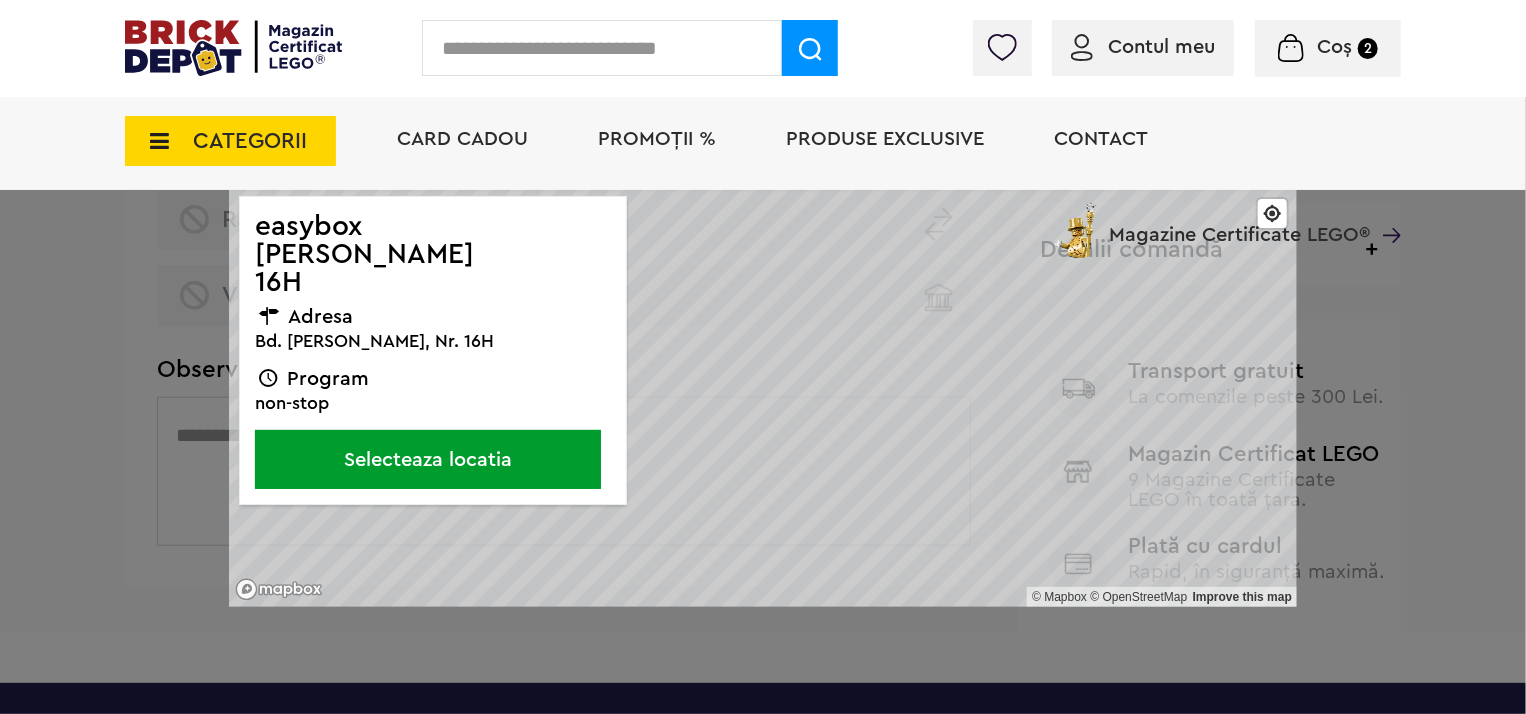 drag, startPoint x: 931, startPoint y: 607, endPoint x: 928, endPoint y: 207, distance: 400.01126 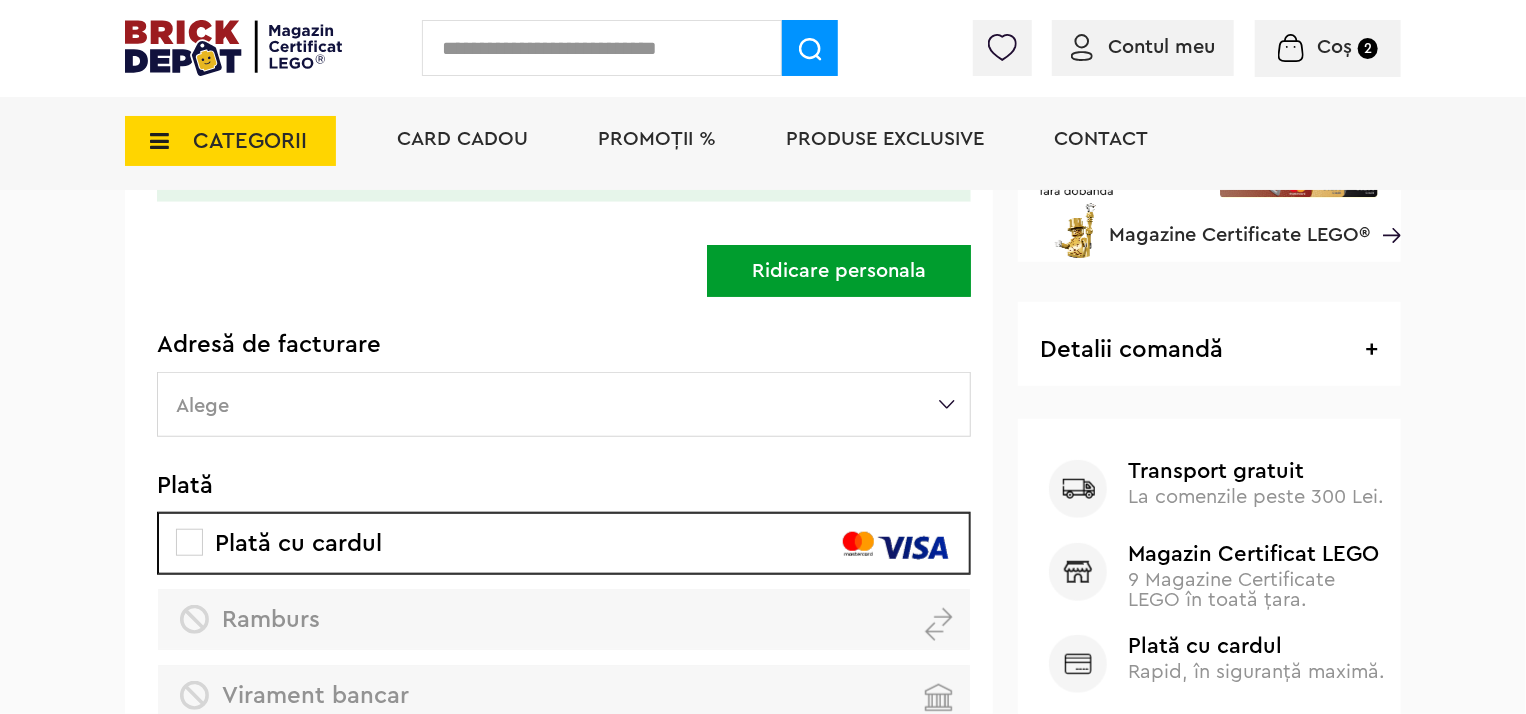 scroll, scrollTop: 700, scrollLeft: 0, axis: vertical 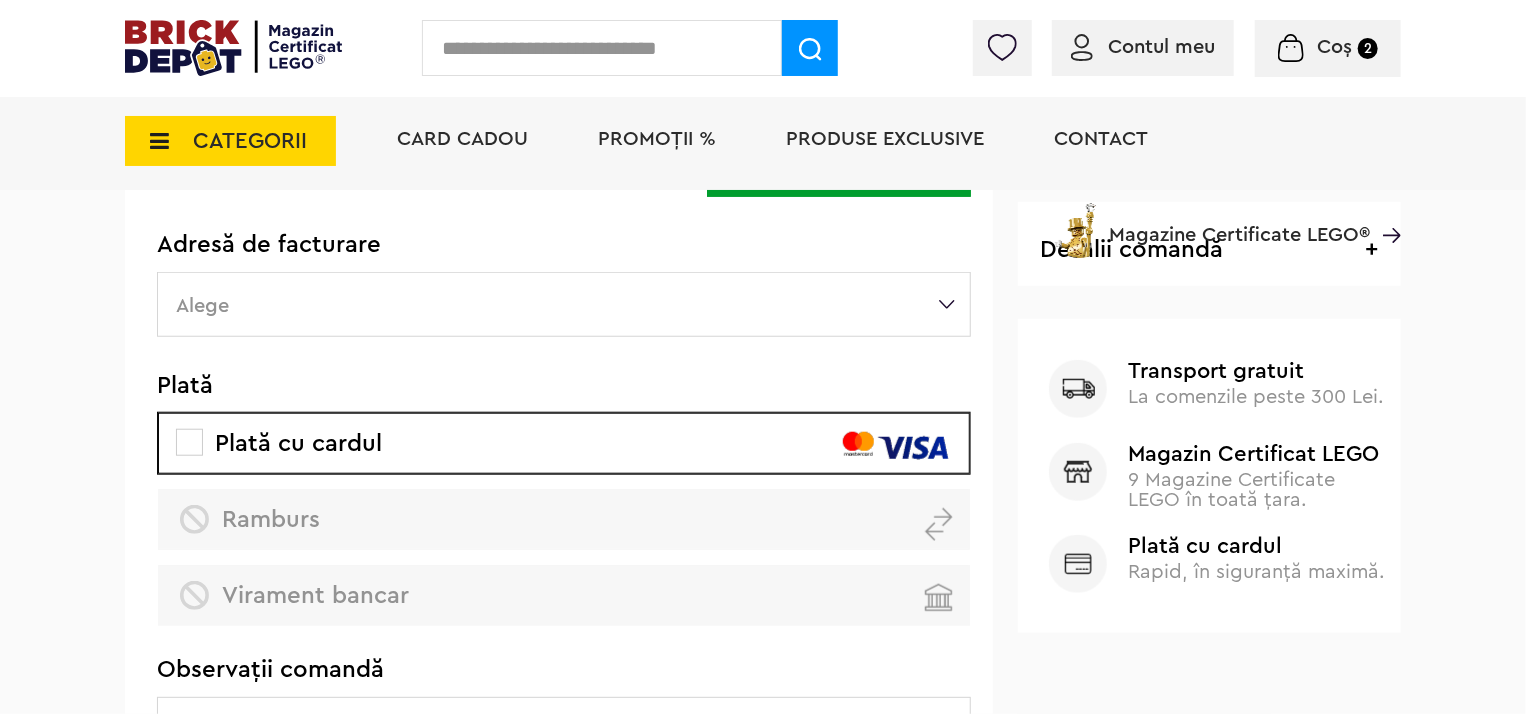 click on "Alege" at bounding box center [564, 304] 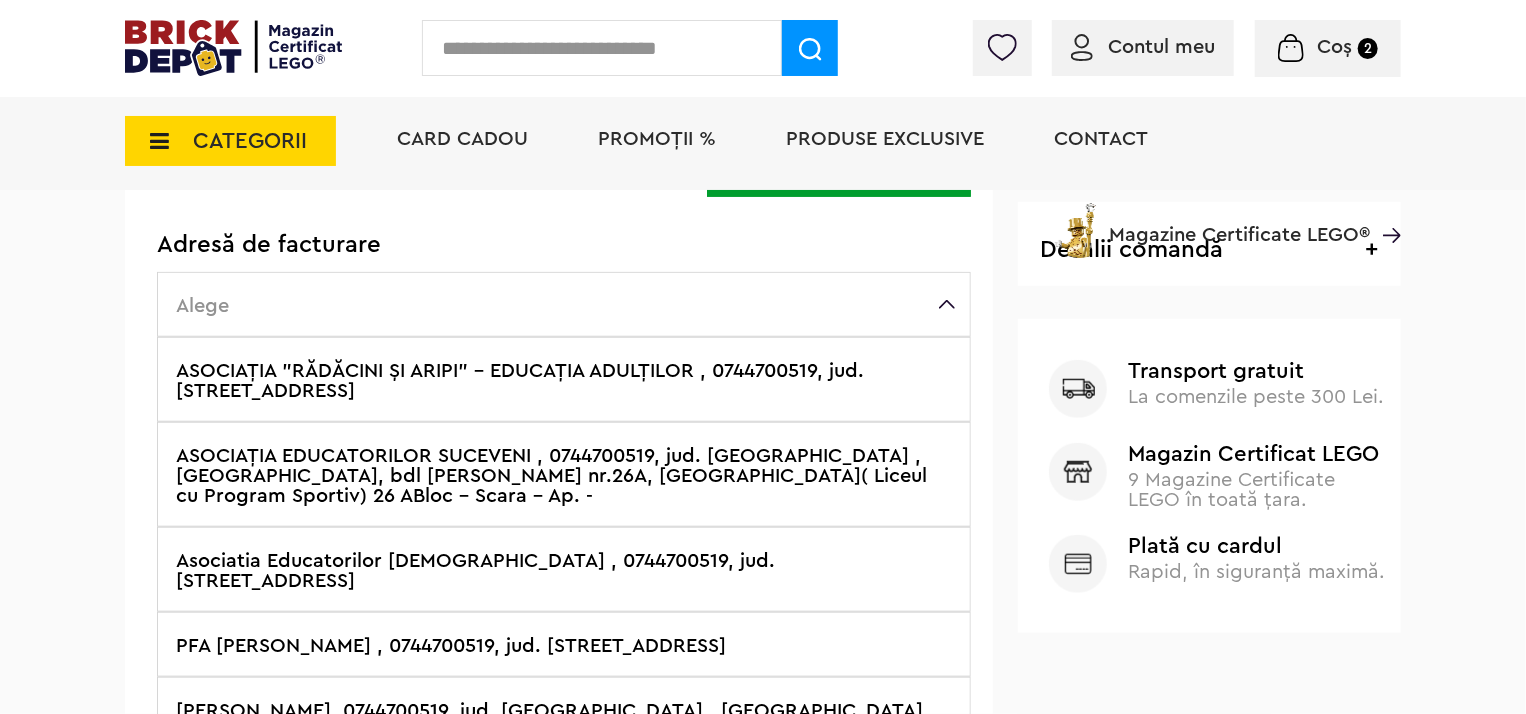 click on "ASOCIAŢIA "RĂDĂCINI ŞI ARIPI" - EDUCAŢIA ADULŢILOR , 0744700519, jud. Suceava , SUCEAVA, slatioarei 4Bloc d2 Scara b Ap. 4" at bounding box center [564, 379] 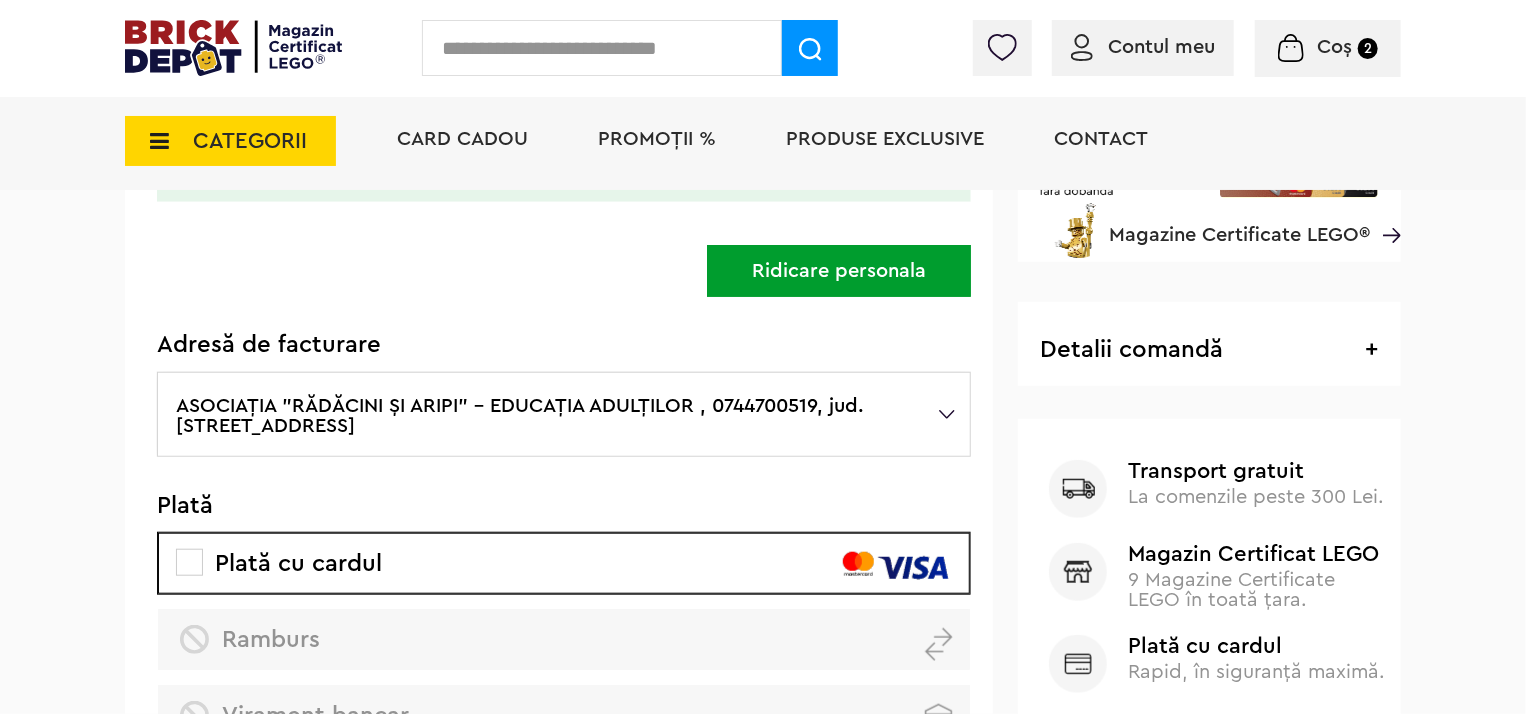 scroll, scrollTop: 800, scrollLeft: 0, axis: vertical 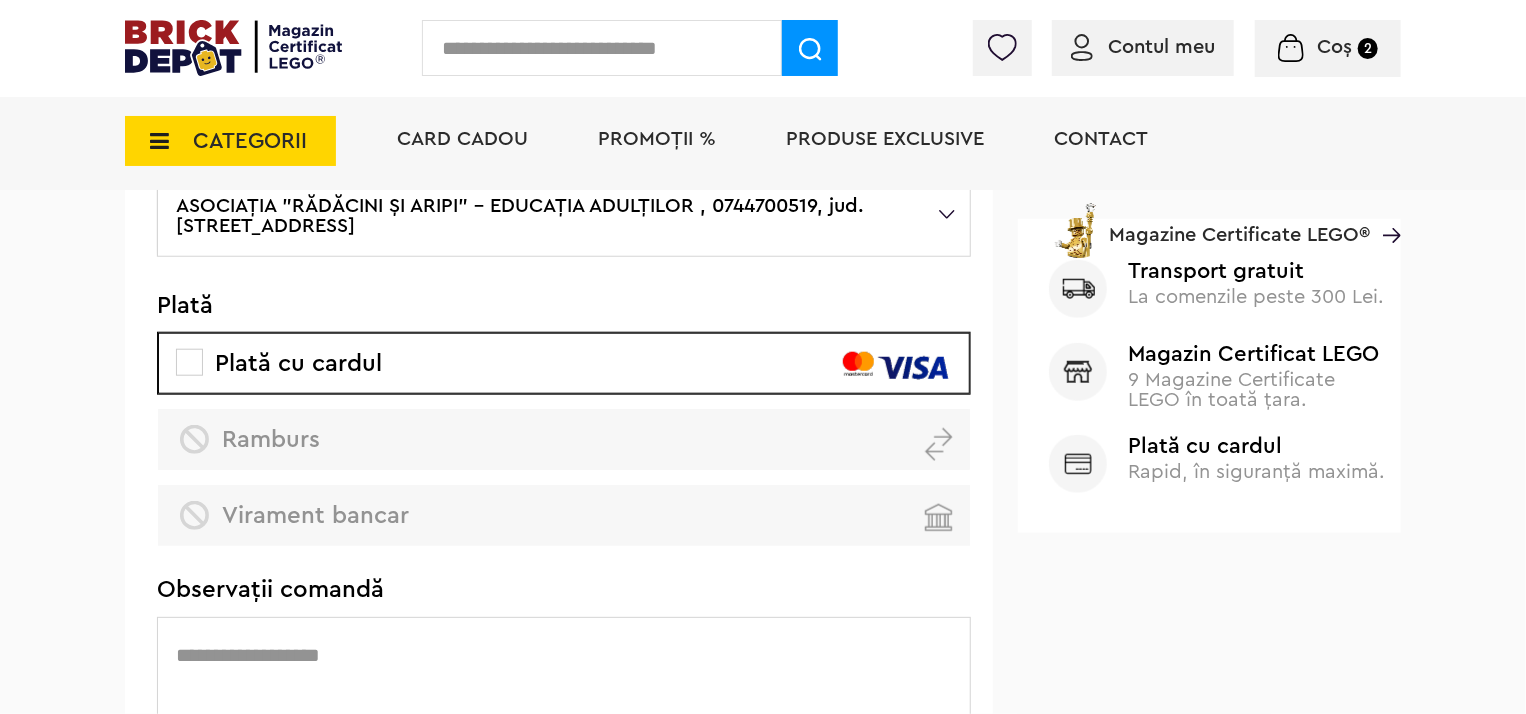 click on "Plată cu cardul" at bounding box center [281, 364] 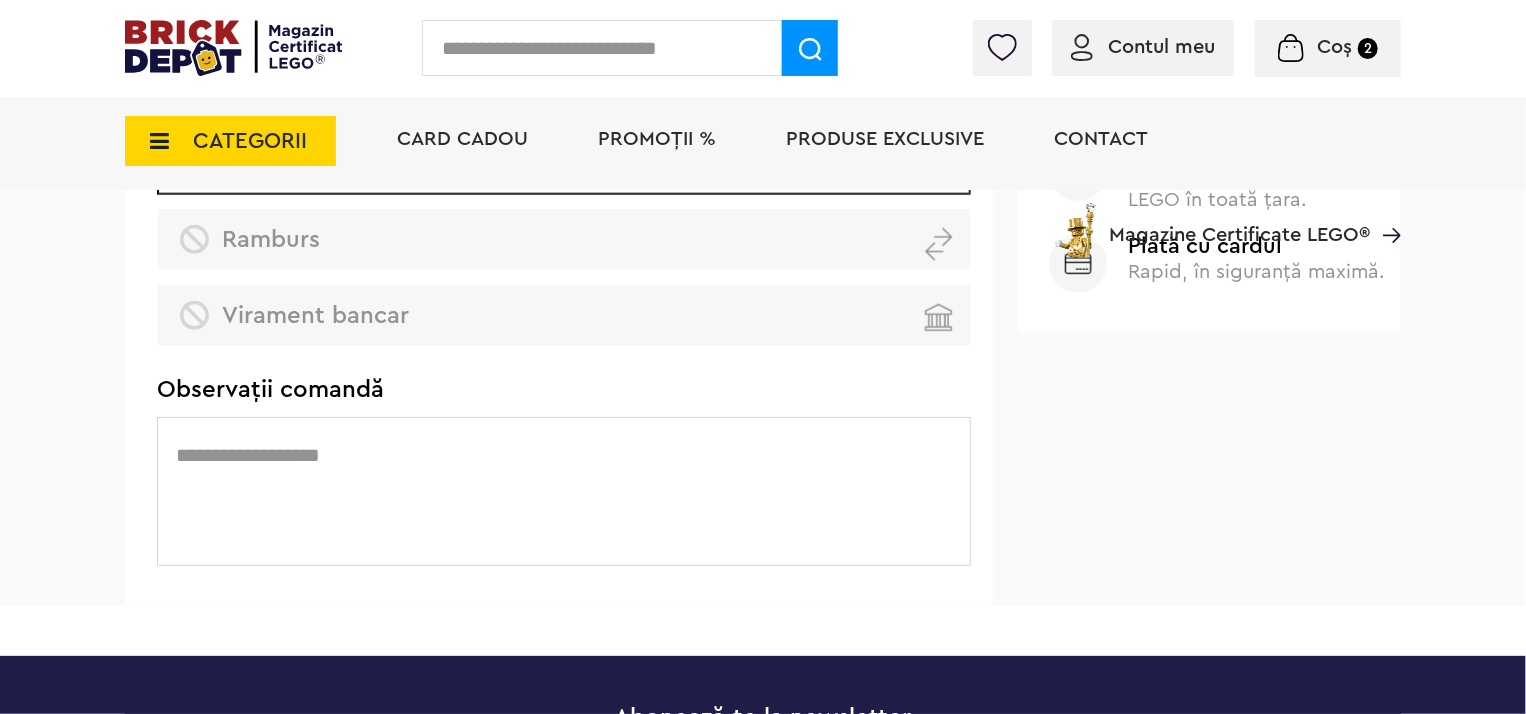 scroll, scrollTop: 800, scrollLeft: 0, axis: vertical 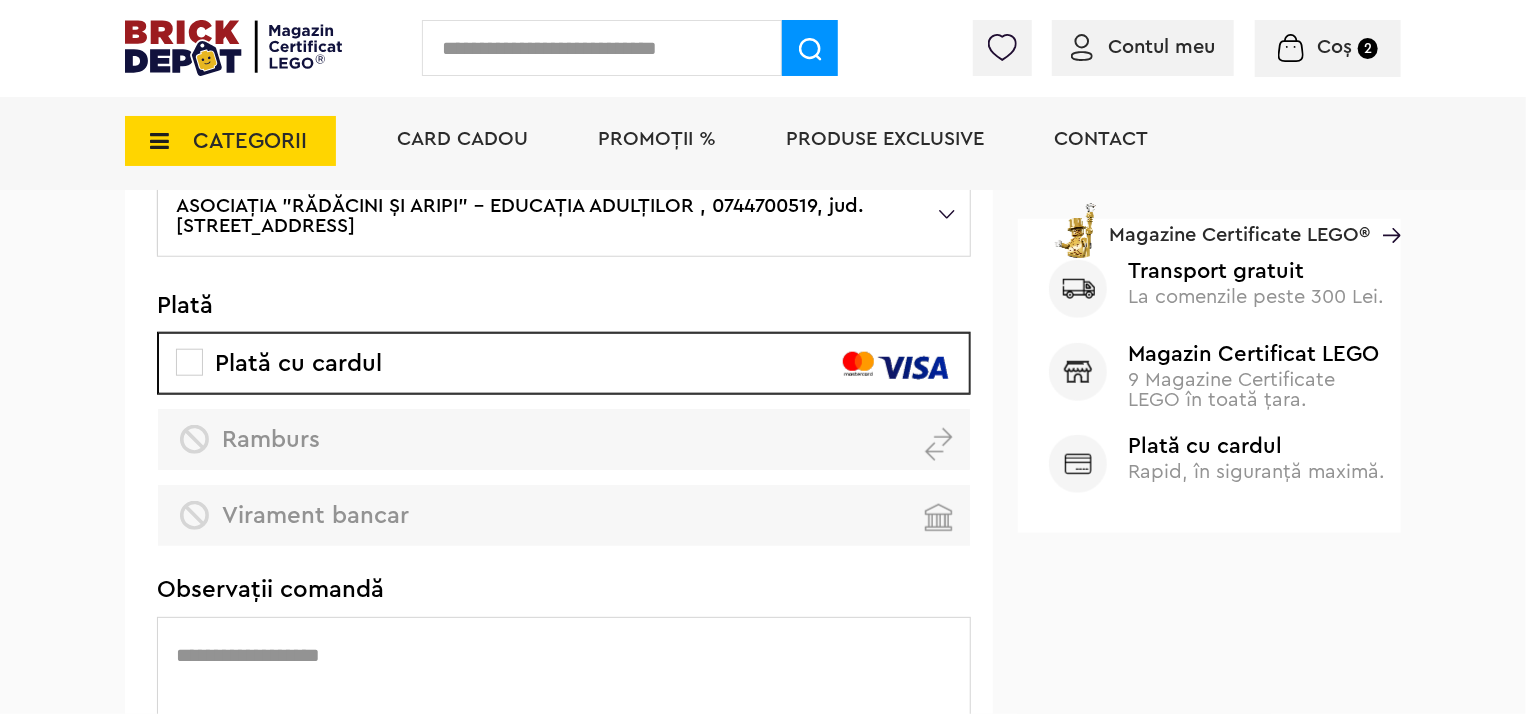 click at bounding box center (913, 368) 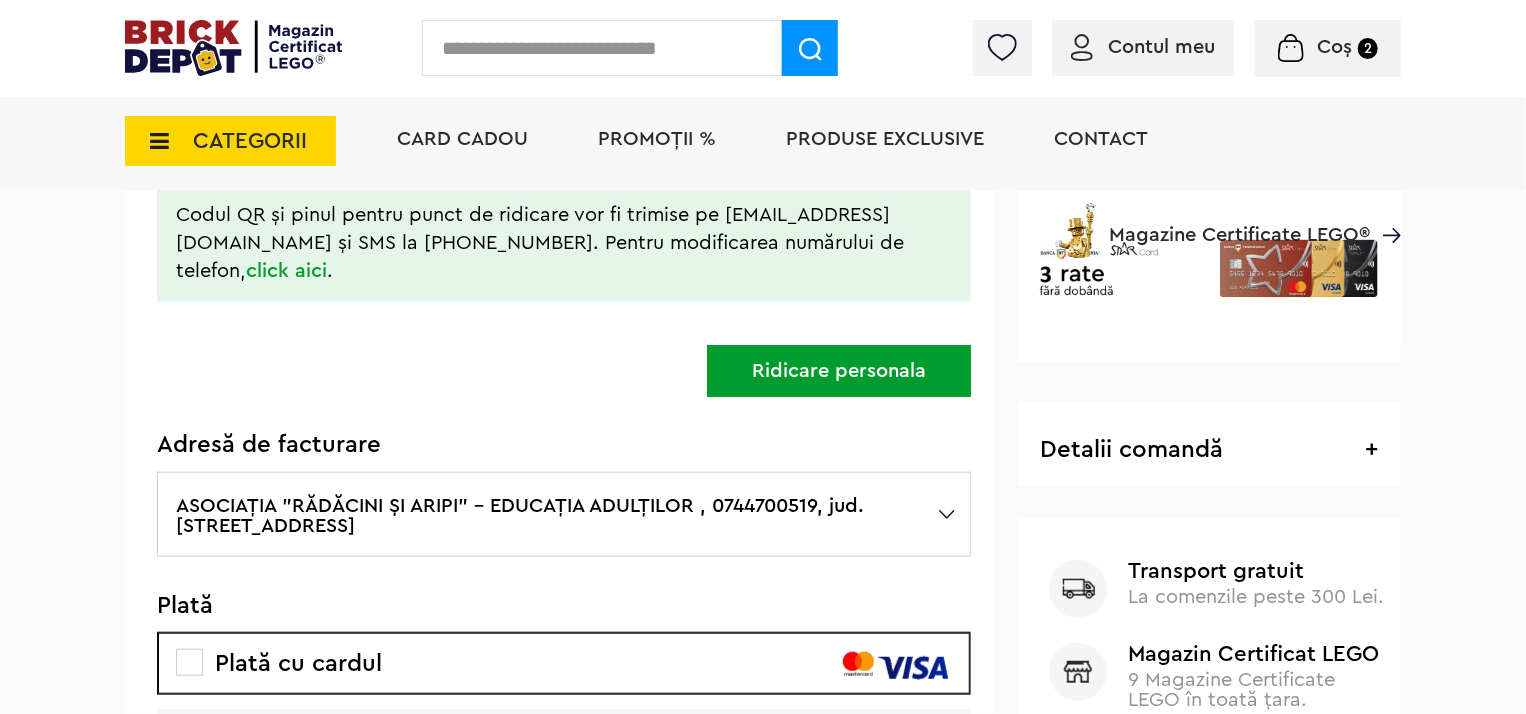 scroll, scrollTop: 600, scrollLeft: 0, axis: vertical 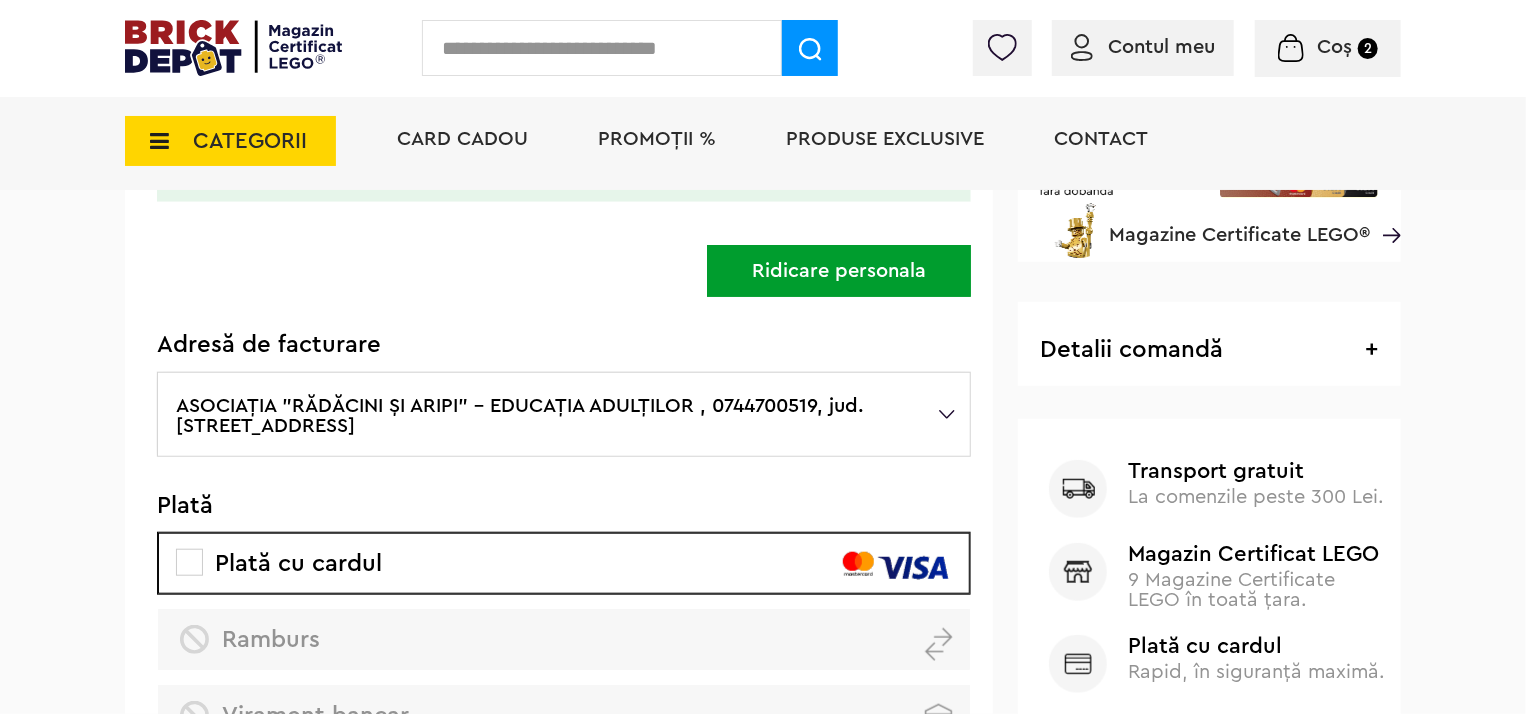 click at bounding box center (858, 564) 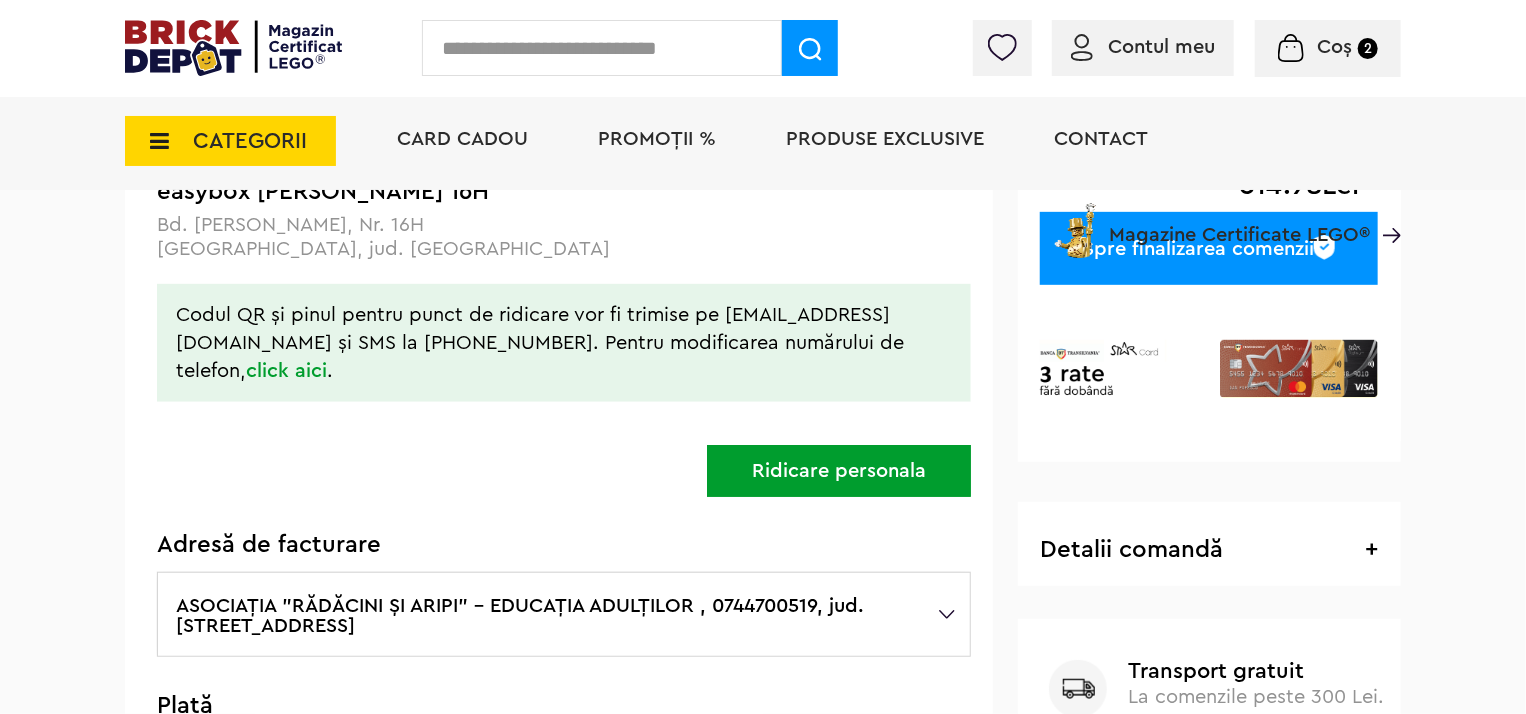 scroll, scrollTop: 100, scrollLeft: 0, axis: vertical 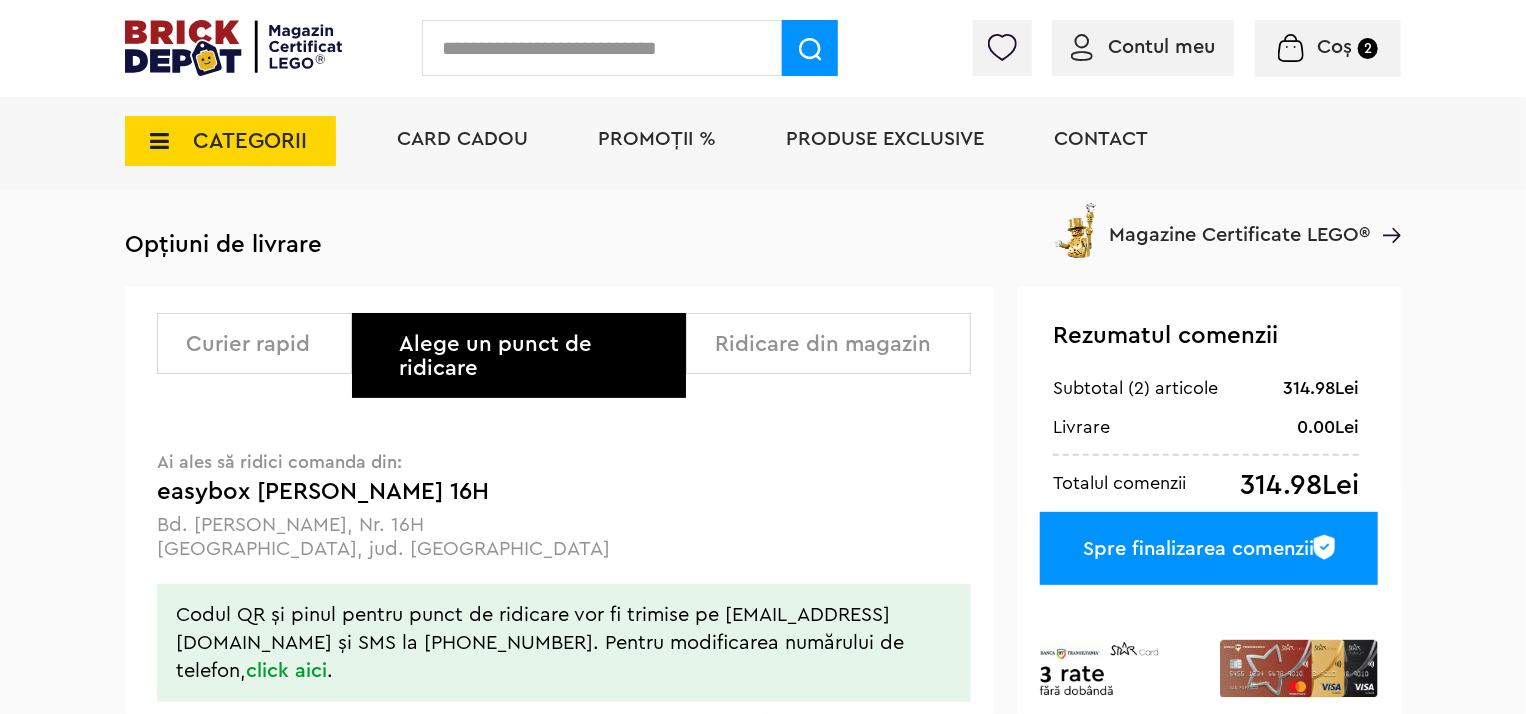 click on "Spre finalizarea comenzii" at bounding box center (1209, 548) 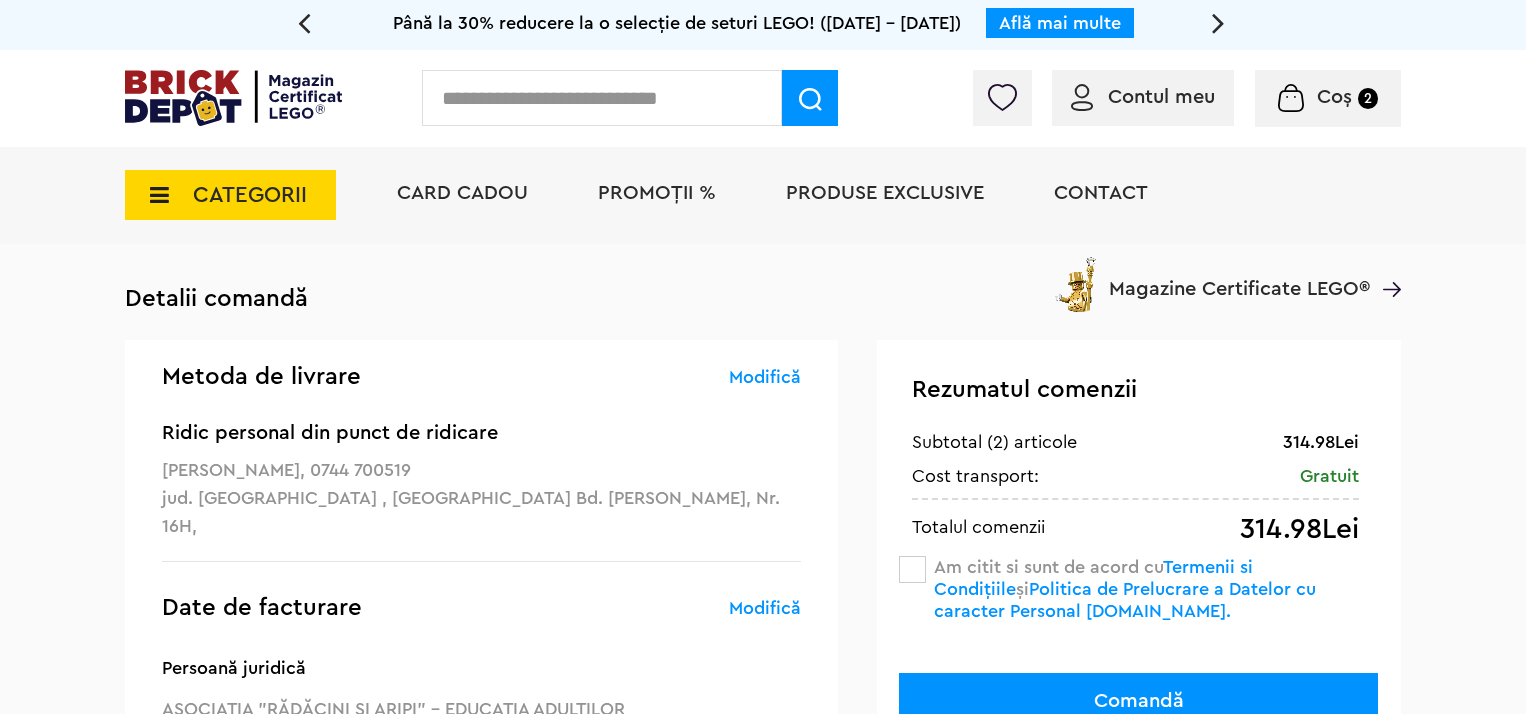 scroll, scrollTop: 0, scrollLeft: 0, axis: both 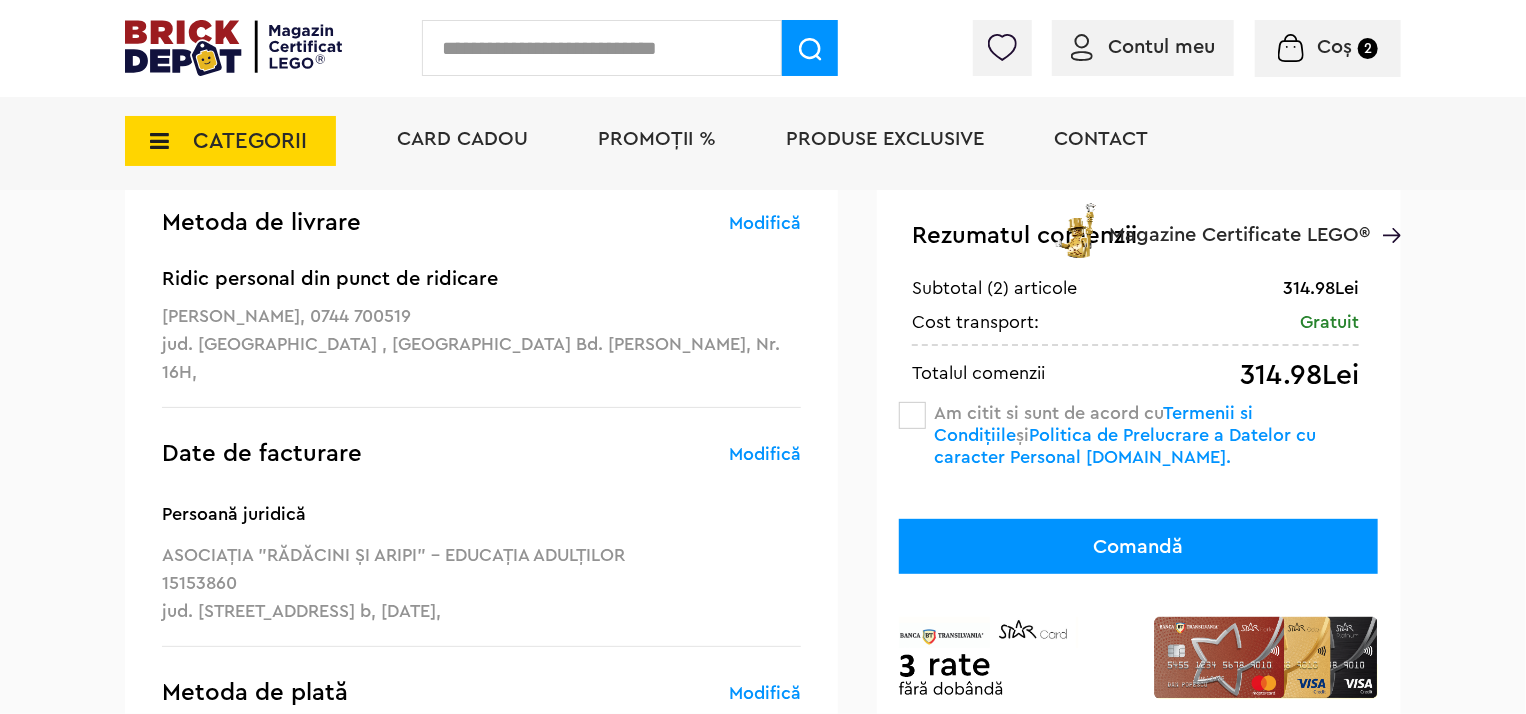 click on "Modifică" at bounding box center [765, 454] 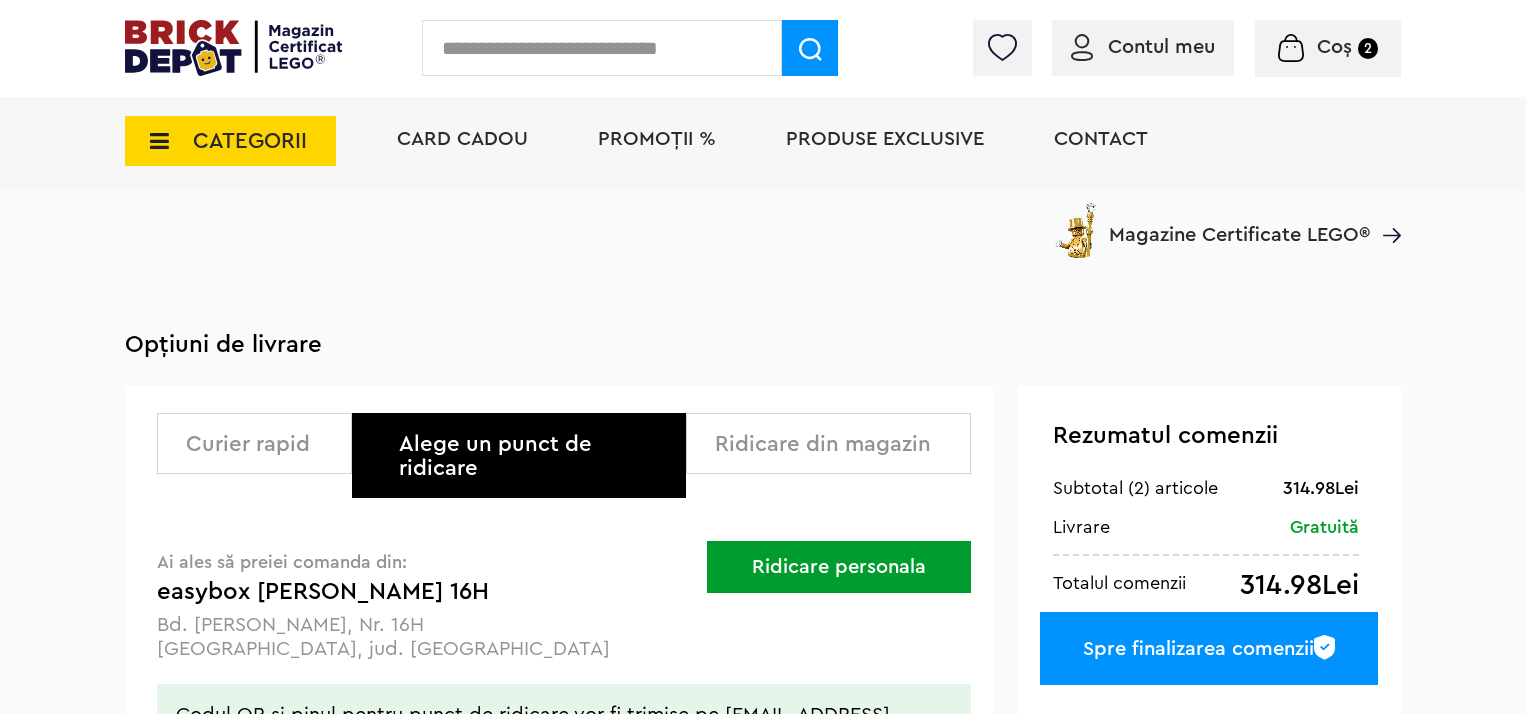 scroll, scrollTop: 290, scrollLeft: 0, axis: vertical 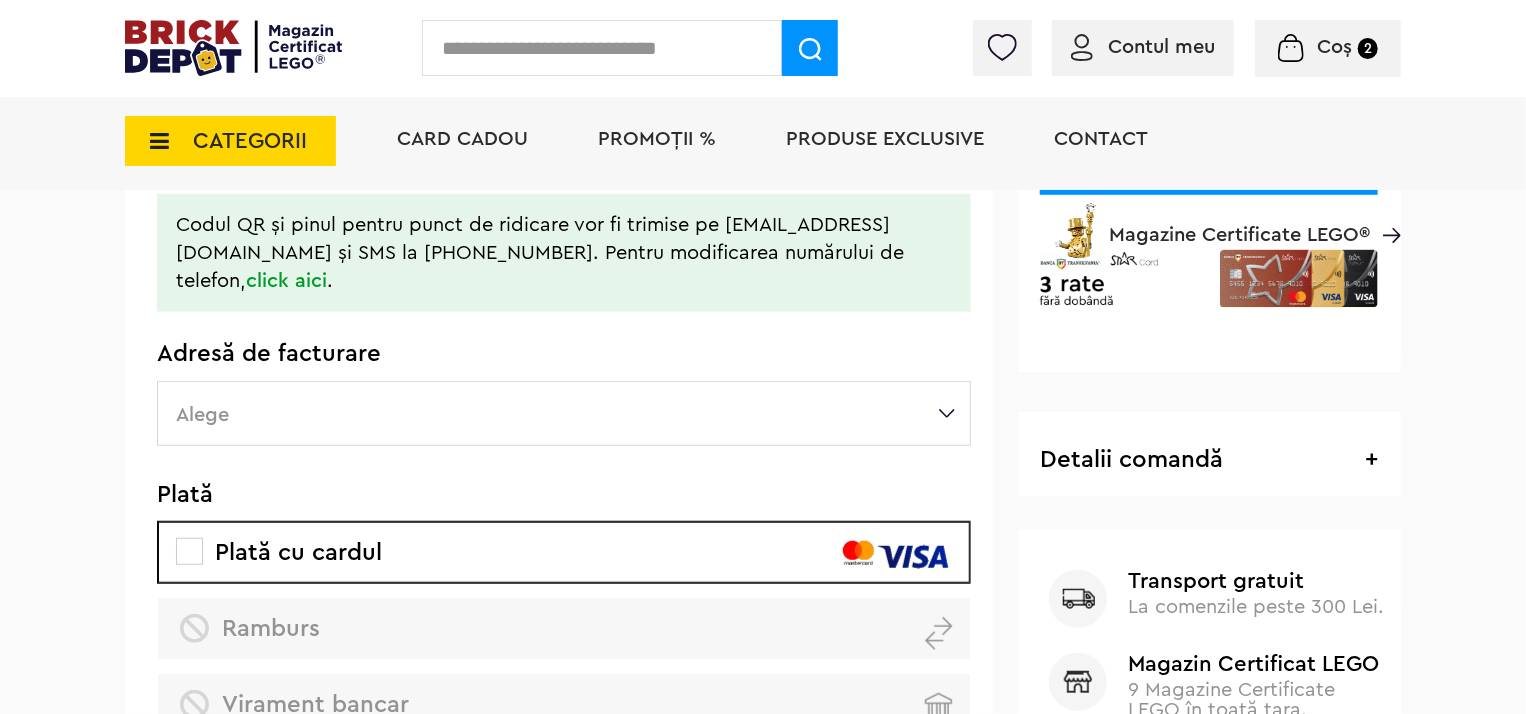 click on "Alege" at bounding box center (564, 413) 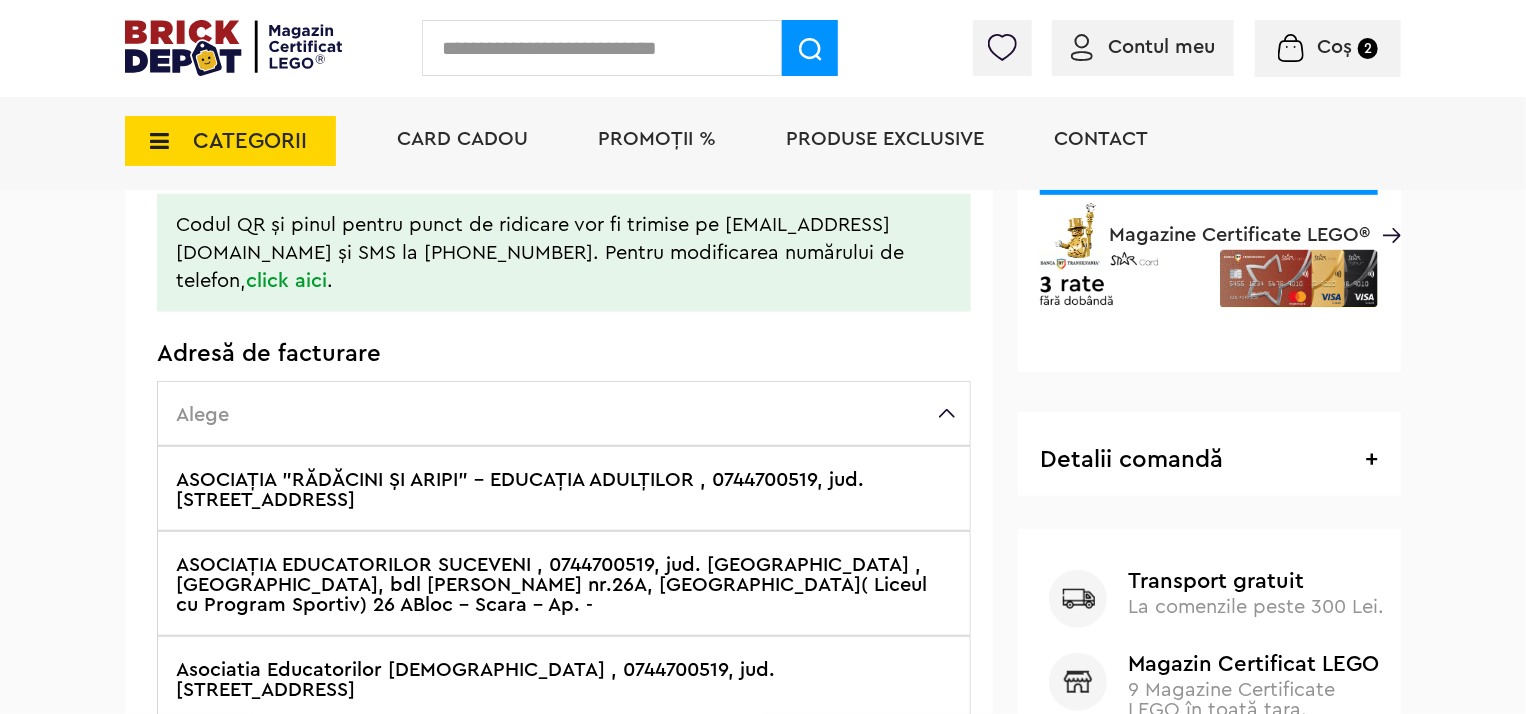 click on "ASOCIAŢIA "RĂDĂCINI ŞI ARIPI" - EDUCAŢIA ADULŢILOR , 0744700519, jud. Suceava , SUCEAVA, slatioarei 4Bloc d2 Scara b Ap. 4" at bounding box center [564, 488] 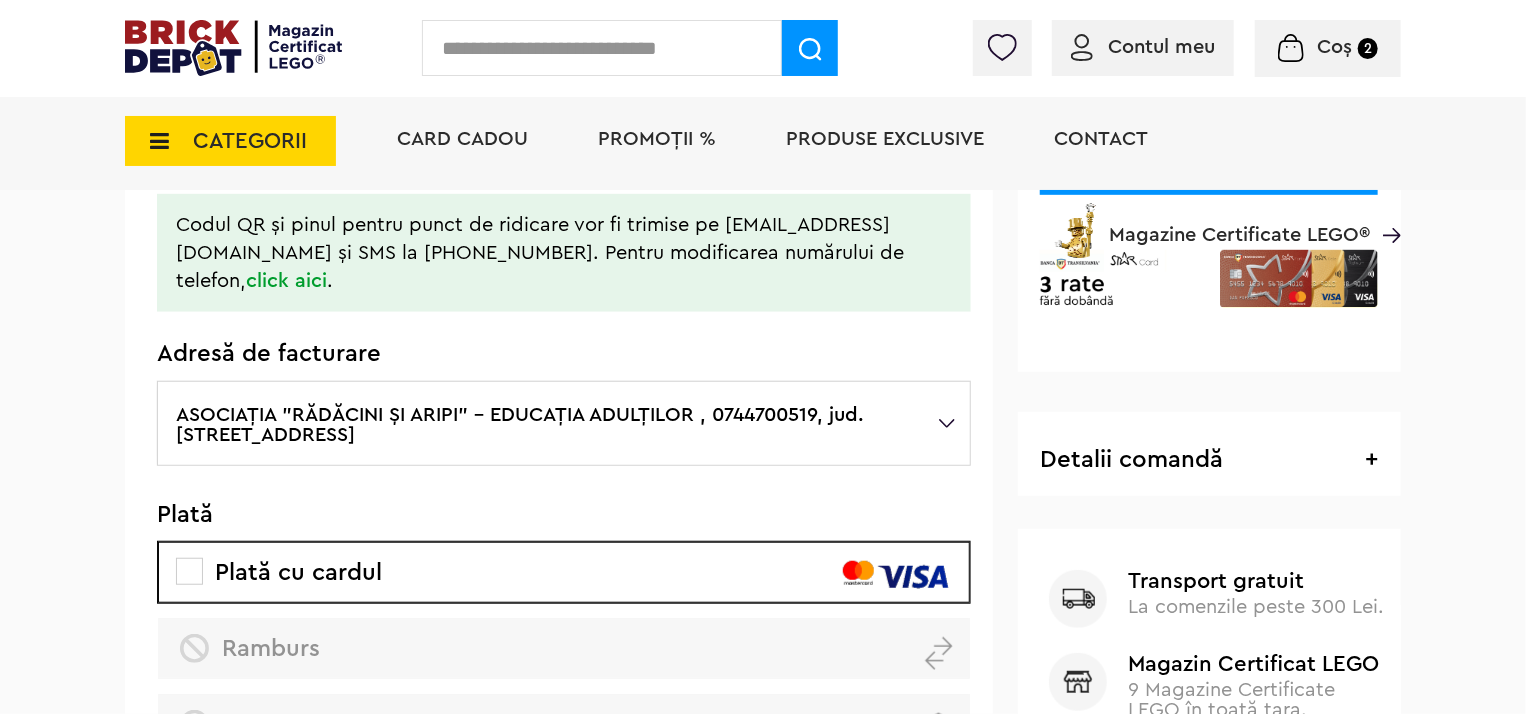 scroll, scrollTop: 190, scrollLeft: 0, axis: vertical 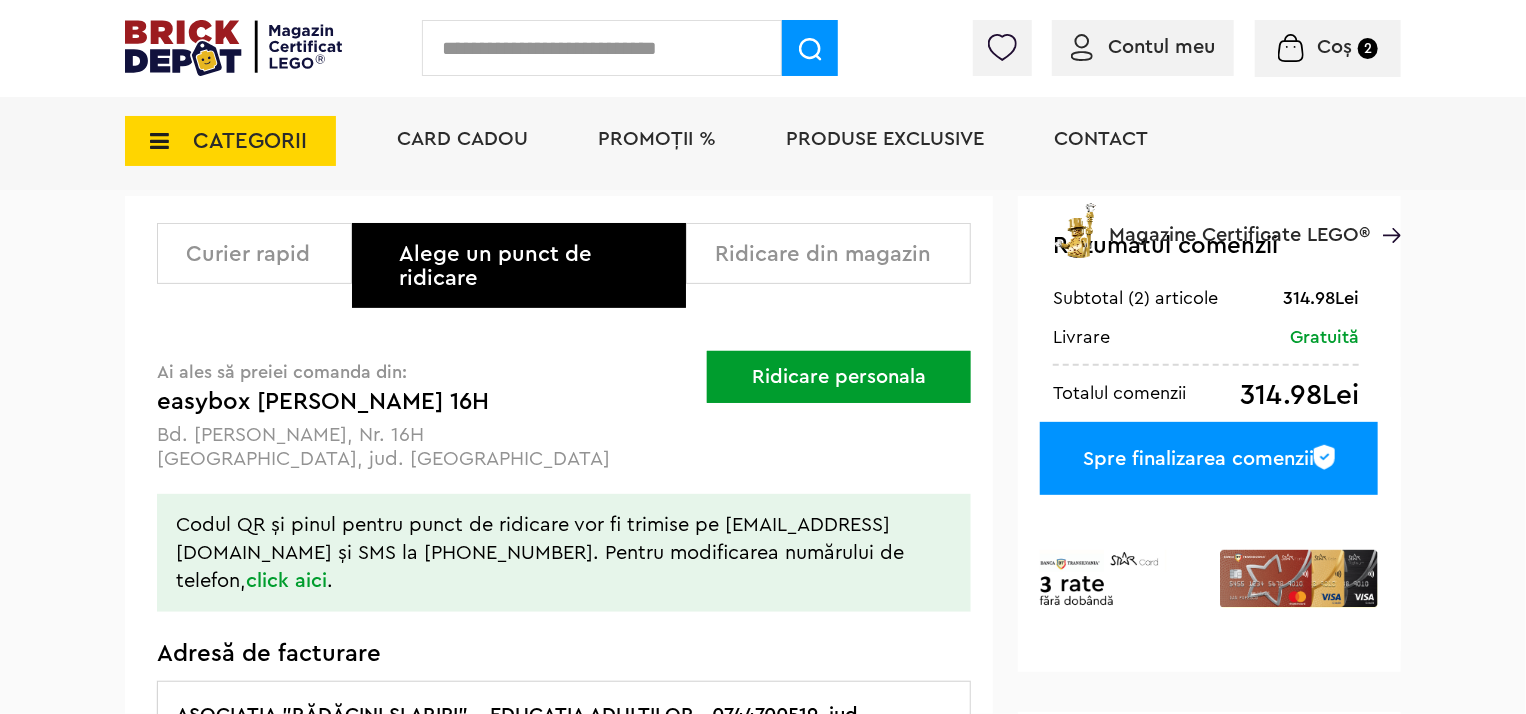 click on "Spre finalizarea comenzii" at bounding box center [1209, 458] 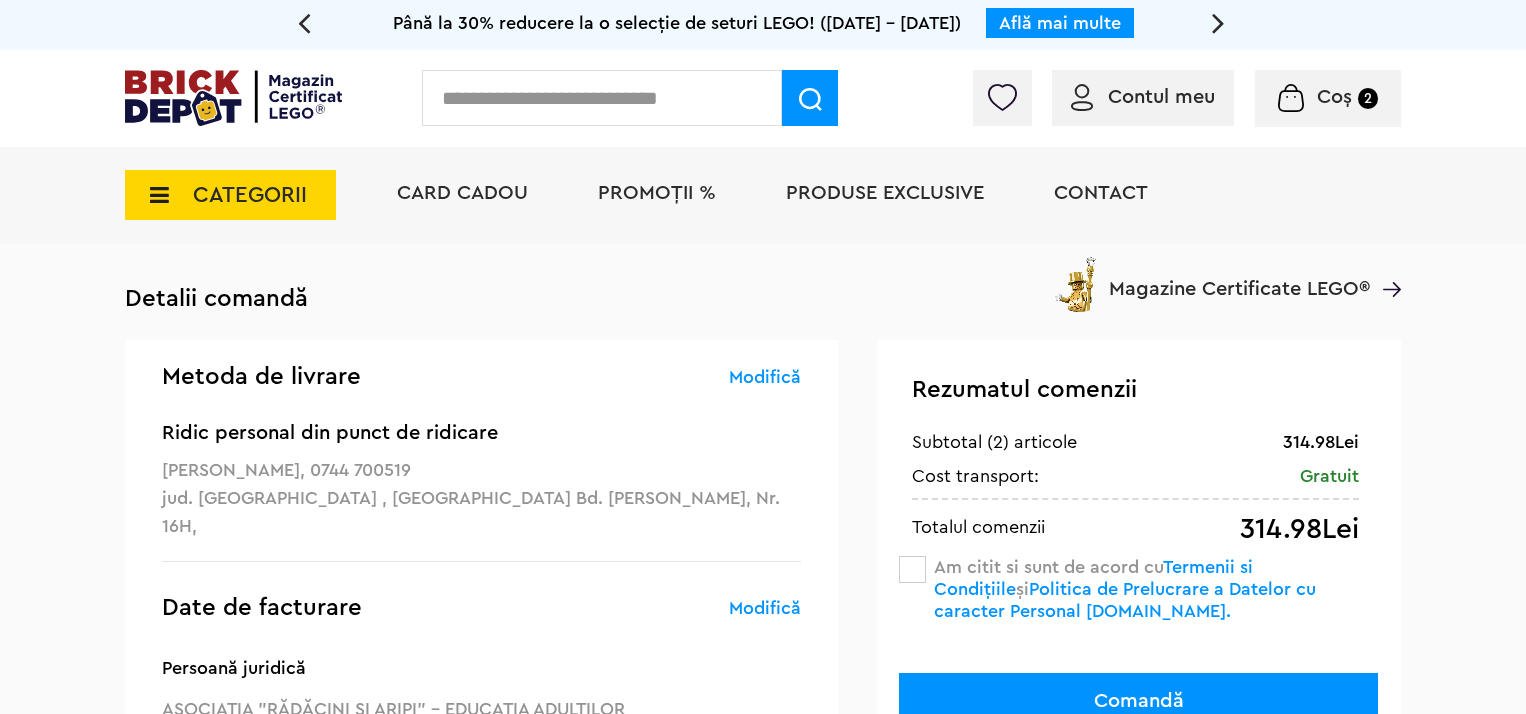 scroll, scrollTop: 0, scrollLeft: 0, axis: both 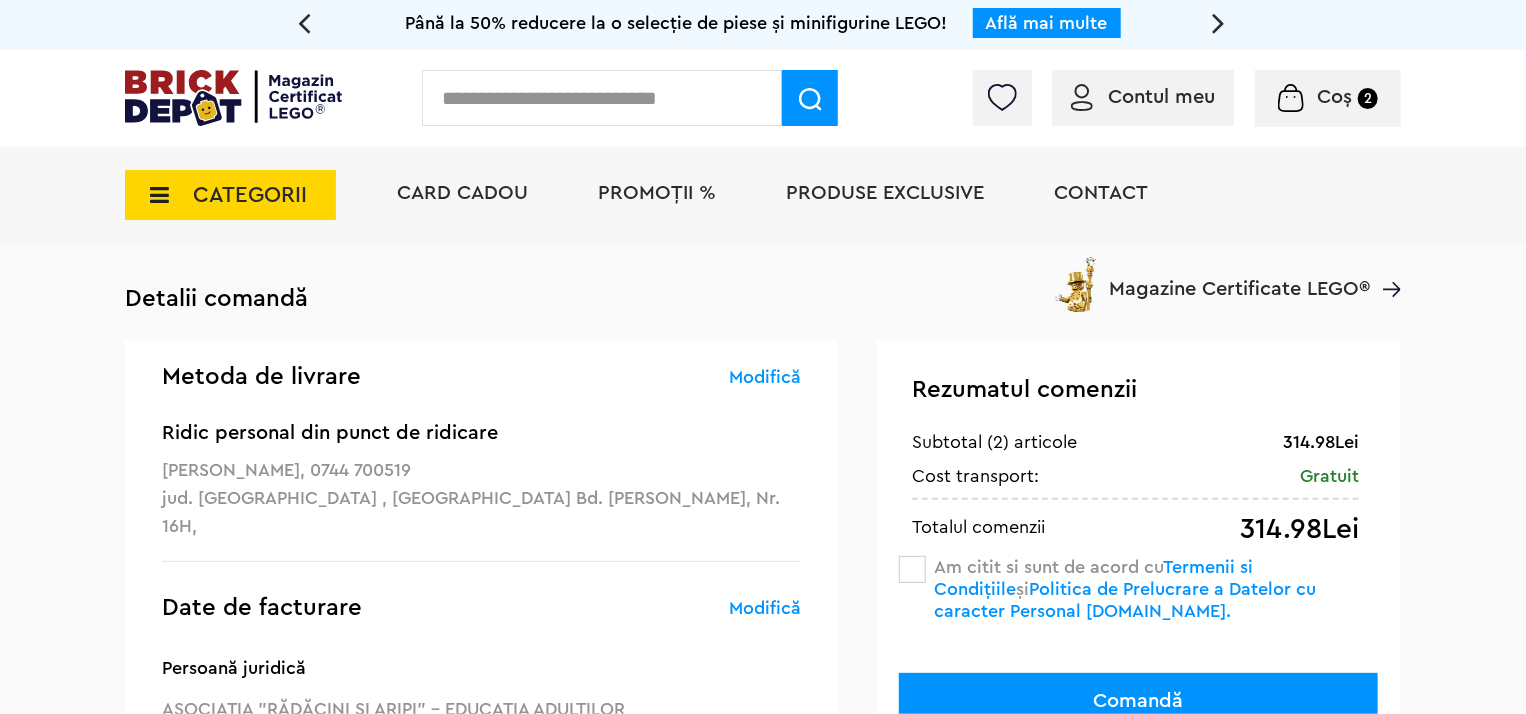 click at bounding box center [912, 569] 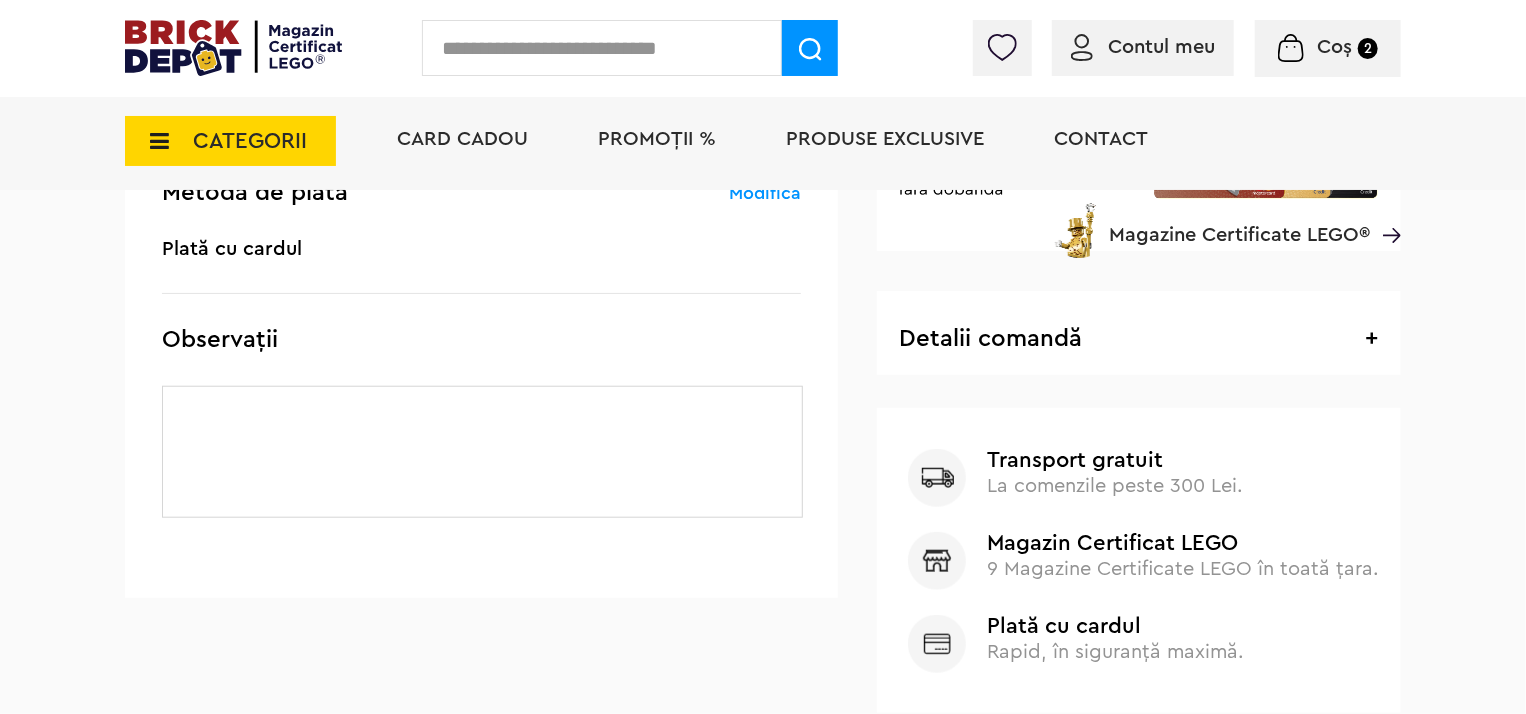 scroll, scrollTop: 300, scrollLeft: 0, axis: vertical 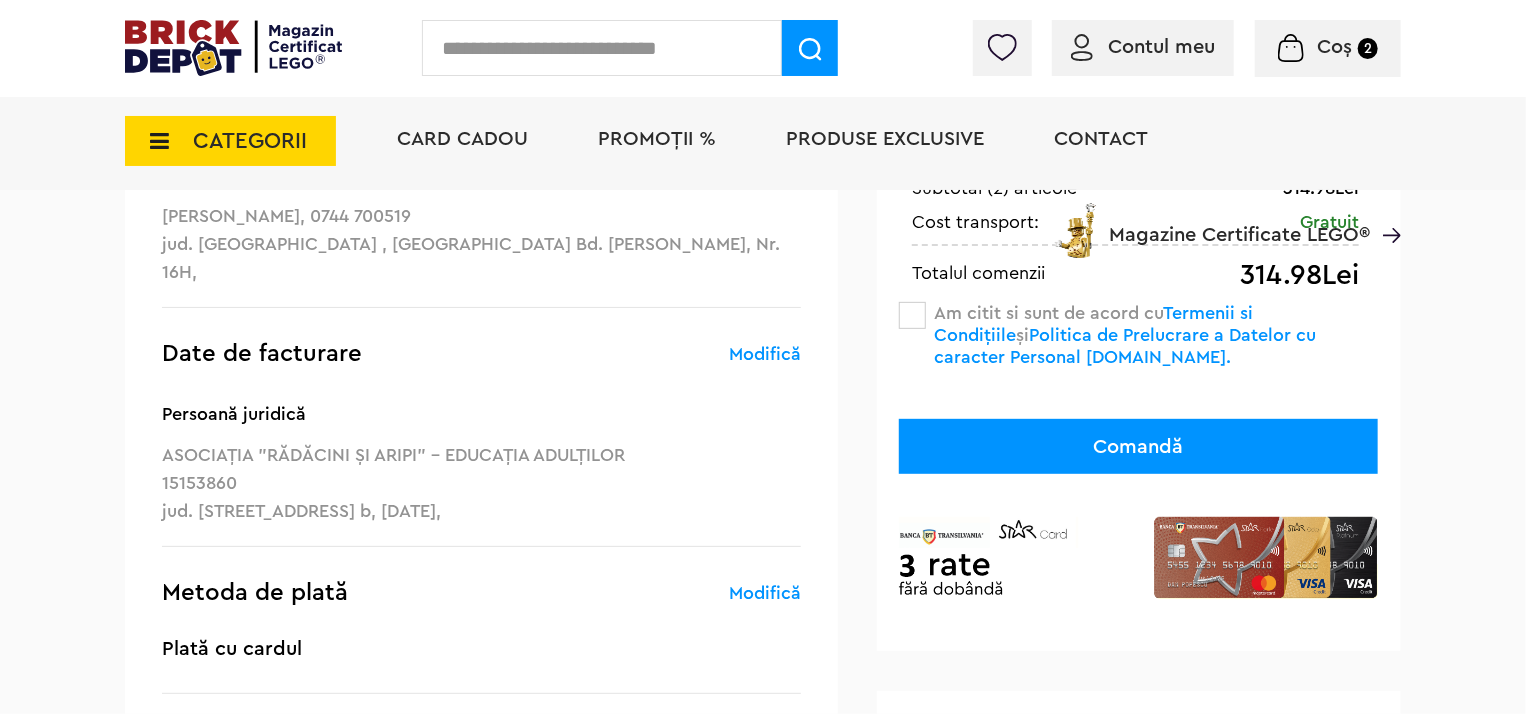 click on "Comandă" at bounding box center [1138, 446] 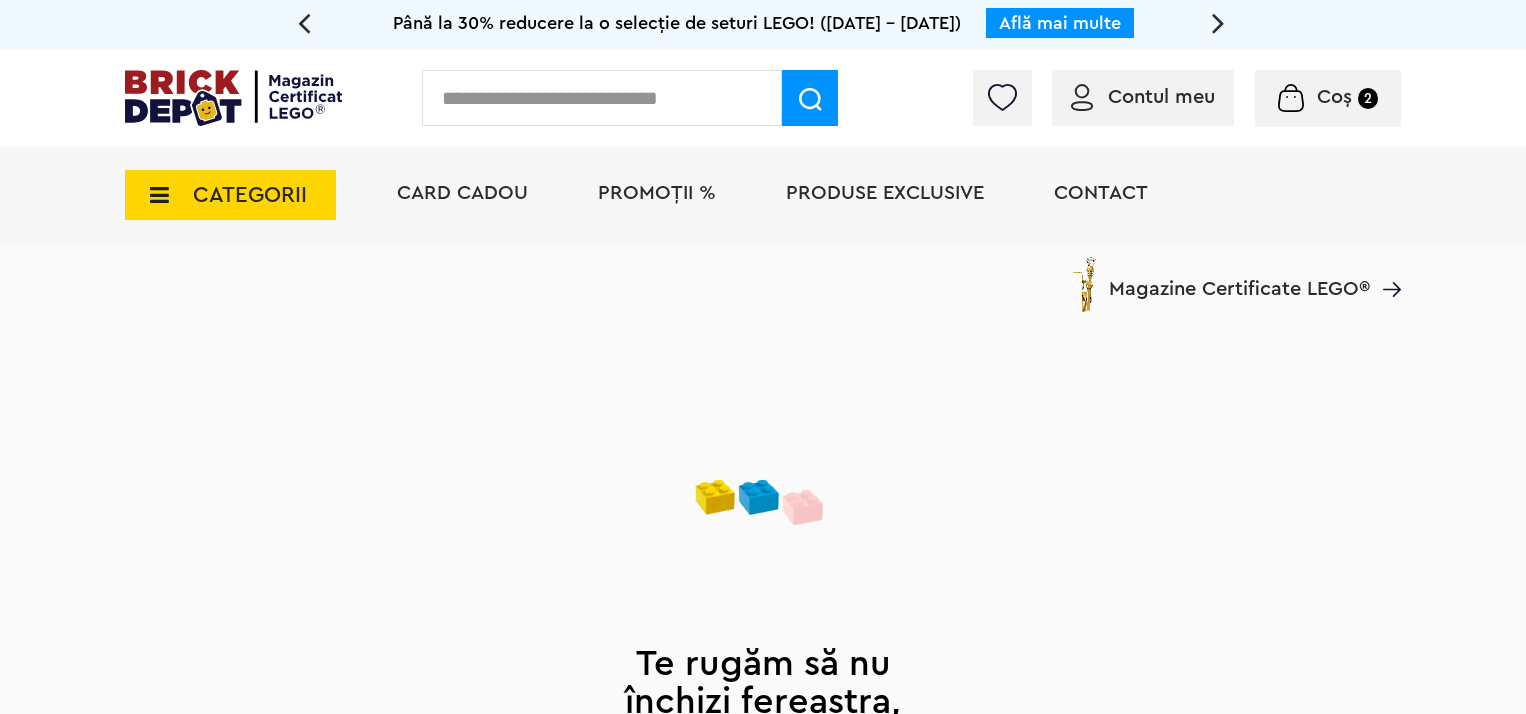 scroll, scrollTop: 0, scrollLeft: 0, axis: both 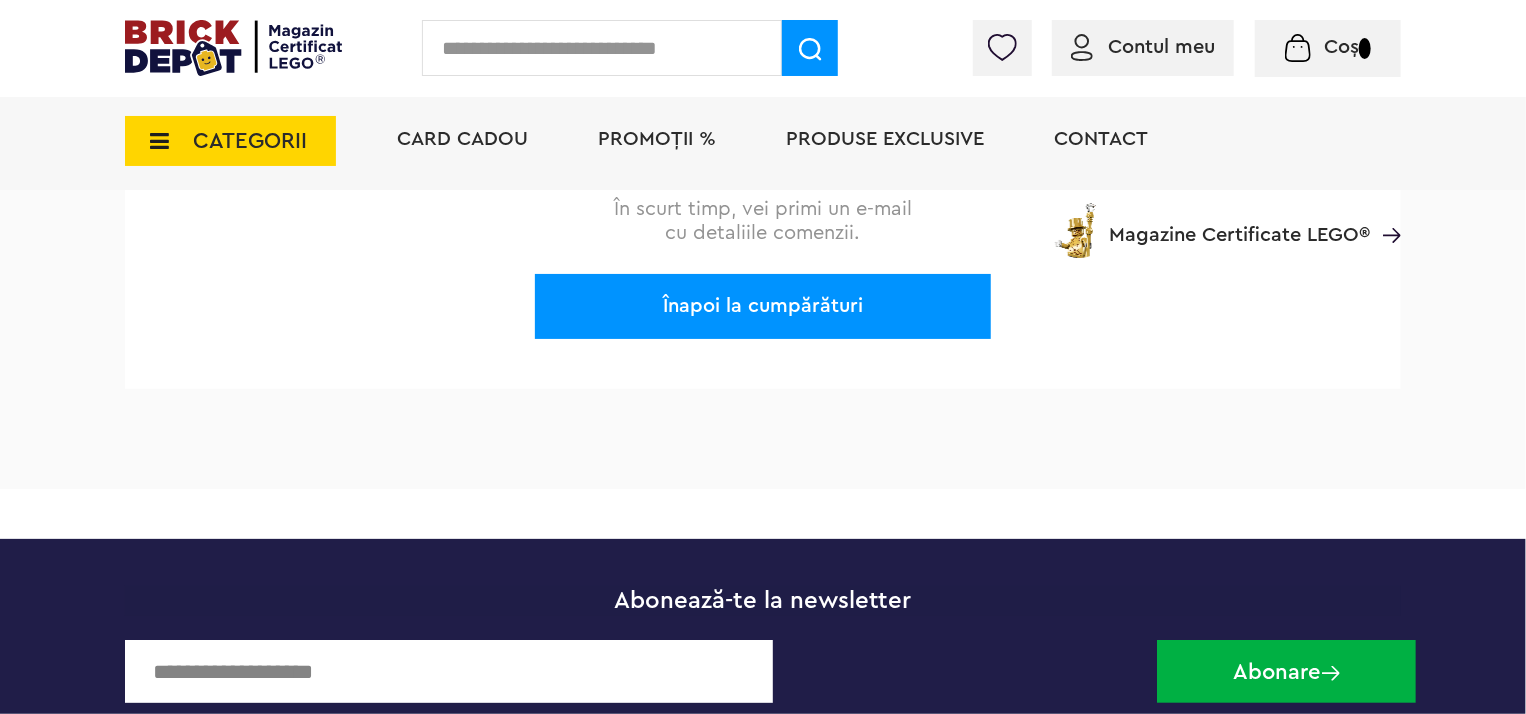 click on "Înapoi la cumpărături" at bounding box center (763, 306) 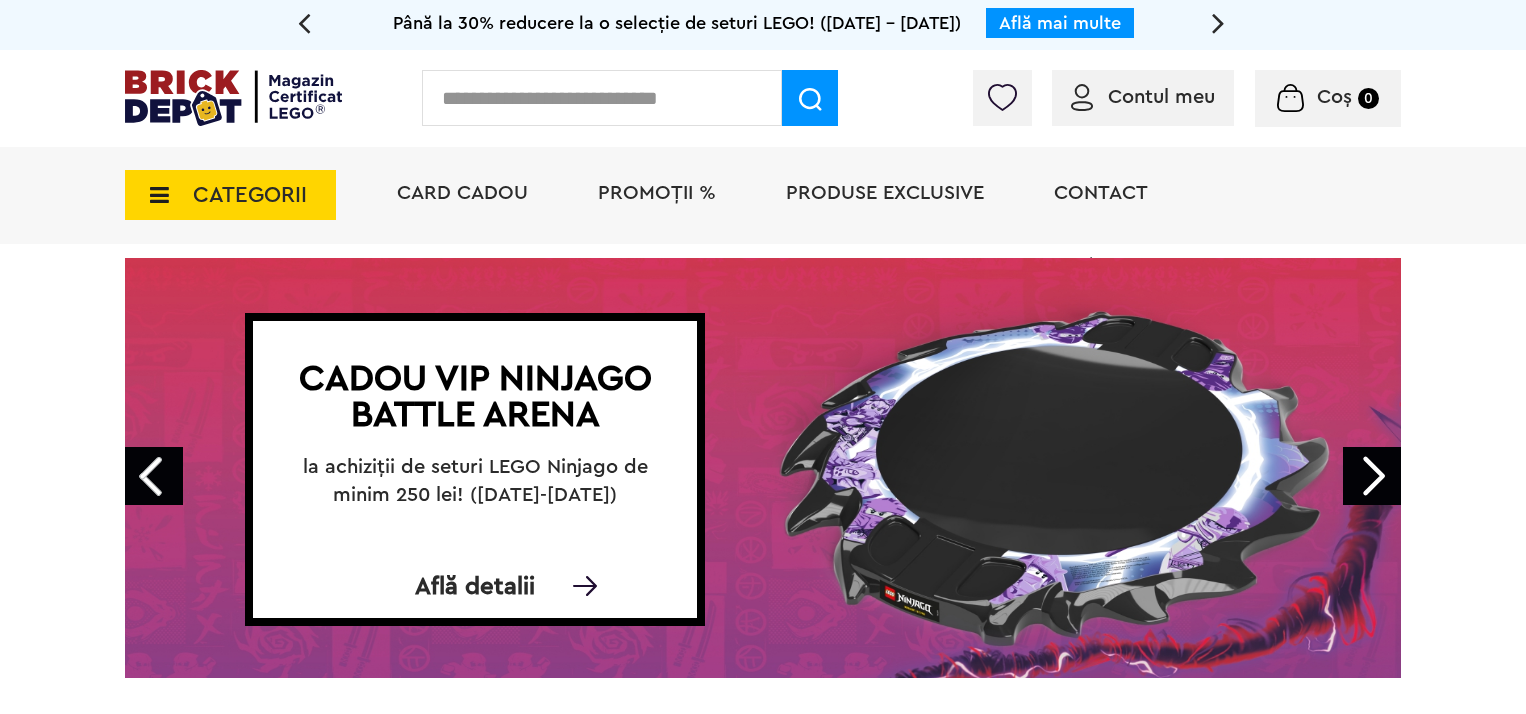 scroll, scrollTop: 0, scrollLeft: 0, axis: both 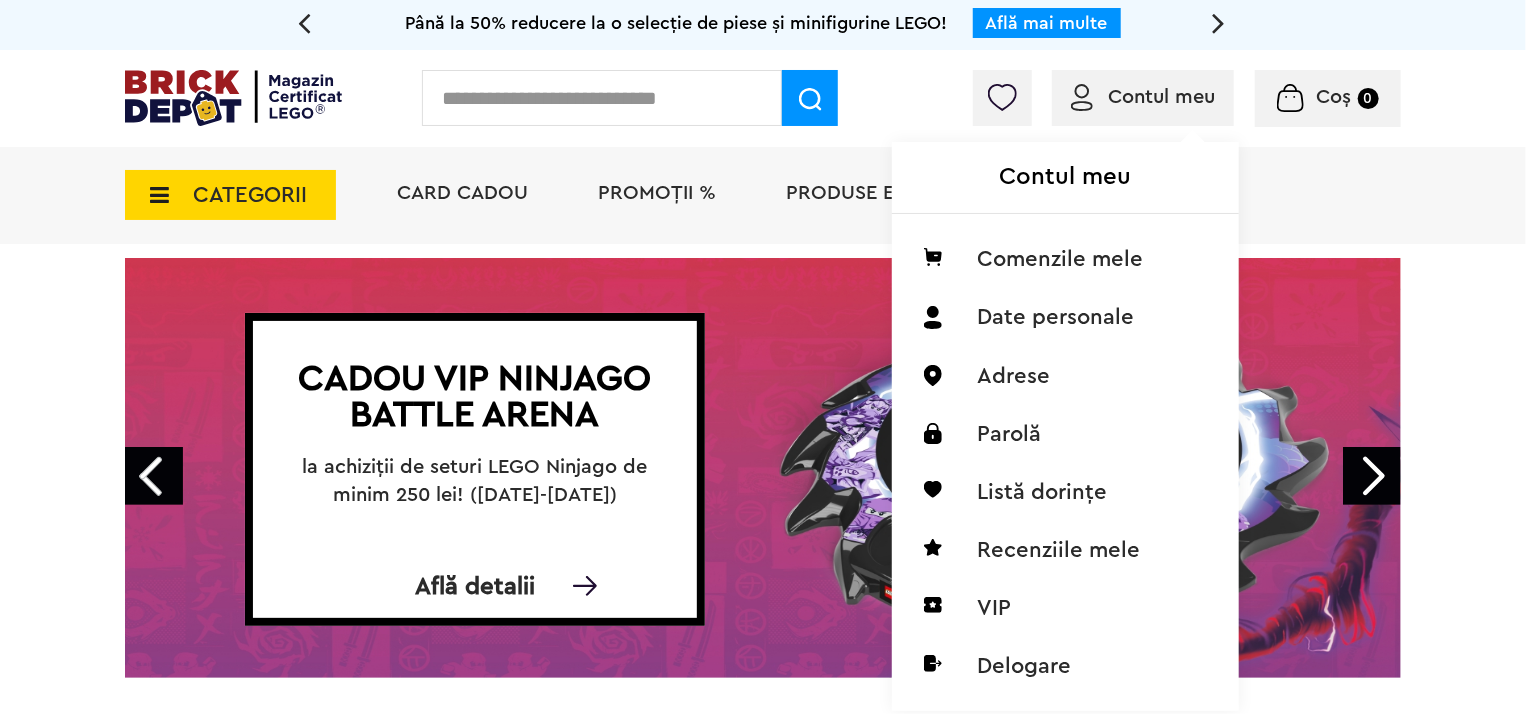 click on "Contul meu" at bounding box center [1161, 97] 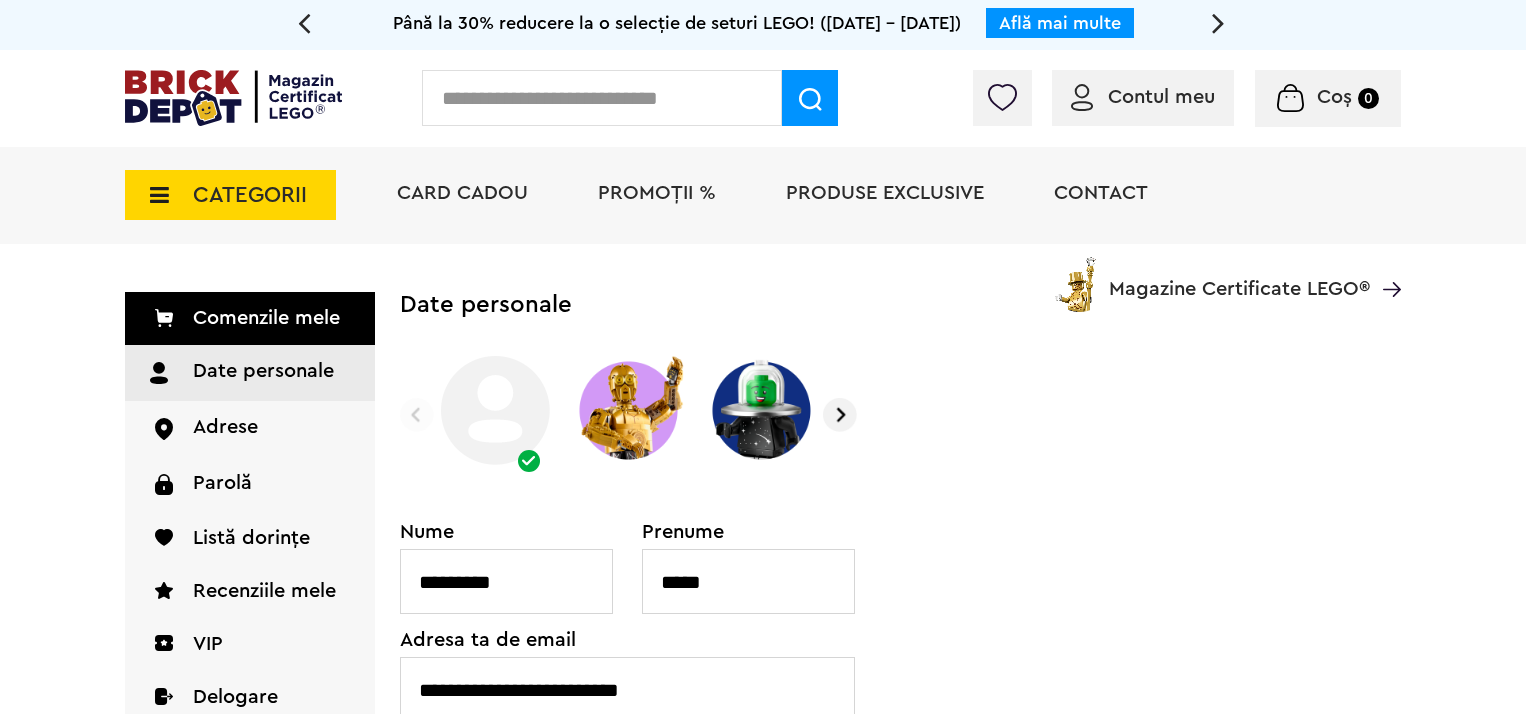scroll, scrollTop: 0, scrollLeft: 0, axis: both 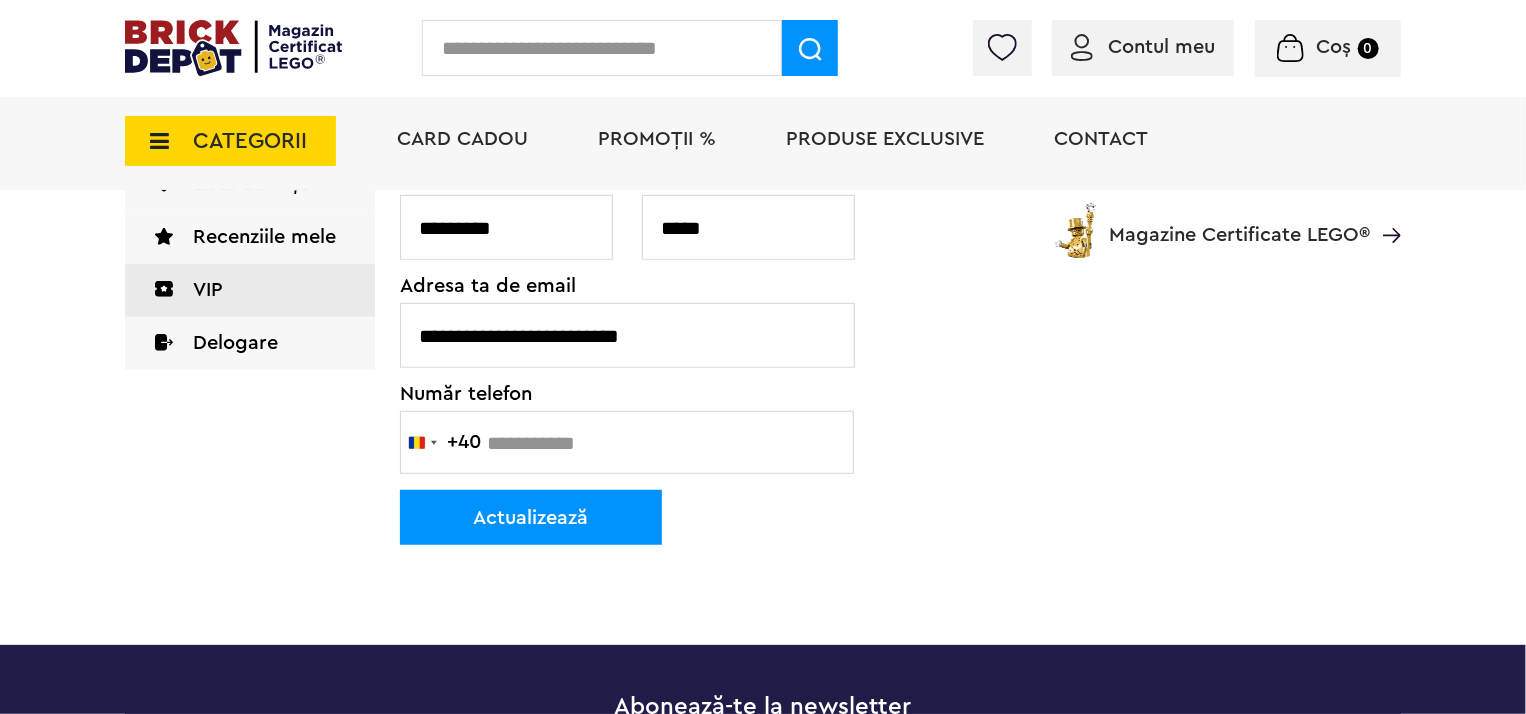 click on "VIP" at bounding box center [250, 290] 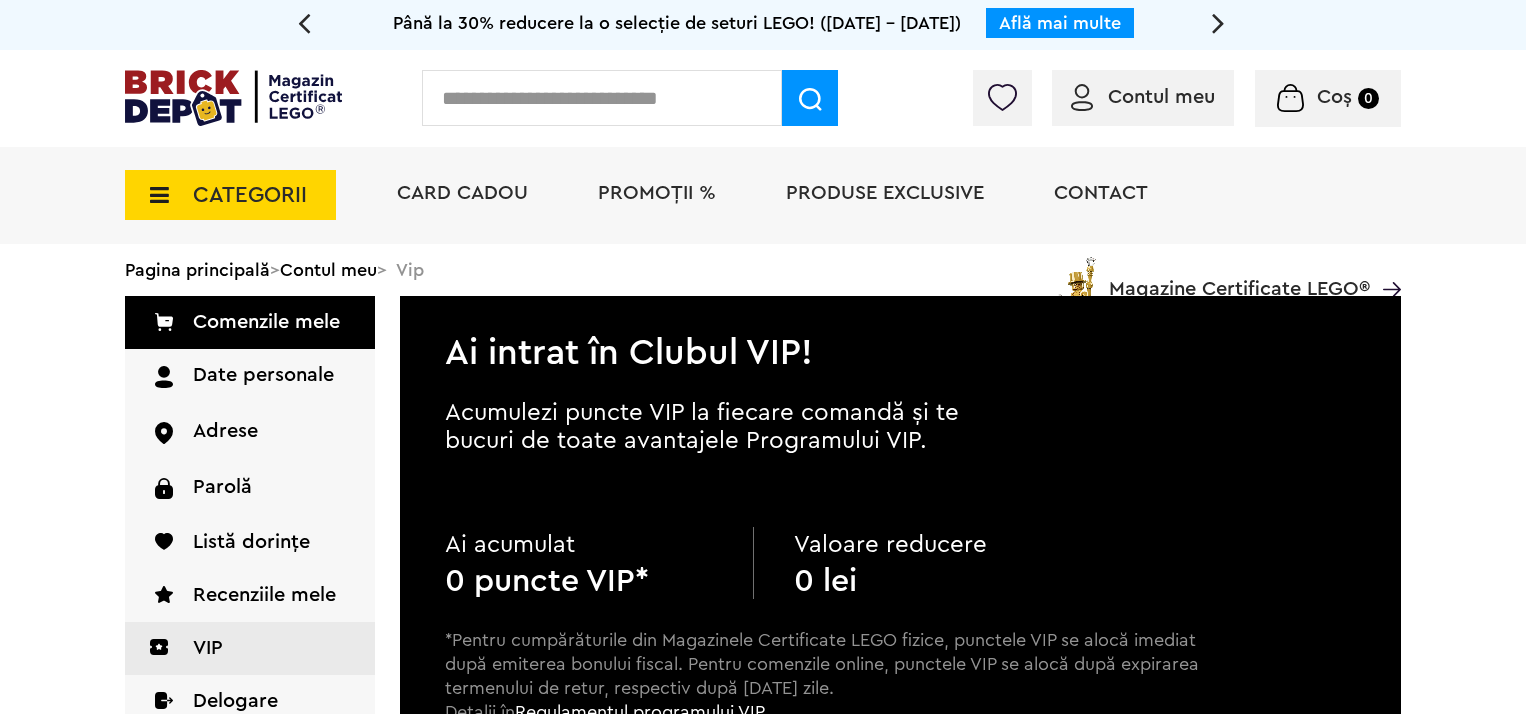 scroll, scrollTop: 0, scrollLeft: 0, axis: both 